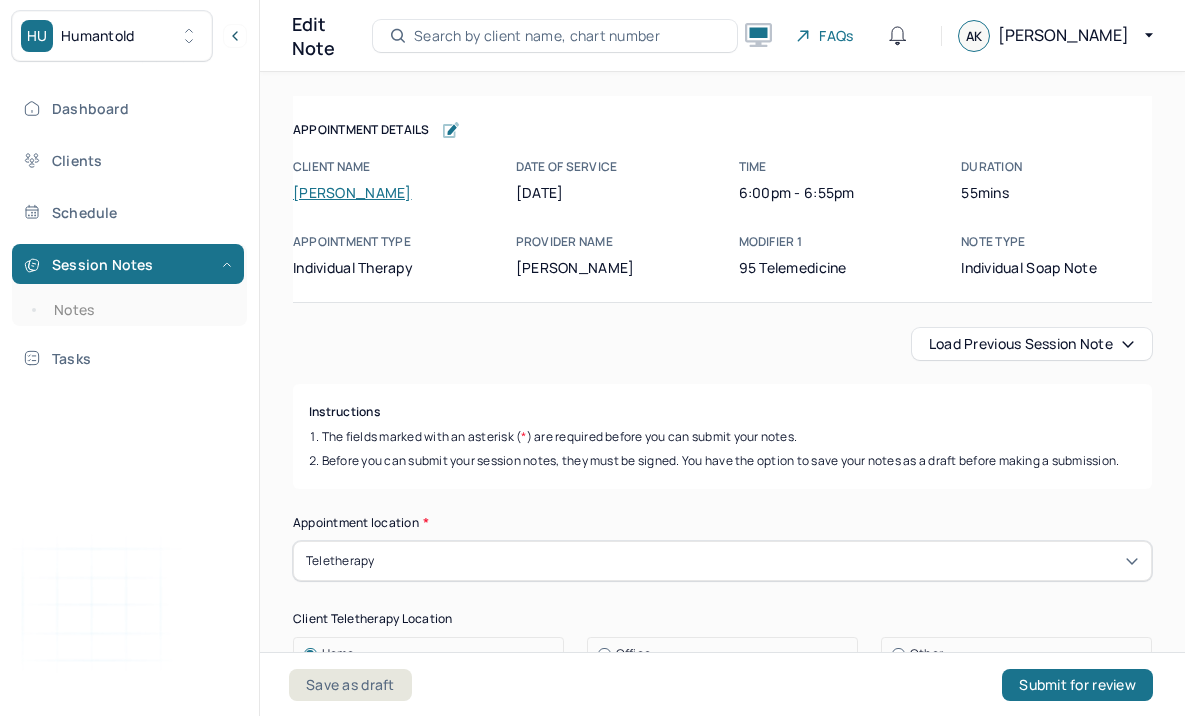 scroll, scrollTop: 0, scrollLeft: 0, axis: both 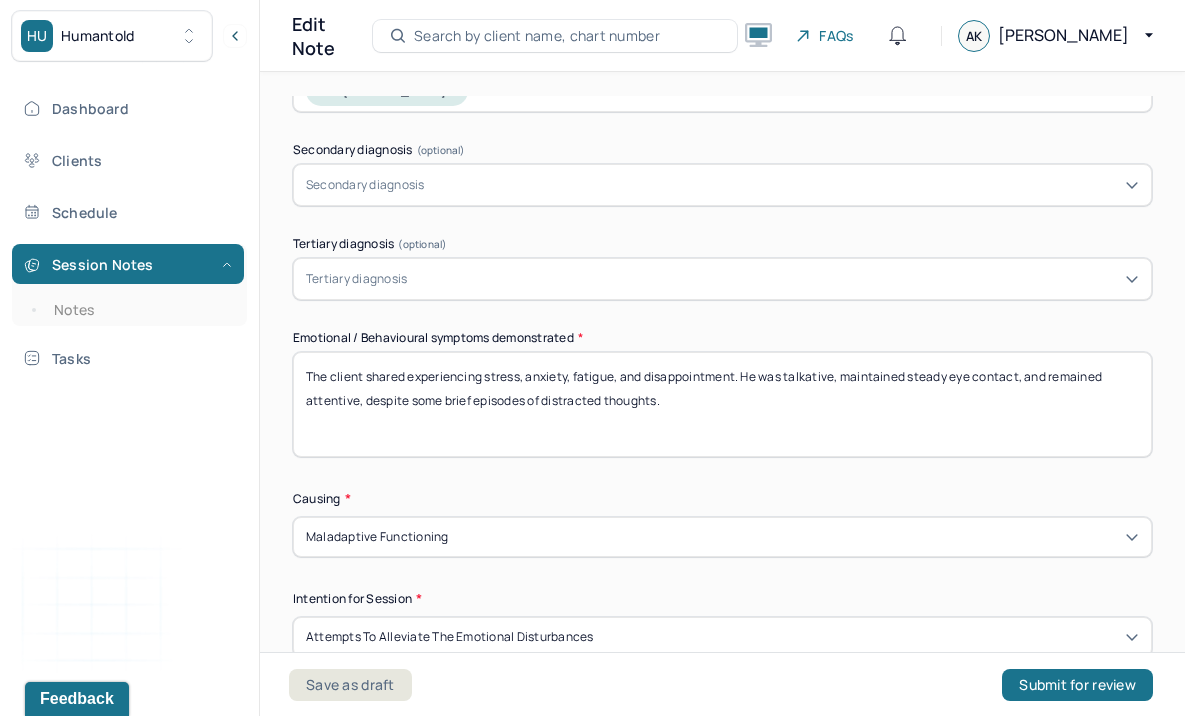 click on "The client shared experiencing stress, anxiety, fatigue, and disappointment. He was talkative, maintained steady eye contact, and remained attentive, despite some brief episodes of distracted thoughts." at bounding box center (722, 404) 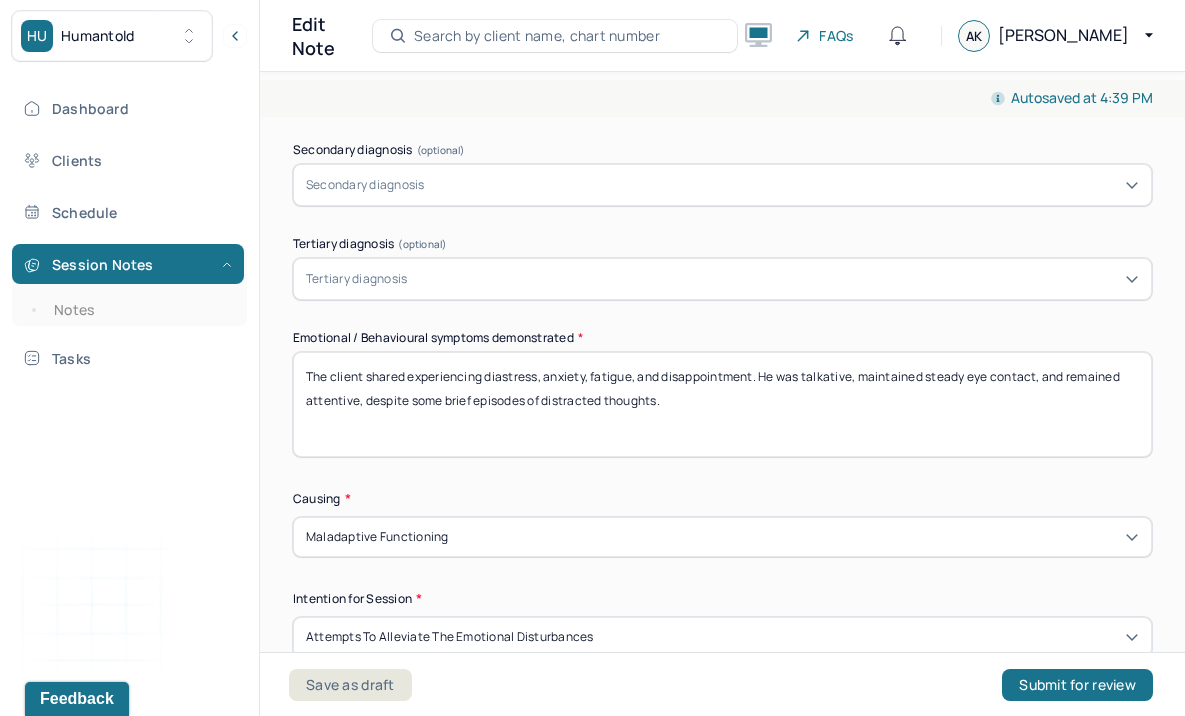 click on "Secondary diagnosis (optional)" at bounding box center [722, 150] 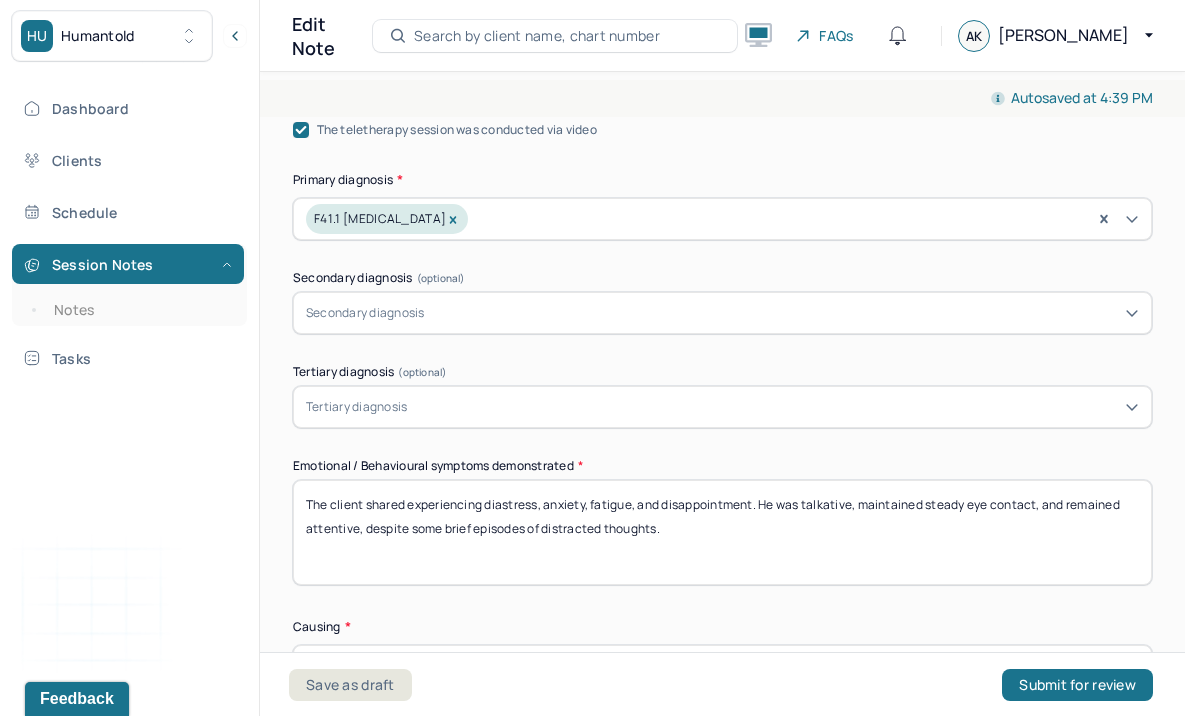 scroll, scrollTop: 667, scrollLeft: 0, axis: vertical 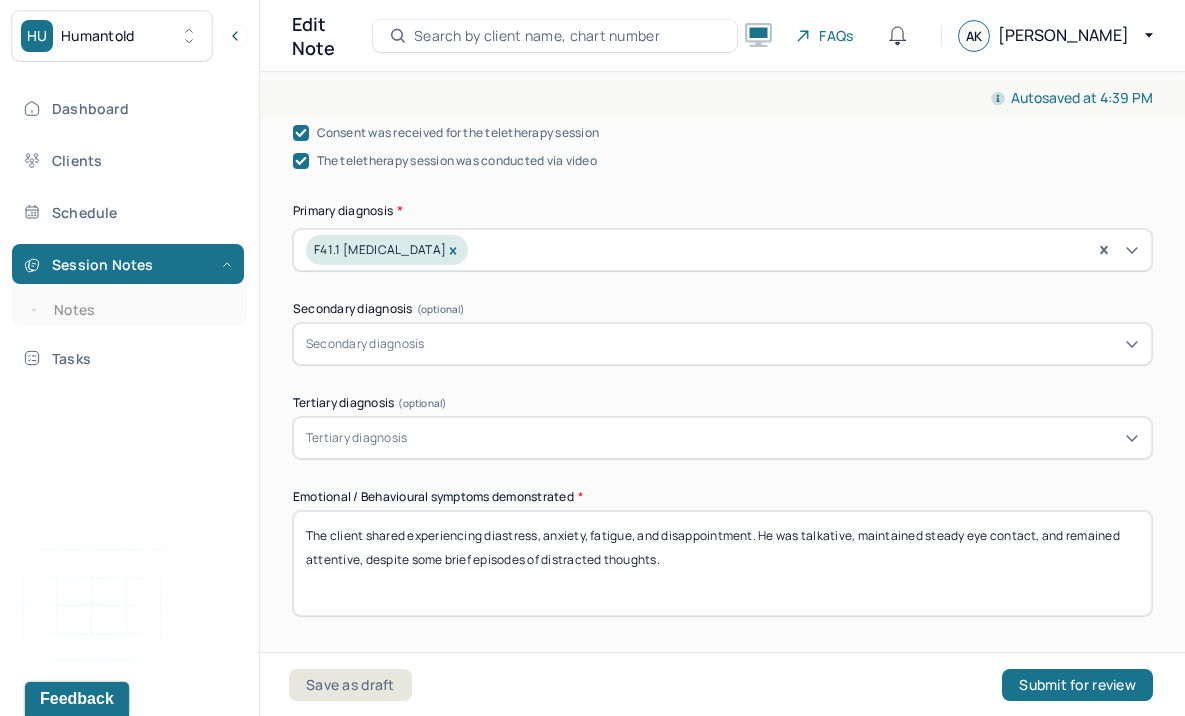 click on "The client shared experiencing diastress, anxiety, fatigue, and disappointment. He was talkative, maintained steady eye contact, and remained attentive, despite some brief episodes of distracted thoughts." at bounding box center (722, 563) 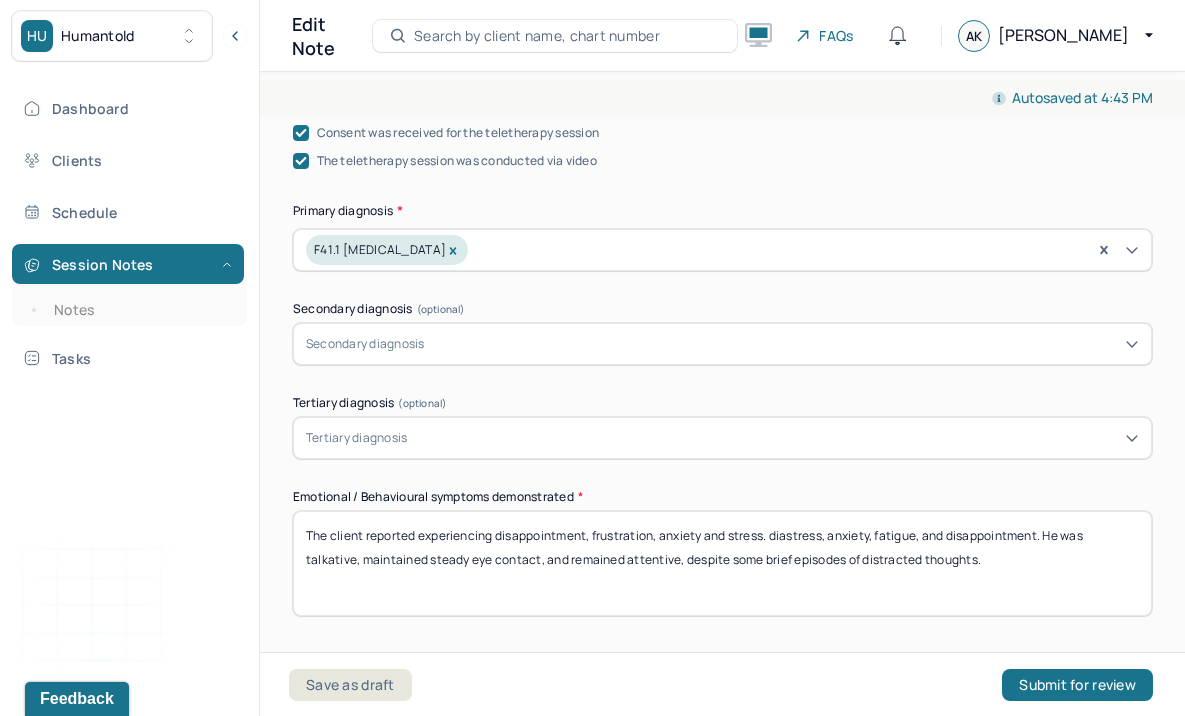 drag, startPoint x: 1047, startPoint y: 536, endPoint x: 770, endPoint y: 537, distance: 277.0018 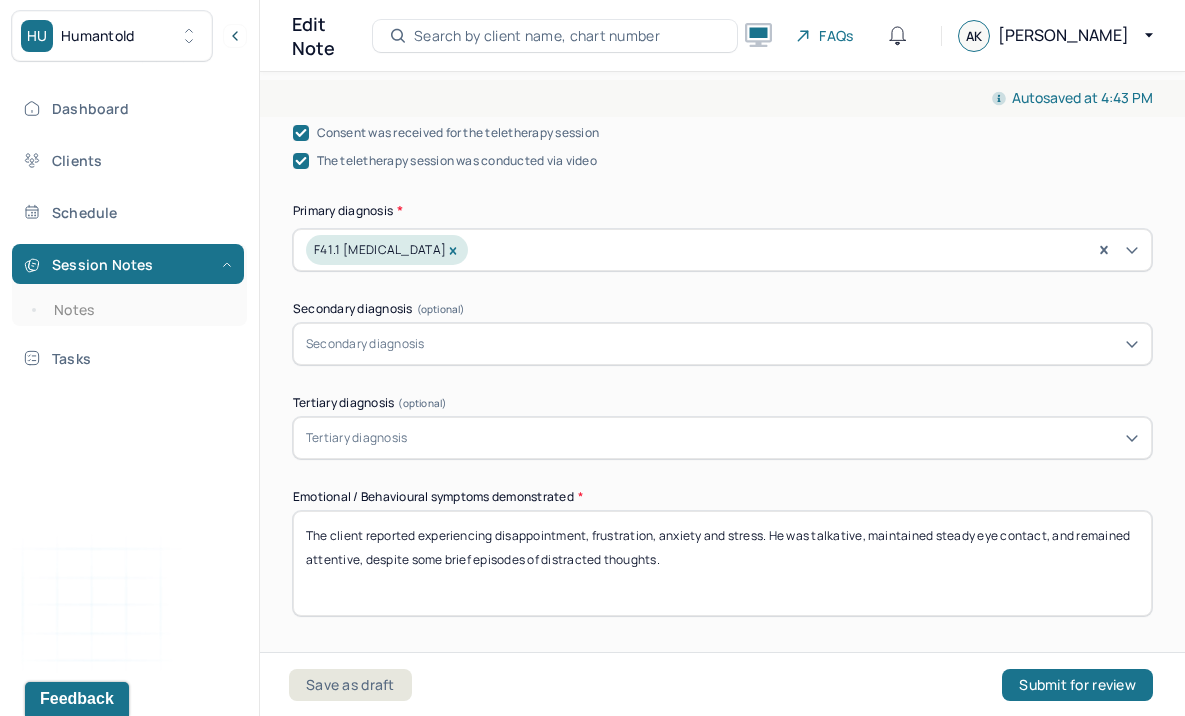 drag, startPoint x: 713, startPoint y: 556, endPoint x: 153, endPoint y: 443, distance: 571.2872 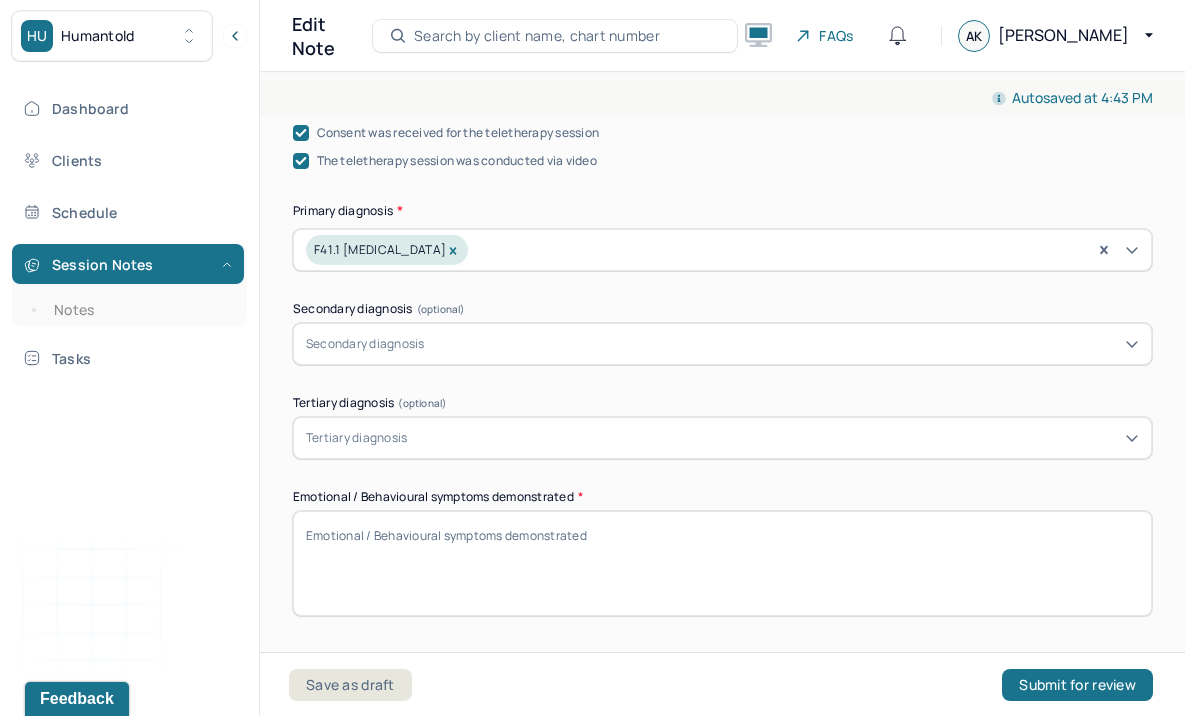 paste on "The client reported experiencing disappointment, frustration, anxiety, and stress. He was talkative and maintained steady eye contact throughout the session. While there were brief moments of distracted thinking, he remained attentive and engaged, expressing his thoughts with clarity and emotional awareness. His posture was upright, and he used expressive hand gestures when discussing emotionally charged topics. His overall presentation reflected a genuine effort to process his emotions and remain present in the therapeutic space." 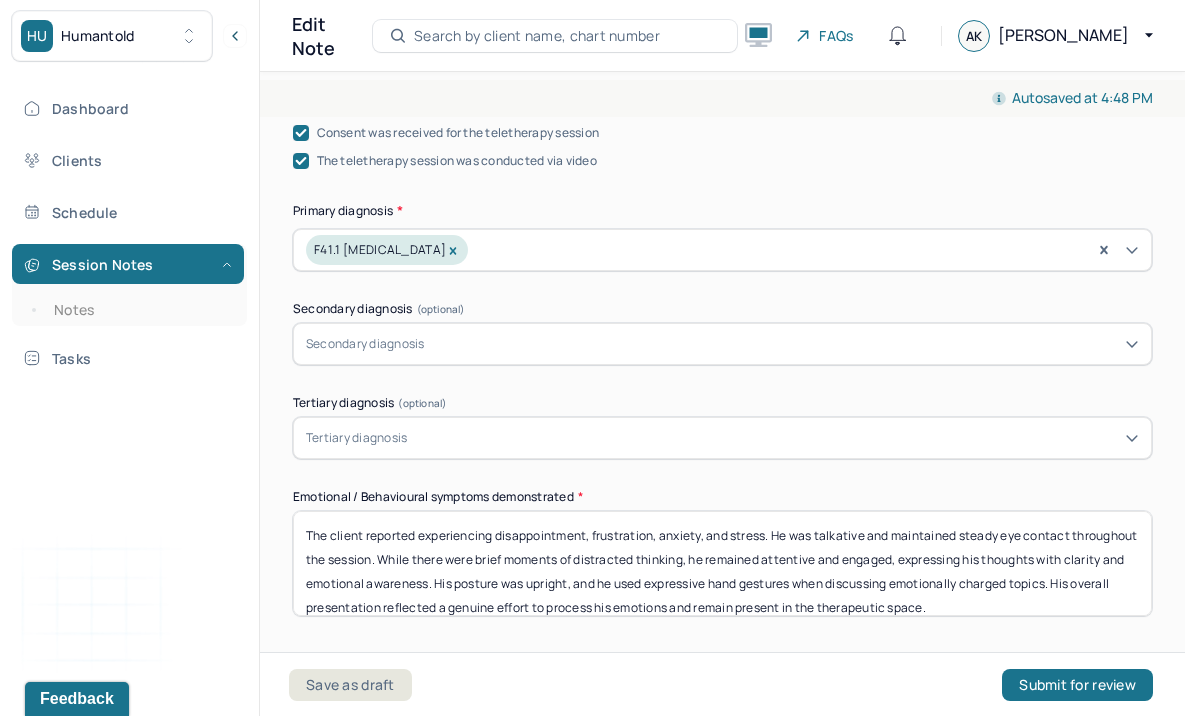 type on "The client reported experiencing disappointment, frustration, anxiety, and stress. He was talkative and maintained steady eye contact throughout the session. While there were brief moments of distracted thinking, he remained attentive and engaged, expressing his thoughts with clarity and emotional awareness. His posture was upright, and he used expressive hand gestures when discussing emotionally charged topics. His overall presentation reflected a genuine effort to process his emotions and remain present in the therapeutic space." 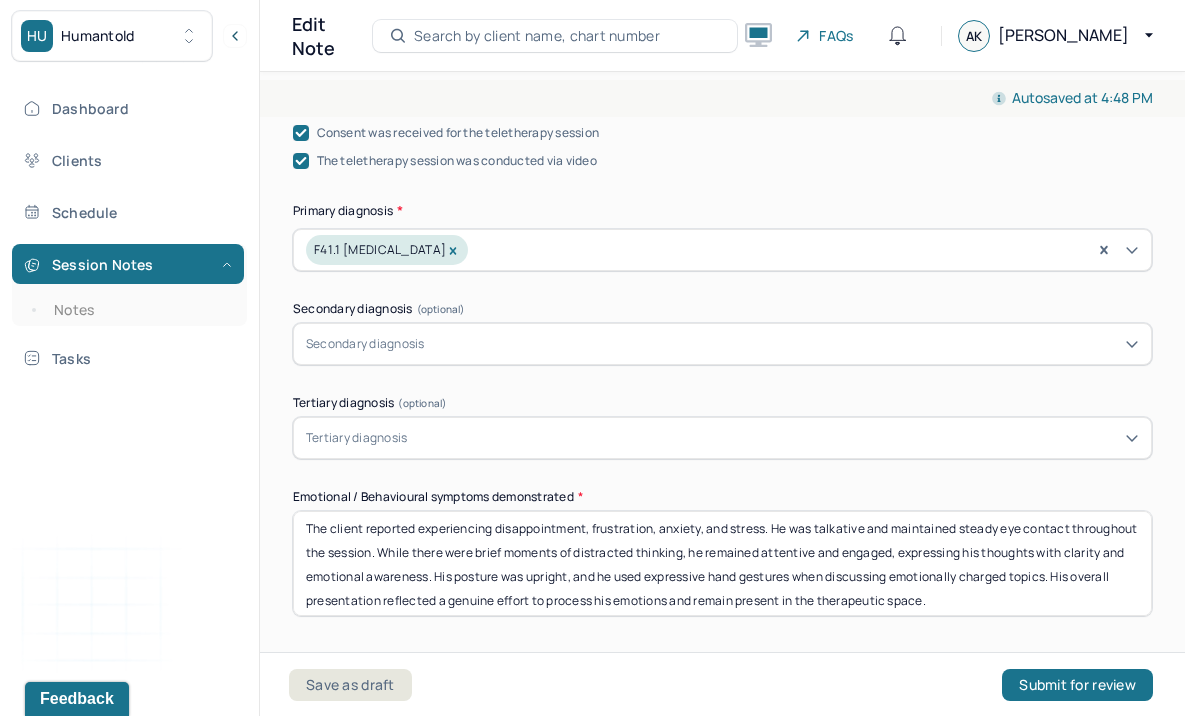 scroll, scrollTop: 16, scrollLeft: 0, axis: vertical 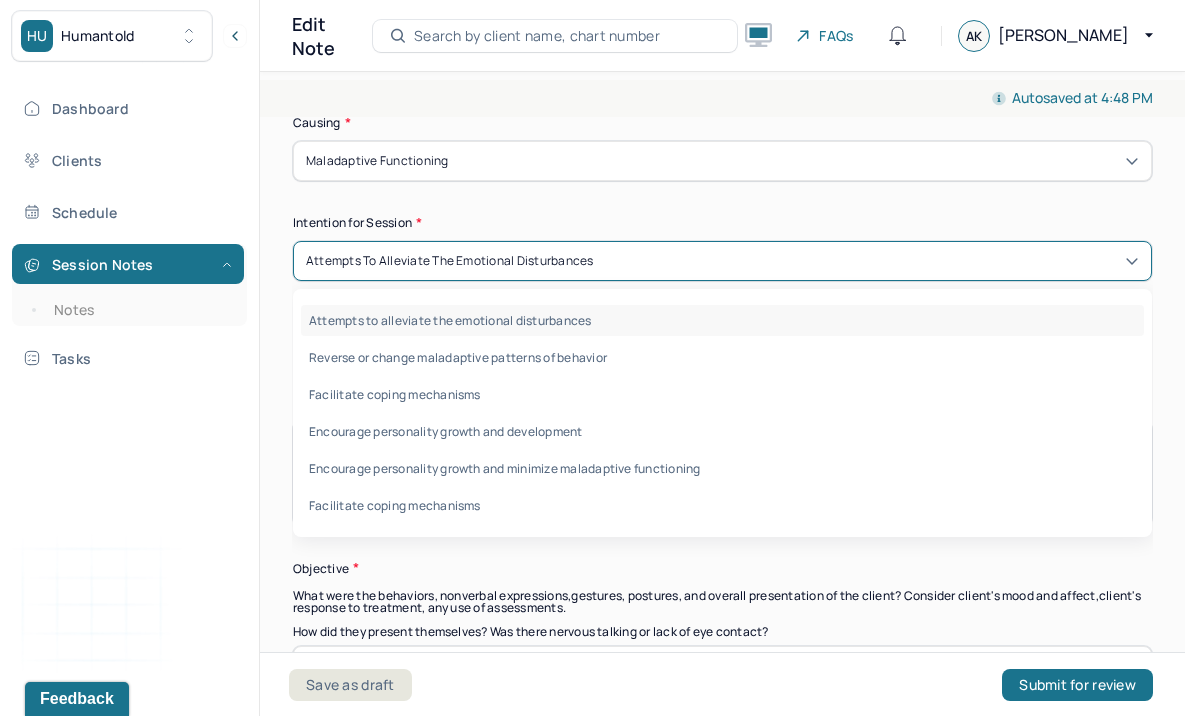 click on "Attempts to alleviate the emotional disturbances" at bounding box center [722, 261] 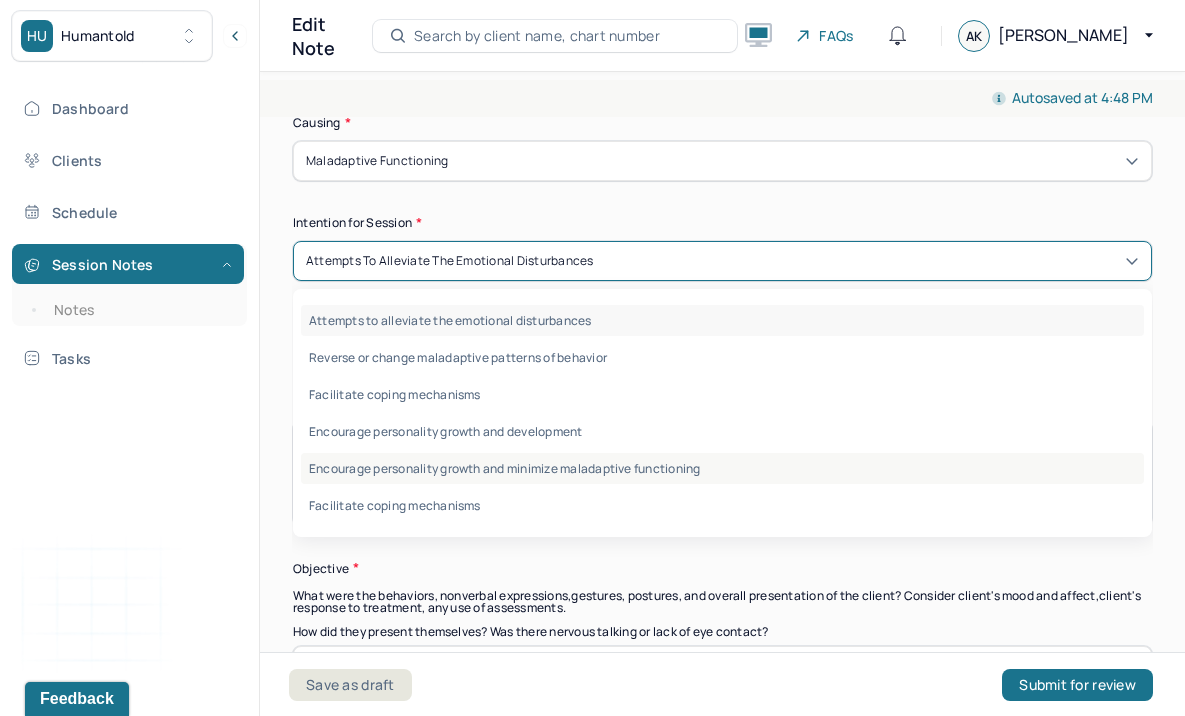 click on "Encourage personality growth and minimize maladaptive functioning" at bounding box center [722, 468] 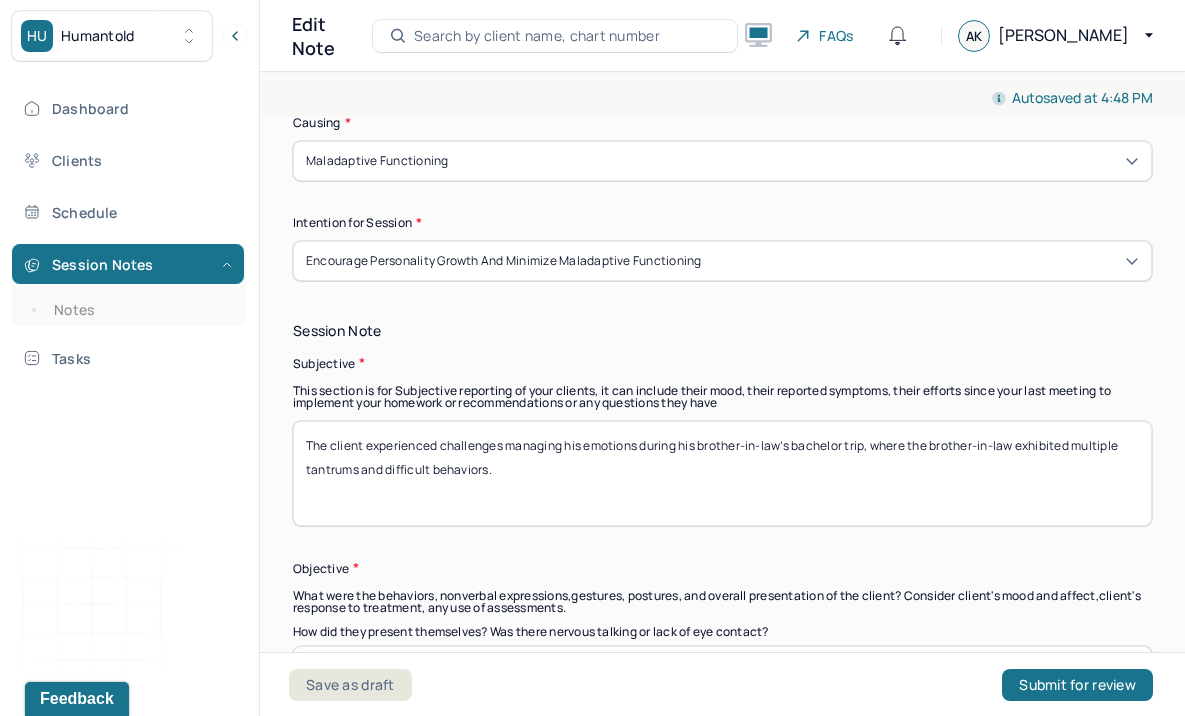 drag, startPoint x: 562, startPoint y: 482, endPoint x: 367, endPoint y: 437, distance: 200.12495 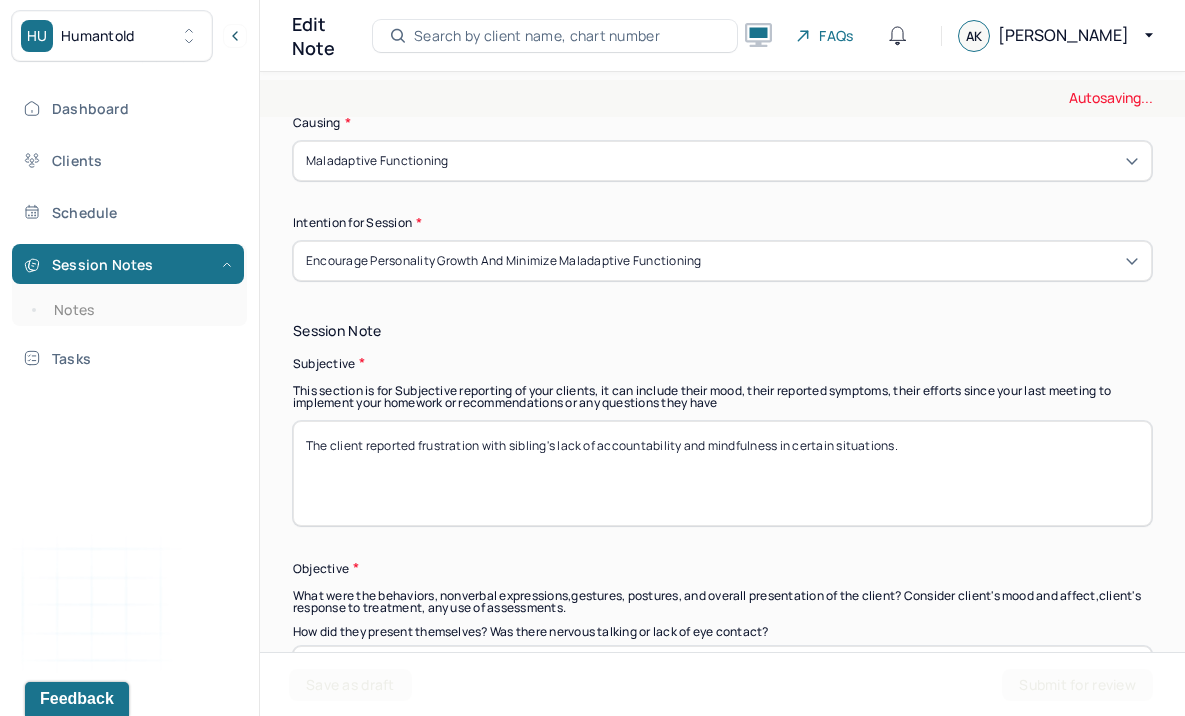 drag, startPoint x: 936, startPoint y: 444, endPoint x: 146, endPoint y: 415, distance: 790.5321 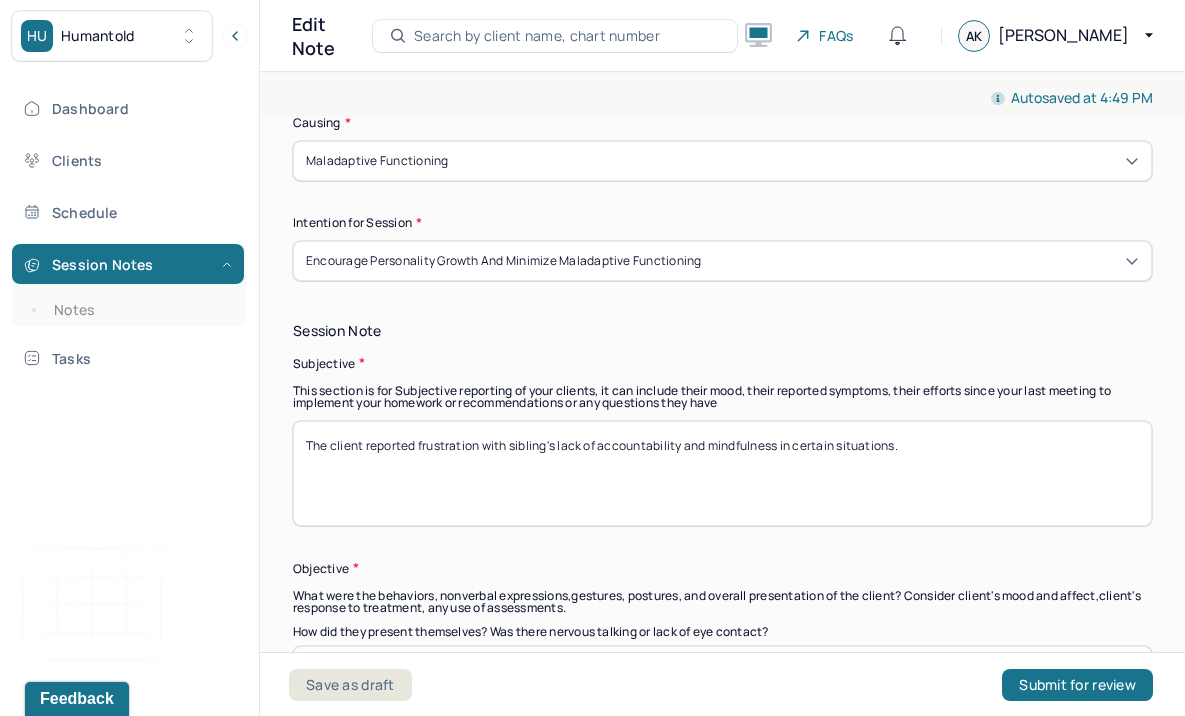 type on "The client reported frustration with sibling's lack of accountability and mindfulness in certain situations." 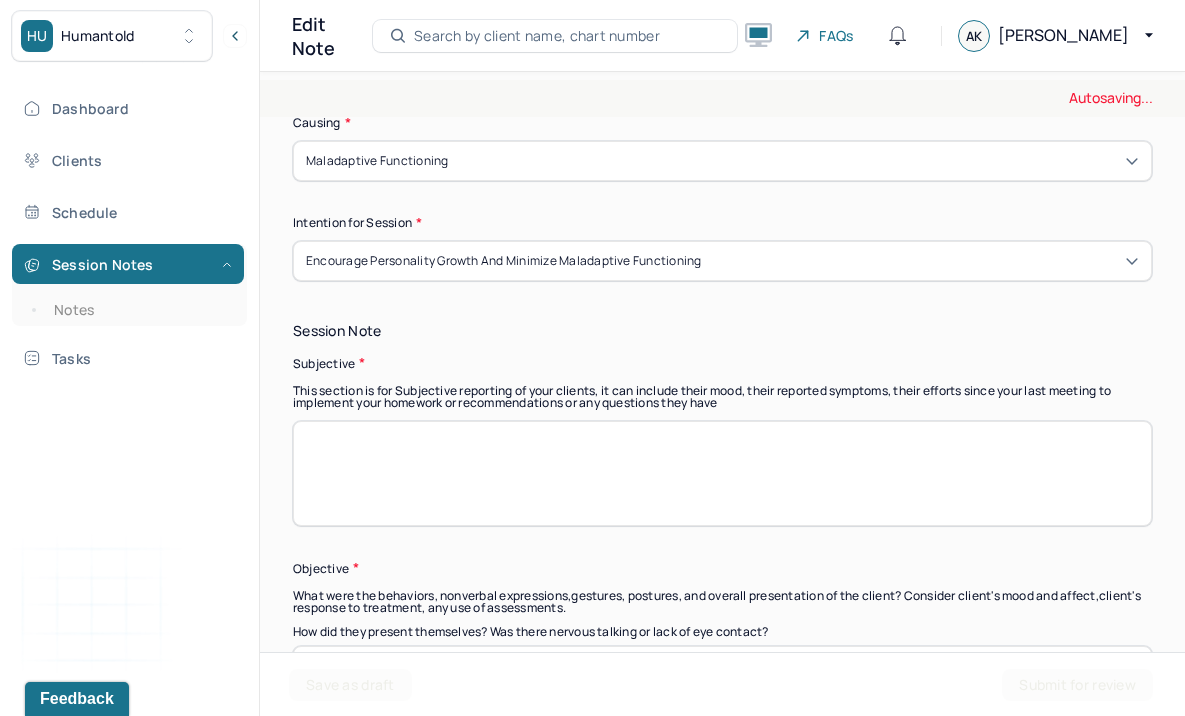 paste on "The client reported frustration with their sibling’s lack of accountability and mindfulness in certain situations. The client expressed feeling dismissed and emotionally burdened by repeated interactions lacking mutual respect or consideration. Nonverbal cues such as a furrowed brow, crossed arms, and a tense posture accompanied the discussion. Despite these frustrations, the client remained engaged, articulate, and reflective throughout the session, demonstrating a desire to improve communication and establish healthier boundaries within the sibling relationship." 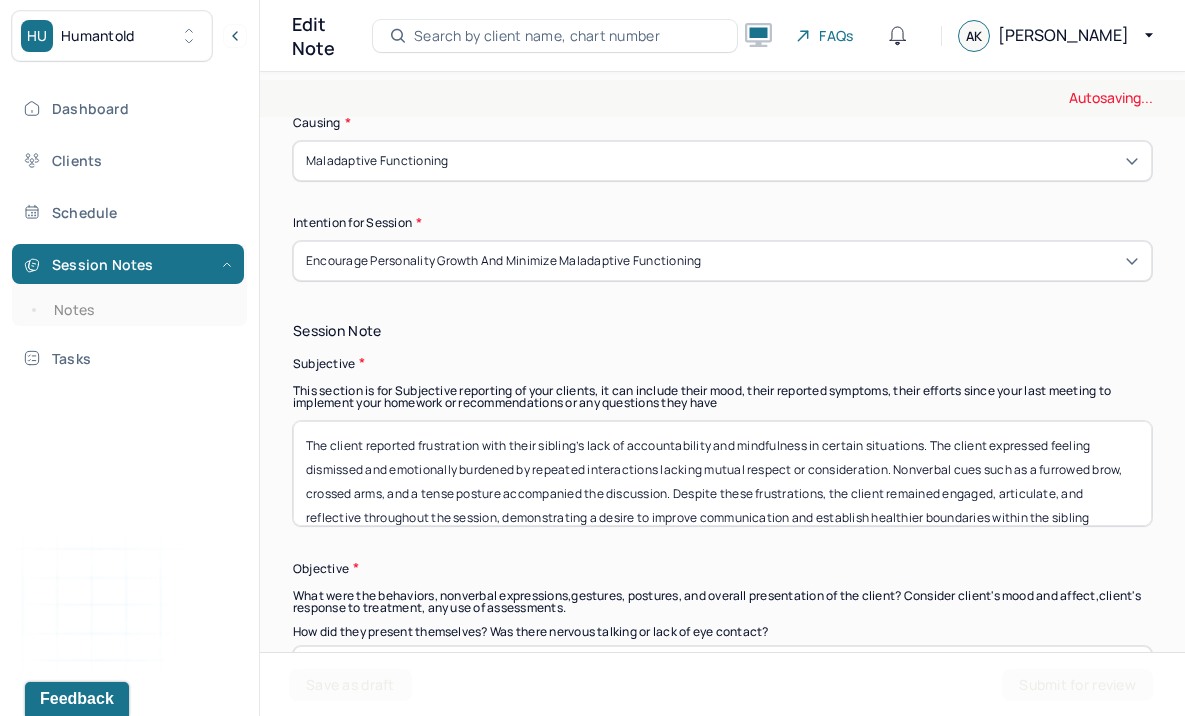 scroll, scrollTop: 24, scrollLeft: 0, axis: vertical 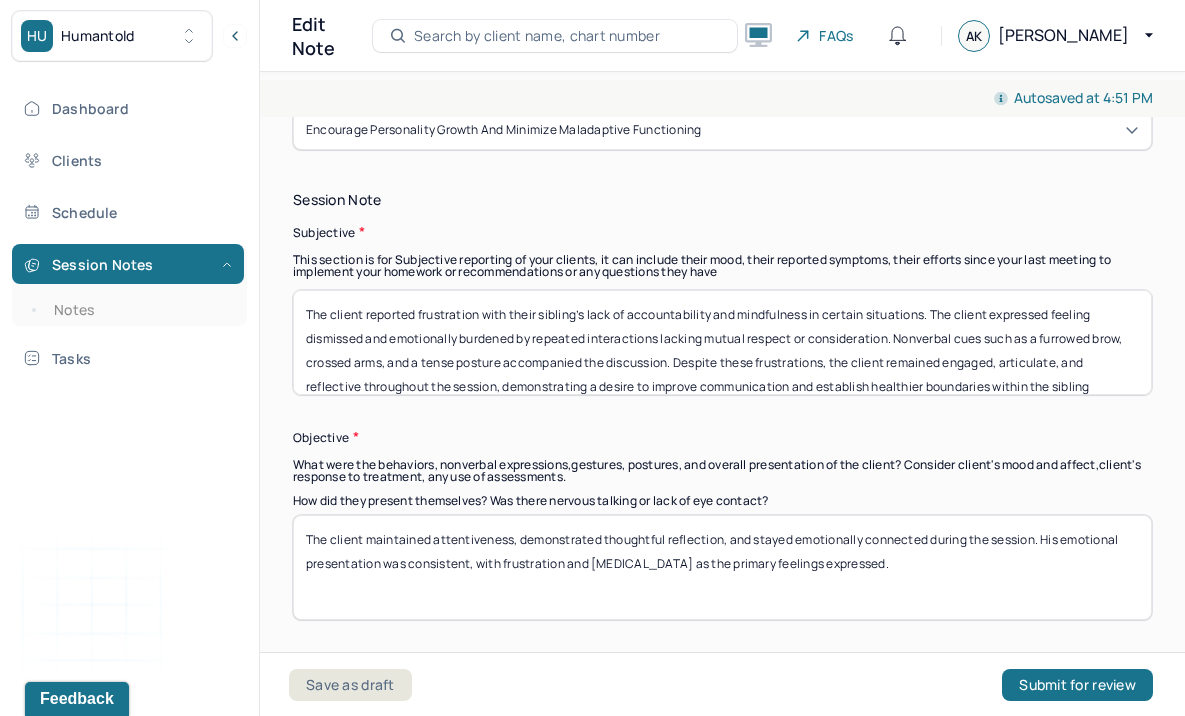 drag, startPoint x: 812, startPoint y: 336, endPoint x: 751, endPoint y: 338, distance: 61.03278 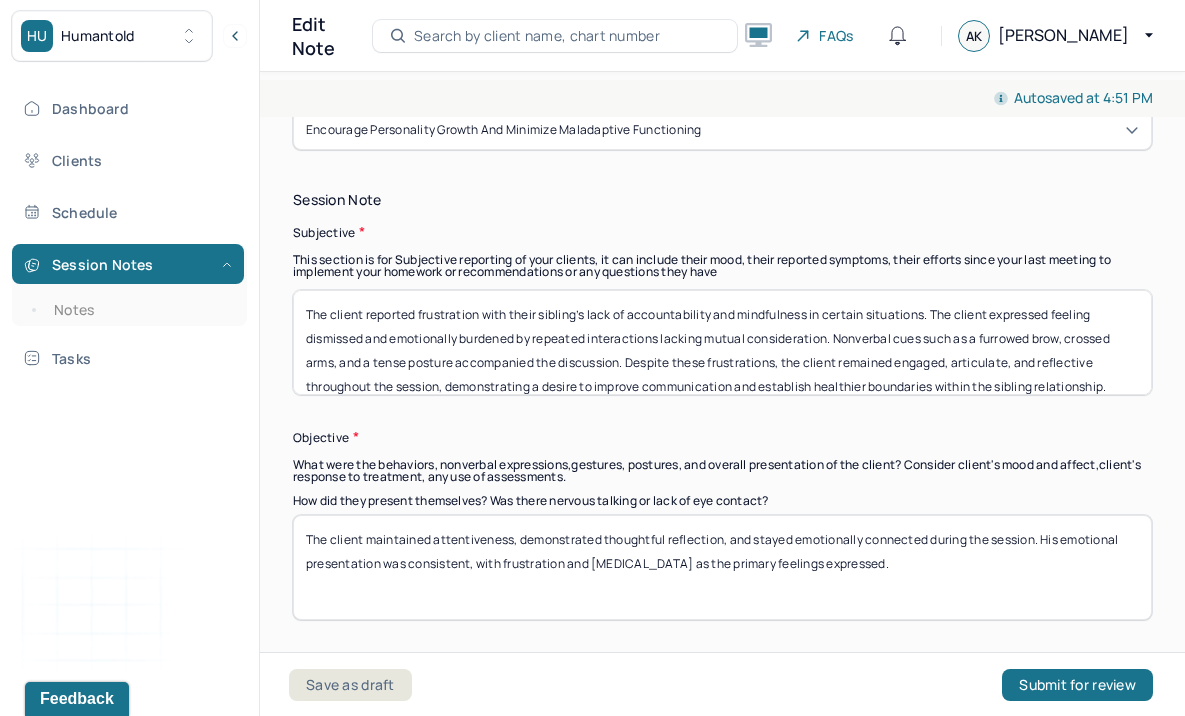 scroll, scrollTop: 16, scrollLeft: 0, axis: vertical 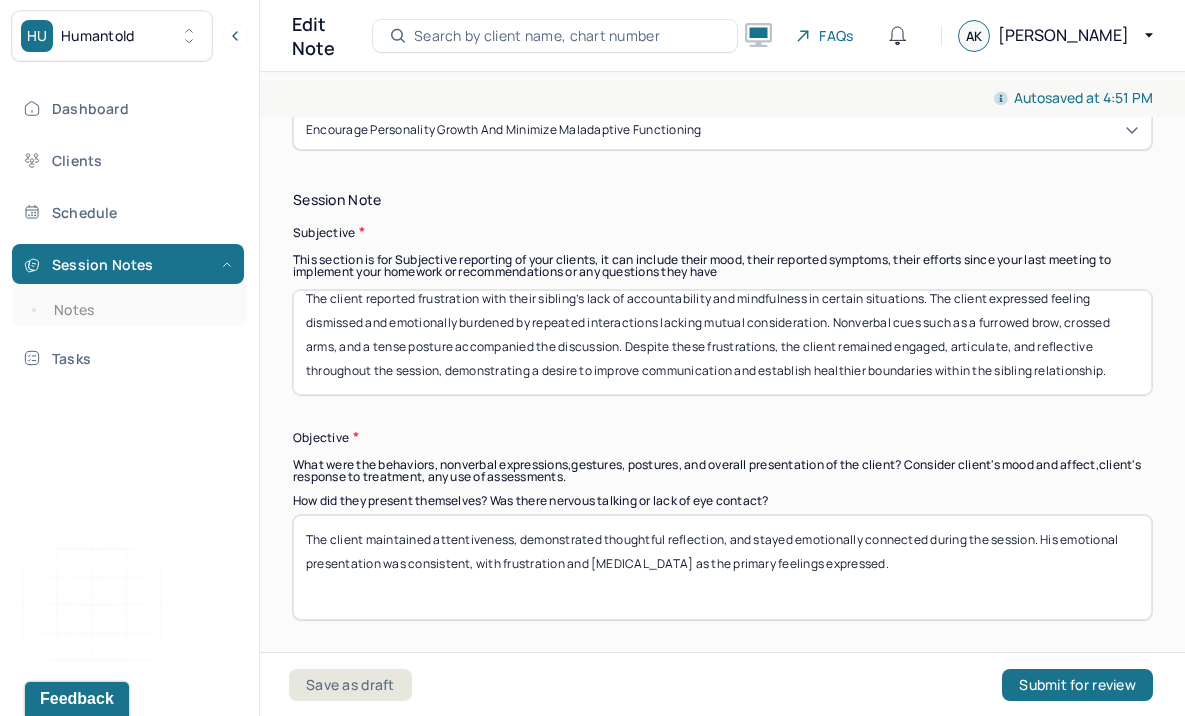 drag, startPoint x: 831, startPoint y: 335, endPoint x: 956, endPoint y: 475, distance: 187.68324 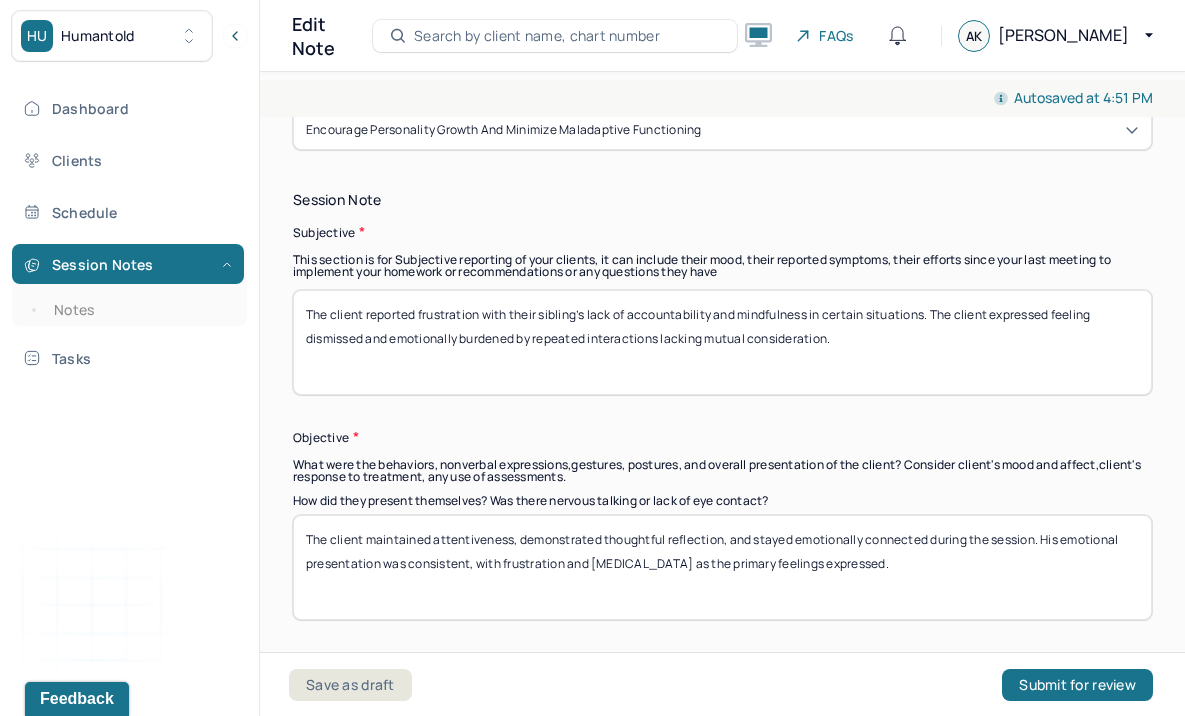 scroll, scrollTop: 0, scrollLeft: 0, axis: both 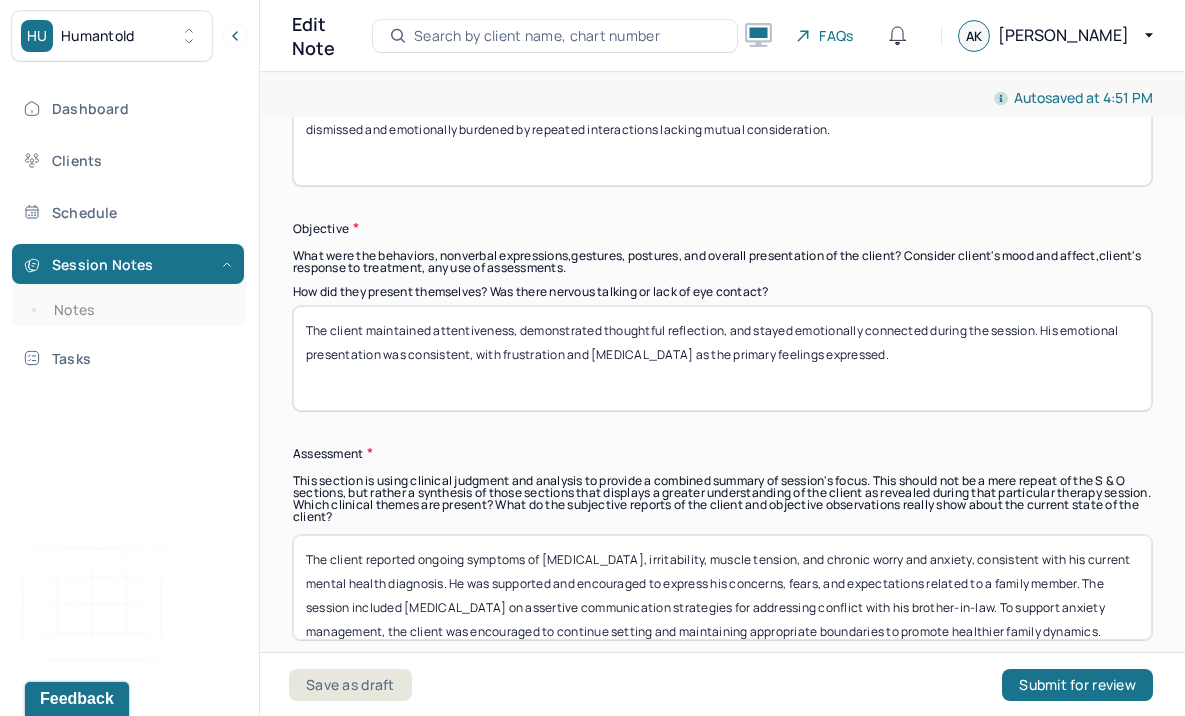 type on "The client reported frustration with their sibling’s lack of accountability and mindfulness in certain situations. The client expressed feeling dismissed and emotionally burdened by repeated interactions lacking mutual consideration." 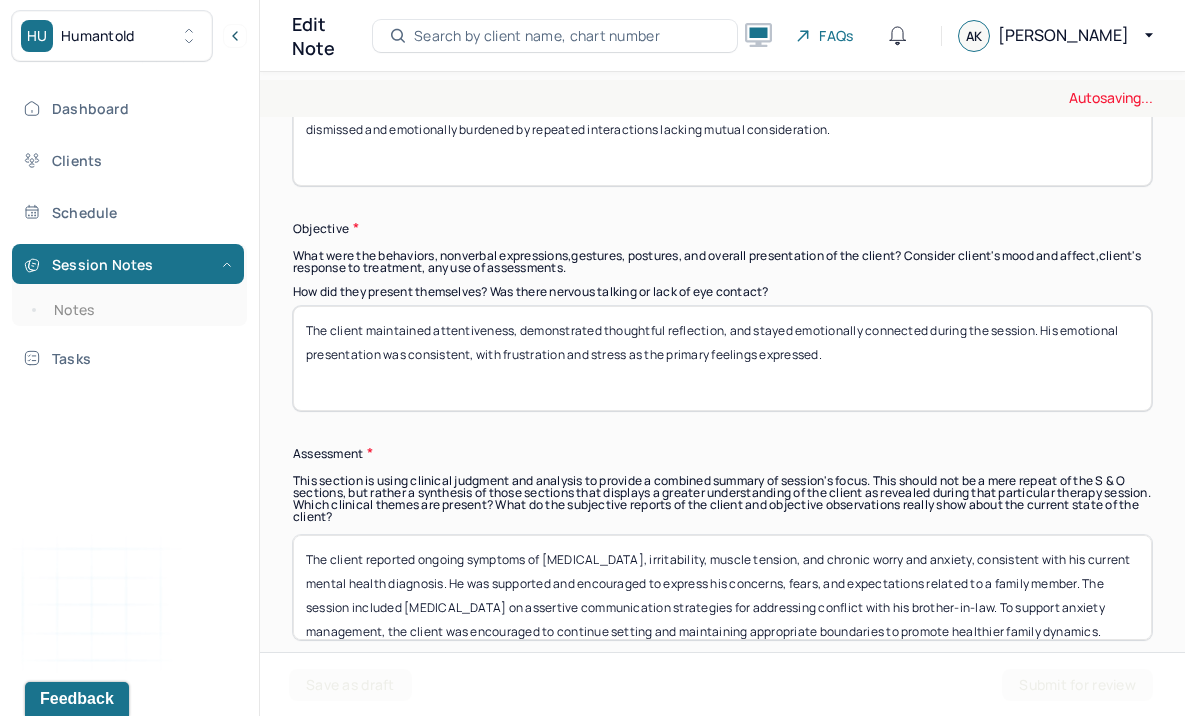 drag, startPoint x: 878, startPoint y: 361, endPoint x: 256, endPoint y: 242, distance: 633.2811 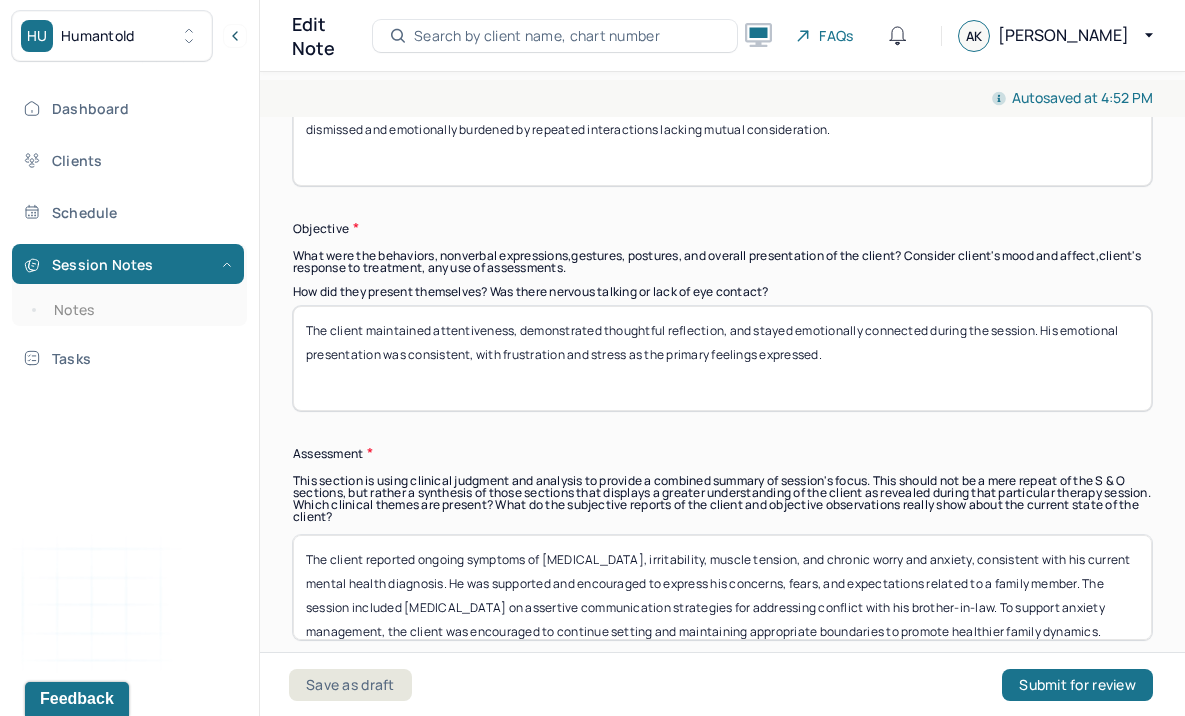type on "The client maintained attentiveness, demonstrated thoughtful reflection, and stayed emotionally connected during the session. His emotional presentation was consistent, with frustration and stress as the primary feelings expressed." 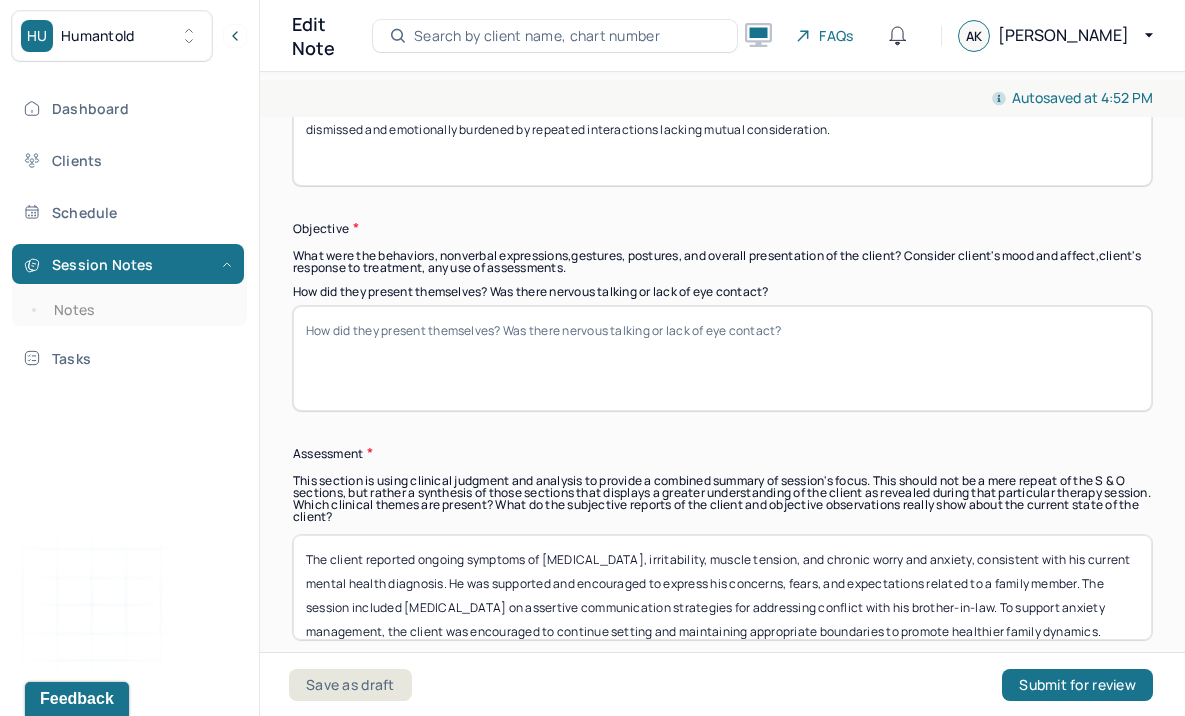 paste on "The client maintained attentiveness, demonstrated thoughtful reflection, and stayed emotionally connected throughout the session. His emotional presentation was congruent with the content discussed, with frustration and stress emerging as the primary emotions. He appeared tense at times, with a clenched jaw and fidgeting hands, signaling underlying [MEDICAL_DATA]. Nonetheless, he remained verbally expressive and engaged, offering clear insights into his experiences and actively participating in the therapeutic process.
Ask ChatGPT" 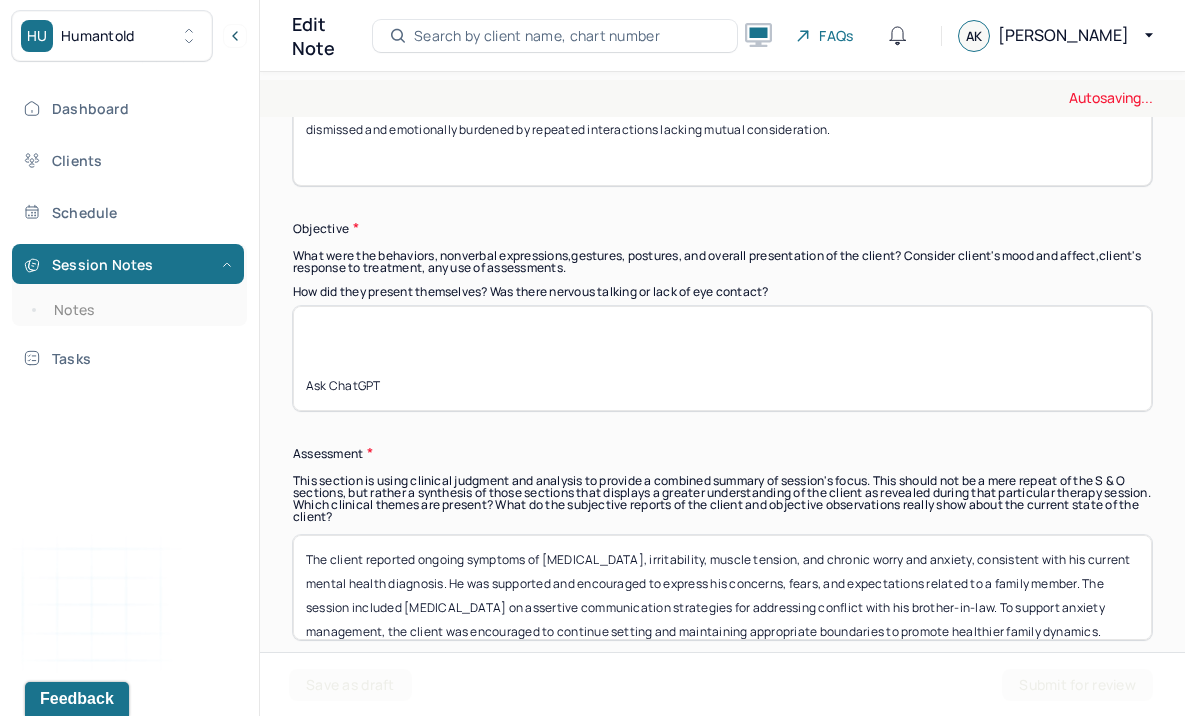 scroll, scrollTop: 256, scrollLeft: 0, axis: vertical 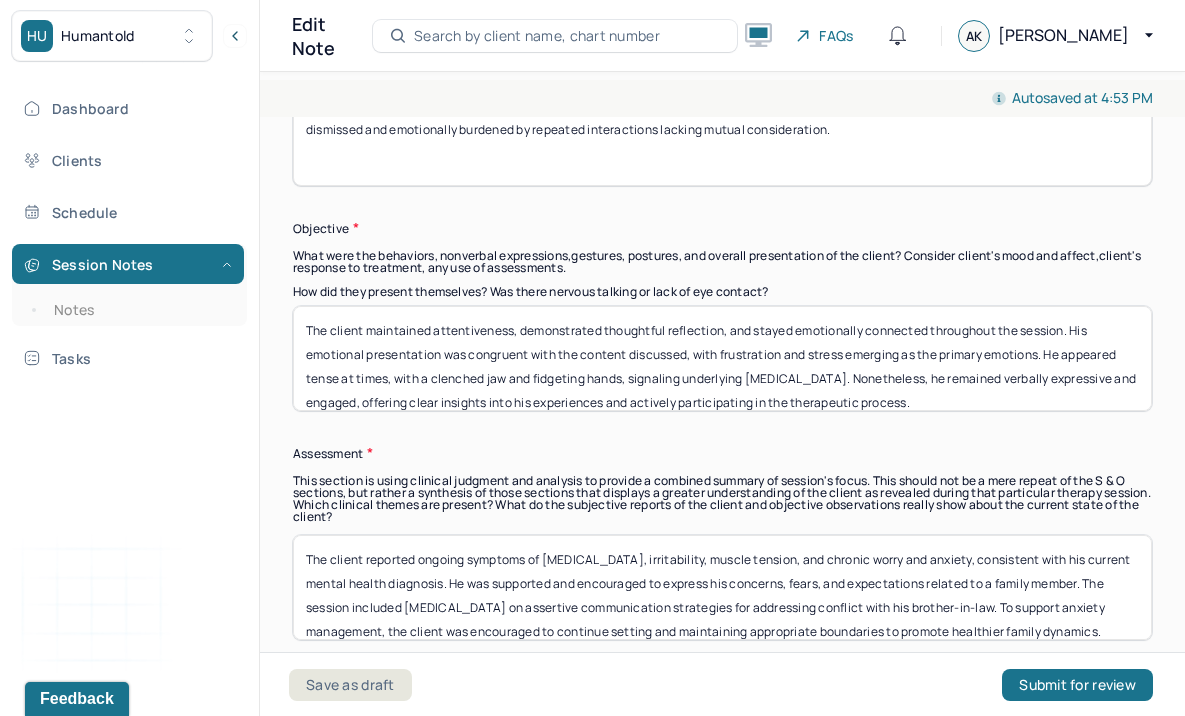 drag, startPoint x: 895, startPoint y: 376, endPoint x: 801, endPoint y: 379, distance: 94.04786 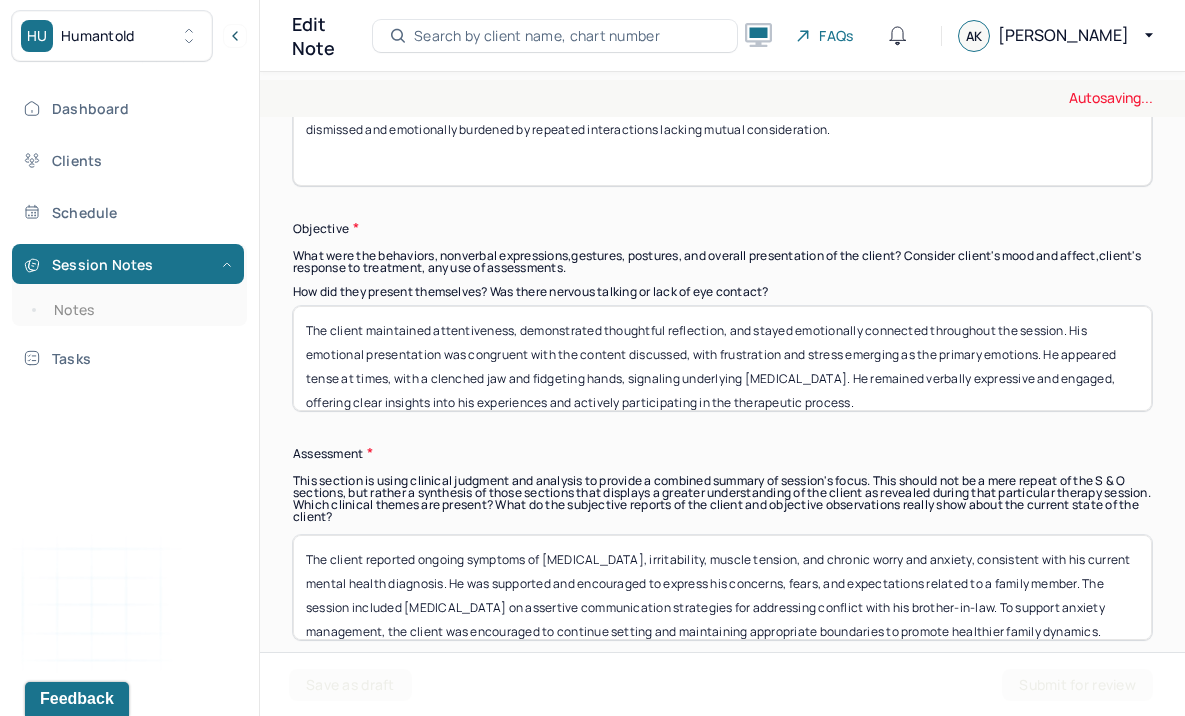scroll, scrollTop: 16, scrollLeft: 0, axis: vertical 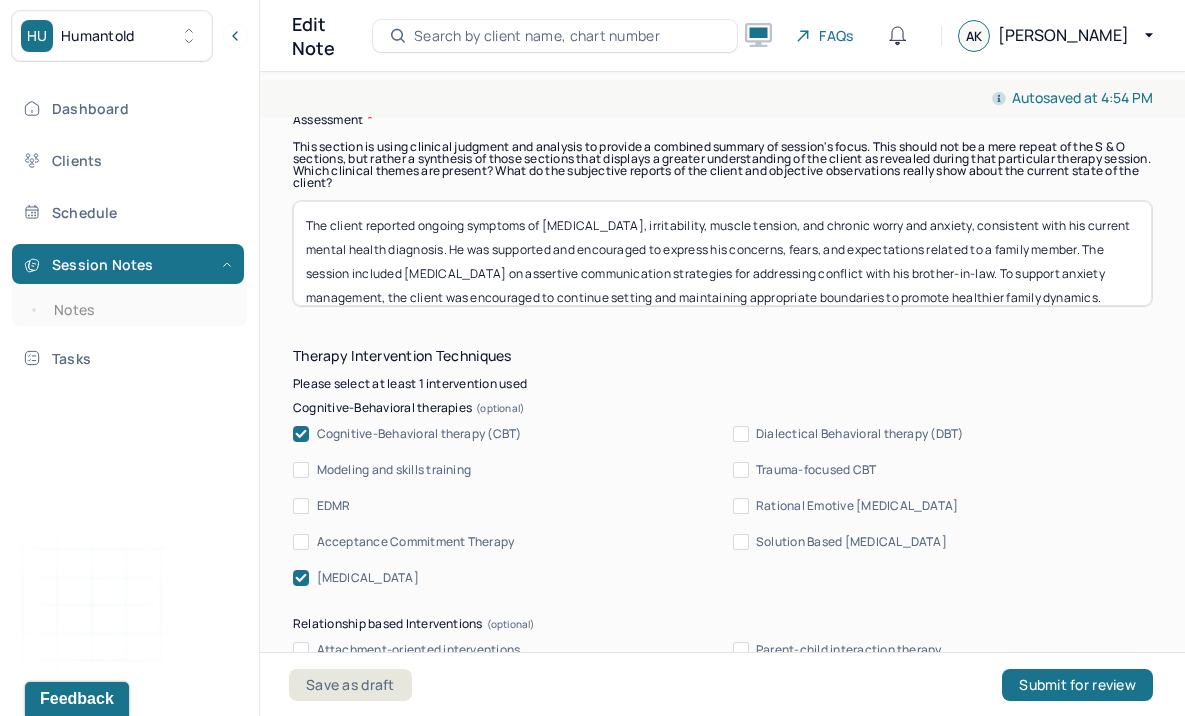 type on "The client maintained attentiveness, demonstrated thoughtful reflection, and stayed emotionally connected throughout the session. His emotional presentation was congruent with the content discussed, with frustration and stress emerging as the primary emotions. He appeared tense at times, with a clenched jaw and fidgeting hands, signaling underlying [MEDICAL_DATA]. He remained verbally expressive and engaged, offering clear insights into his experiences and actively participating in the therapeutic process." 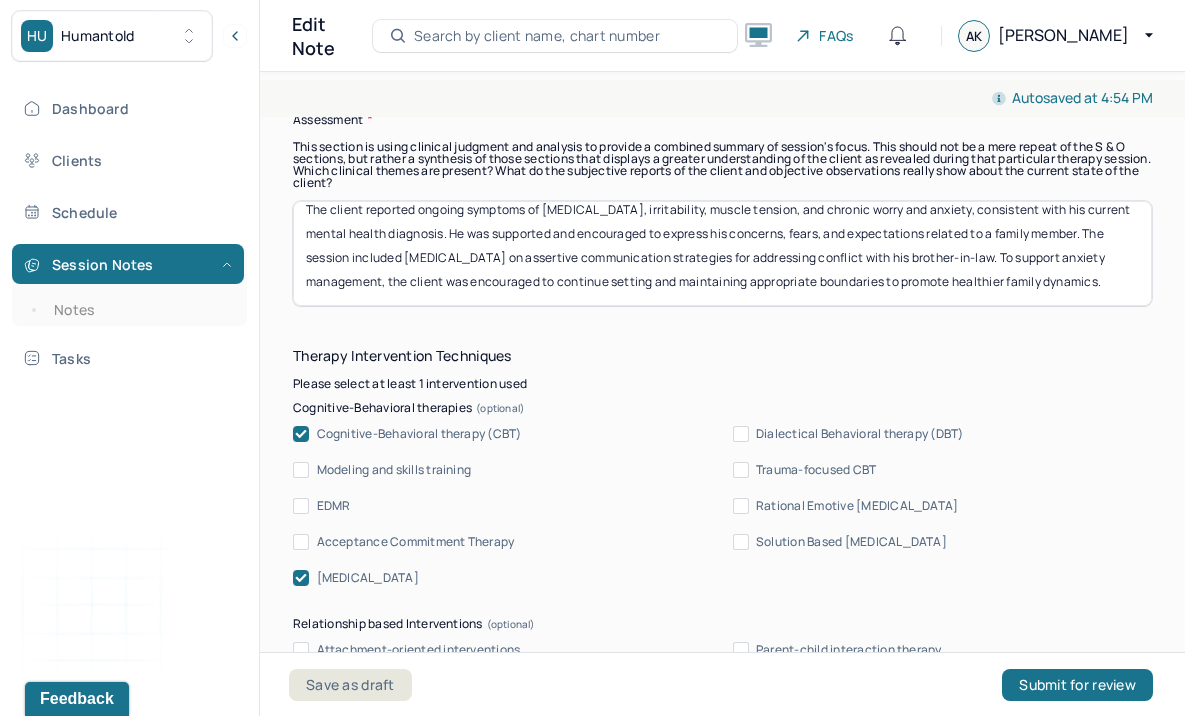 drag, startPoint x: 446, startPoint y: 246, endPoint x: 1005, endPoint y: 244, distance: 559.0036 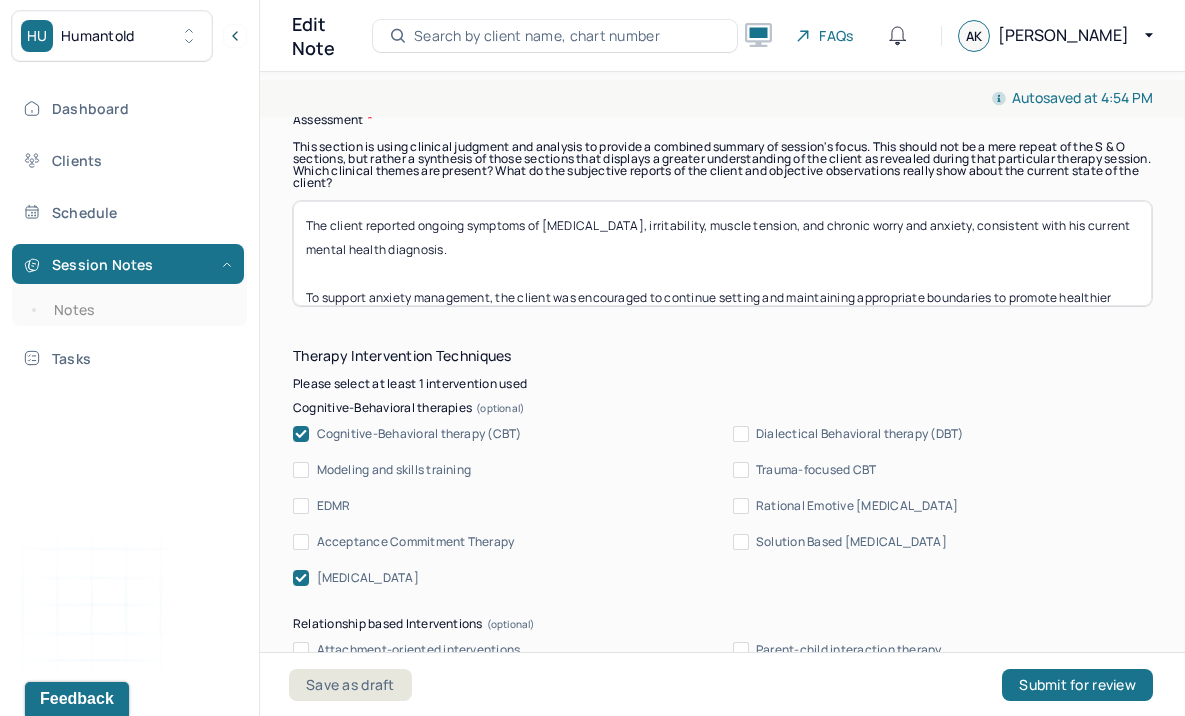 scroll, scrollTop: 40, scrollLeft: 0, axis: vertical 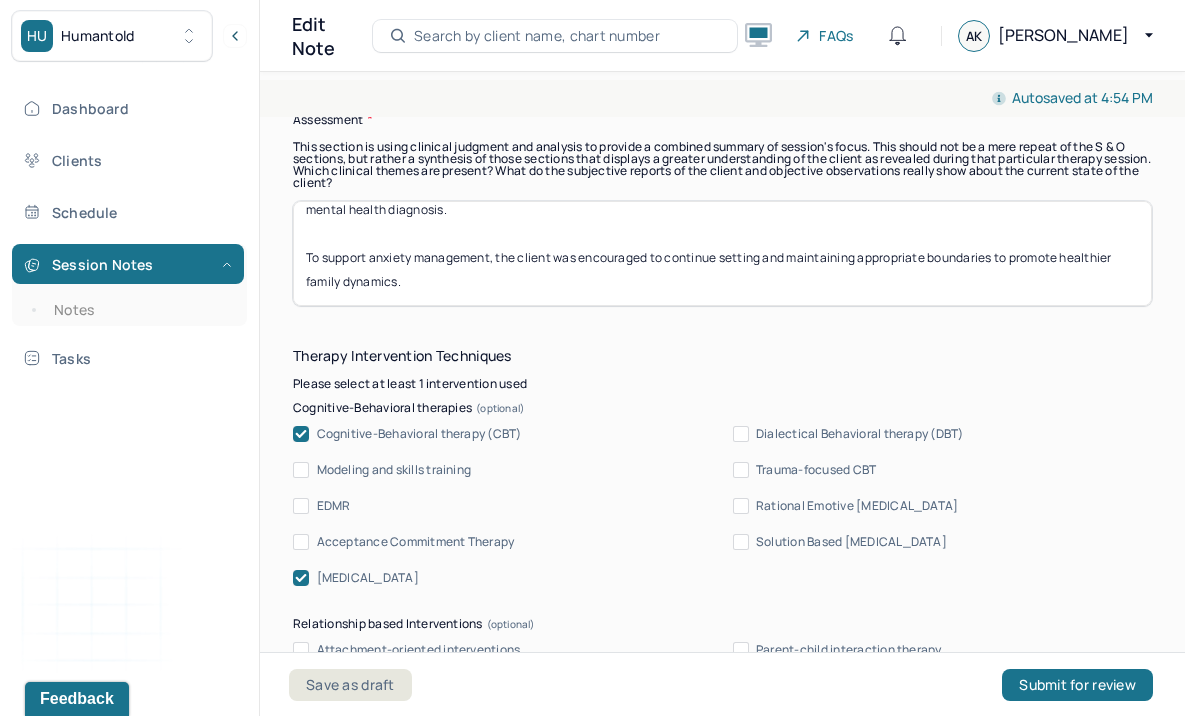 drag, startPoint x: 496, startPoint y: 253, endPoint x: 615, endPoint y: 313, distance: 133.2704 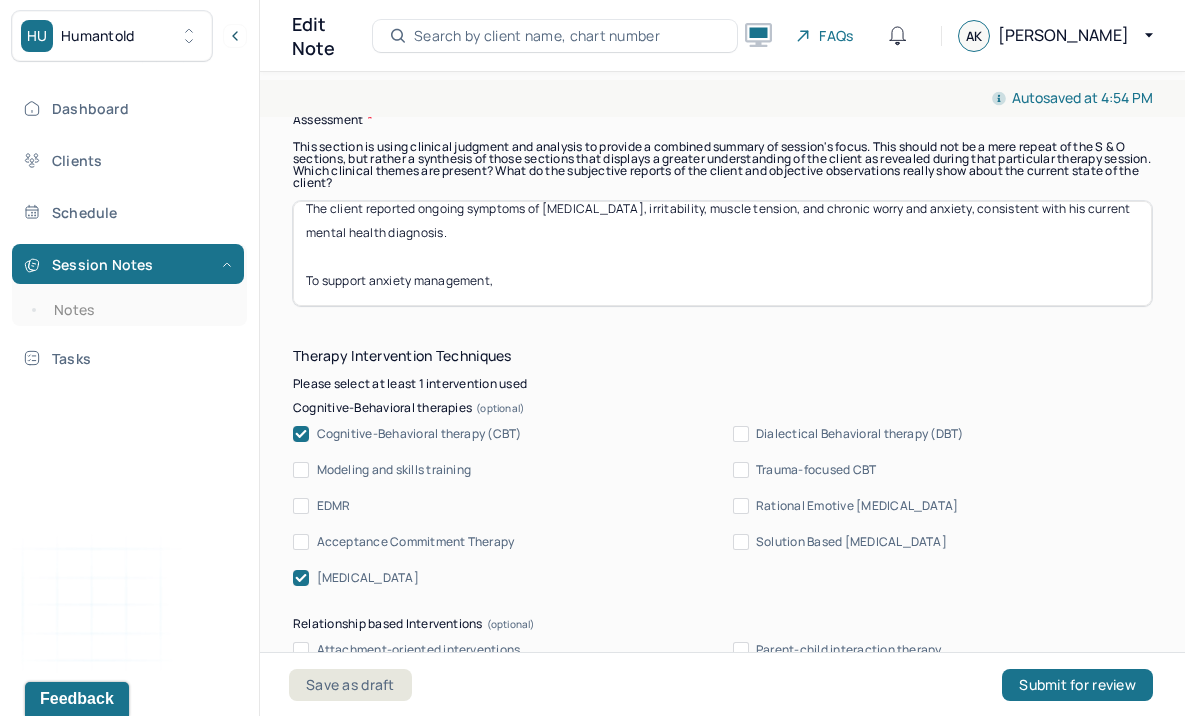 scroll, scrollTop: 16, scrollLeft: 0, axis: vertical 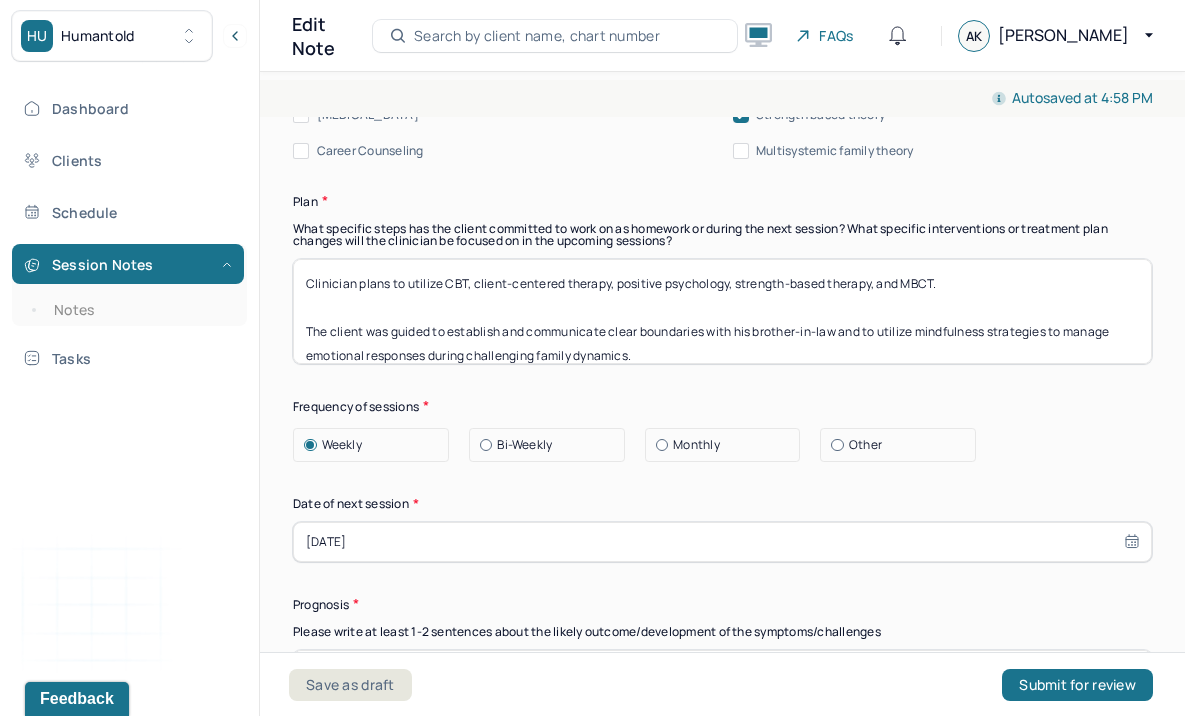 type on "The client reported ongoing symptoms of [MEDICAL_DATA], irritability, muscle tension, and chronic worry and anxiety, consistent with his current mental health diagnosis.
To support anxiety management, client was encouraged to reestablish boundaries and advocate" 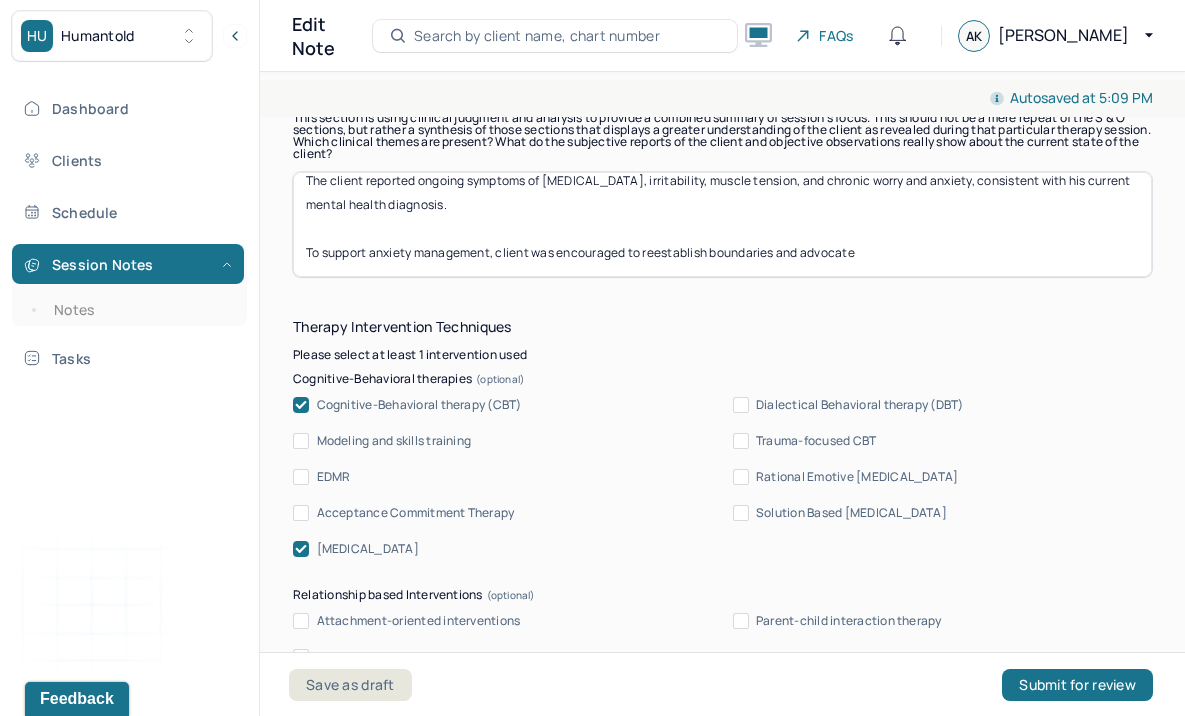 scroll, scrollTop: 1722, scrollLeft: 0, axis: vertical 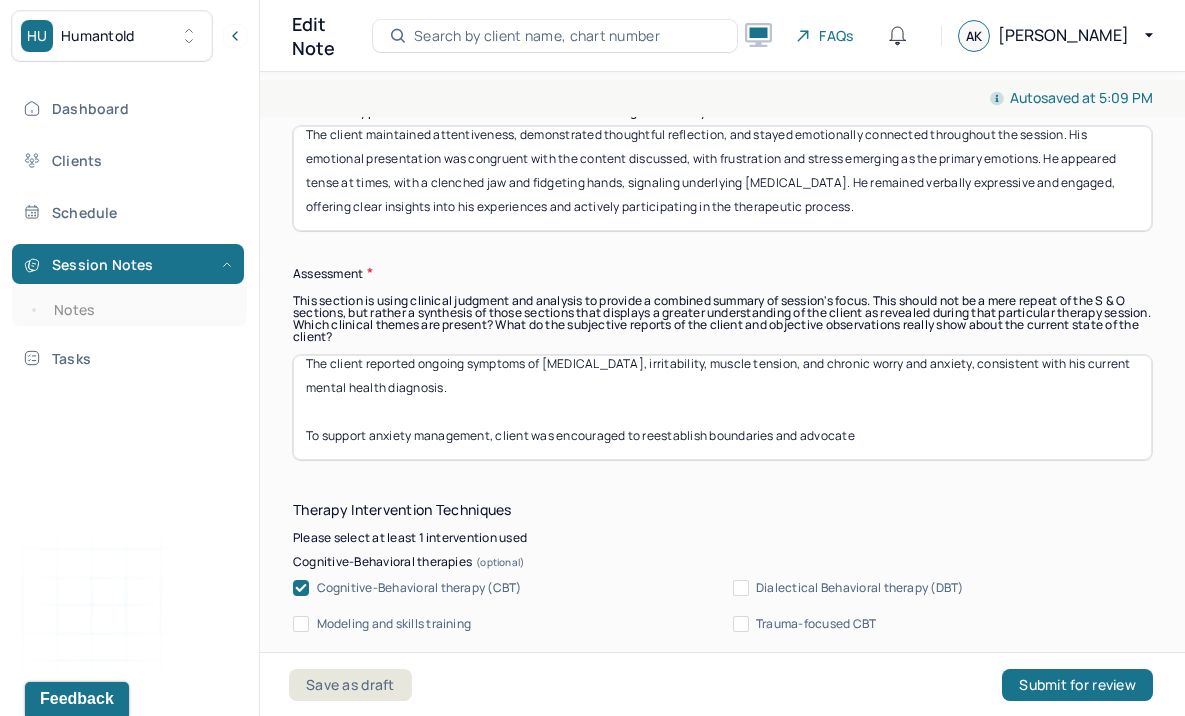 type on "Clinician plans to utilize CBT, client-centered therapy, positive psychology, strength-based therapy, and MBCT." 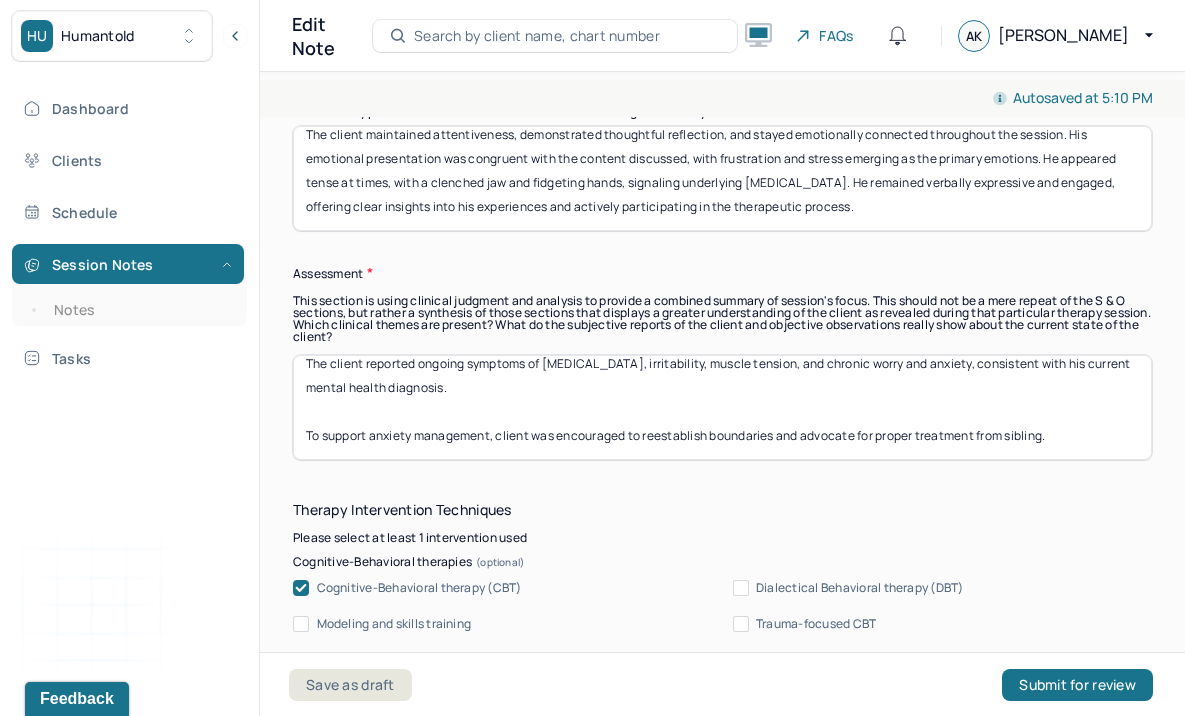 click on "The client reported ongoing symptoms of [MEDICAL_DATA], irritability, muscle tension, and chronic worry and anxiety, consistent with his current mental health diagnosis.
To support anxiety management, client was encouraged to reestablish boundaries and advocate for proper treatment from sibling." at bounding box center (722, 407) 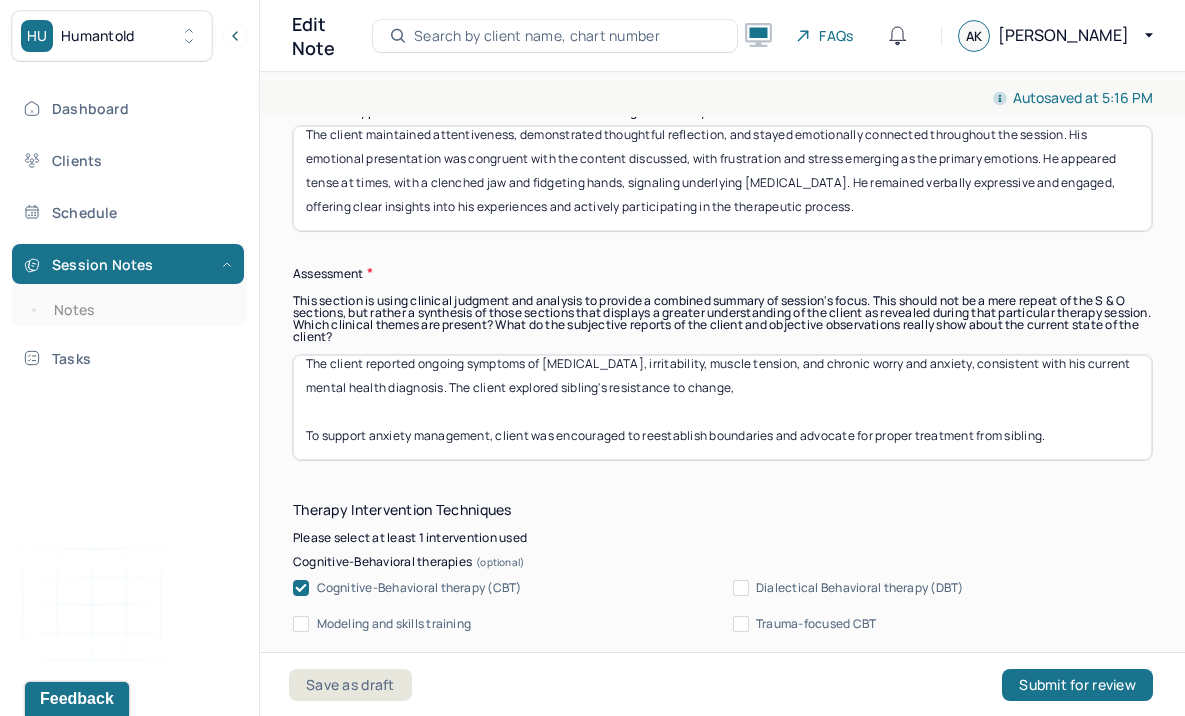 click on "The client reported ongoing symptoms of [MEDICAL_DATA], irritability, muscle tension, and chronic worry and anxiety, consistent with his current mental health diagnosis. The client explored sibling's resistance to change,
To support anxiety management, client was encouraged to reestablish boundaries and advocate for proper treatment from sibling." at bounding box center [722, 407] 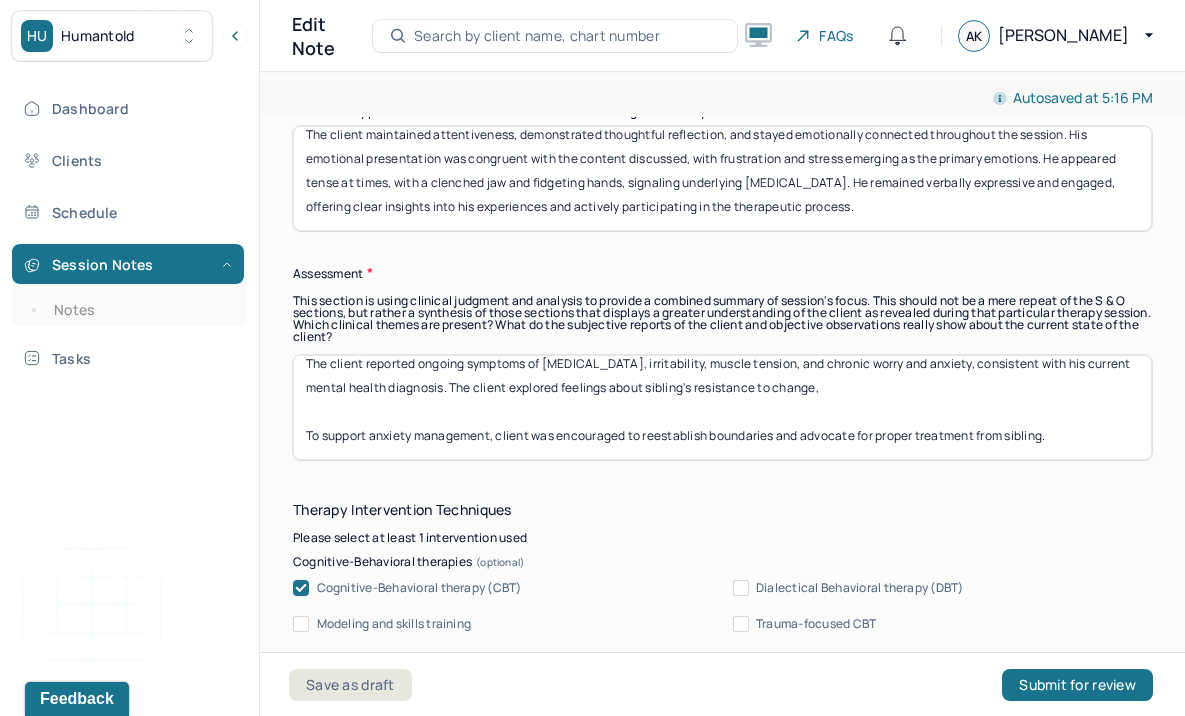 click on "The client reported ongoing symptoms of [MEDICAL_DATA], irritability, muscle tension, and chronic worry and anxiety, consistent with his current mental health diagnosis. The client explored feelings about sibling's resistance to change,
To support anxiety management, client was encouraged to reestablish boundaries and advocate for proper treatment from sibling." at bounding box center [722, 407] 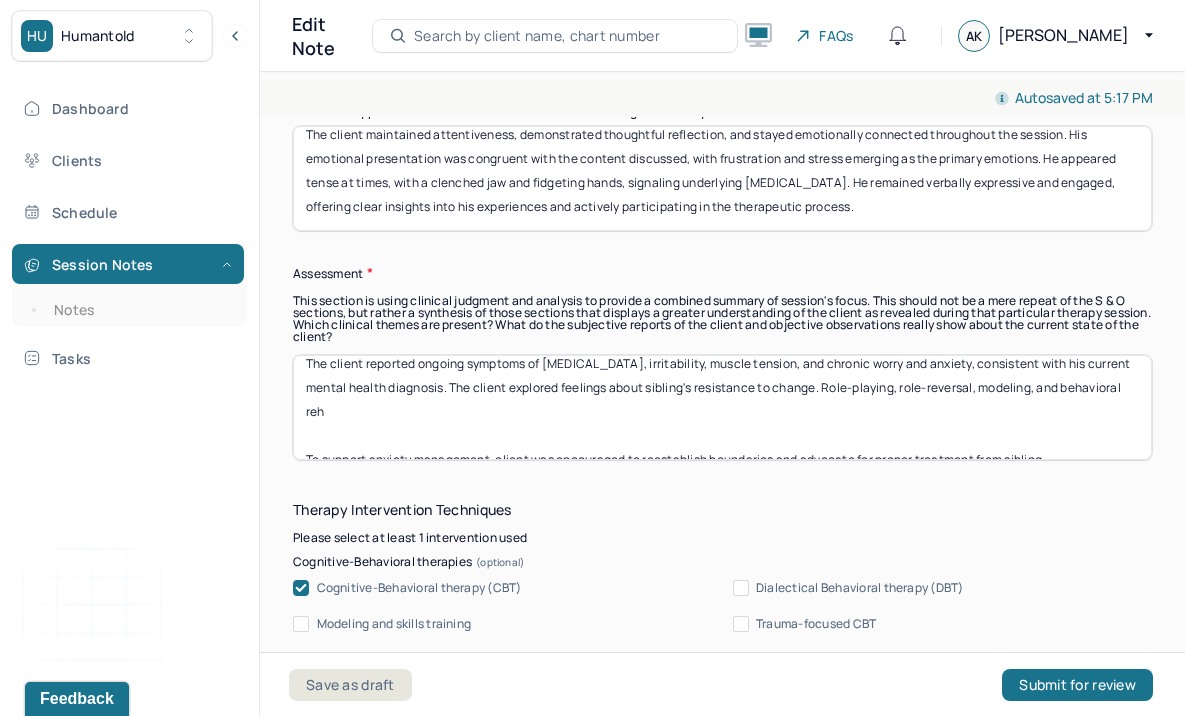 scroll, scrollTop: 40, scrollLeft: 0, axis: vertical 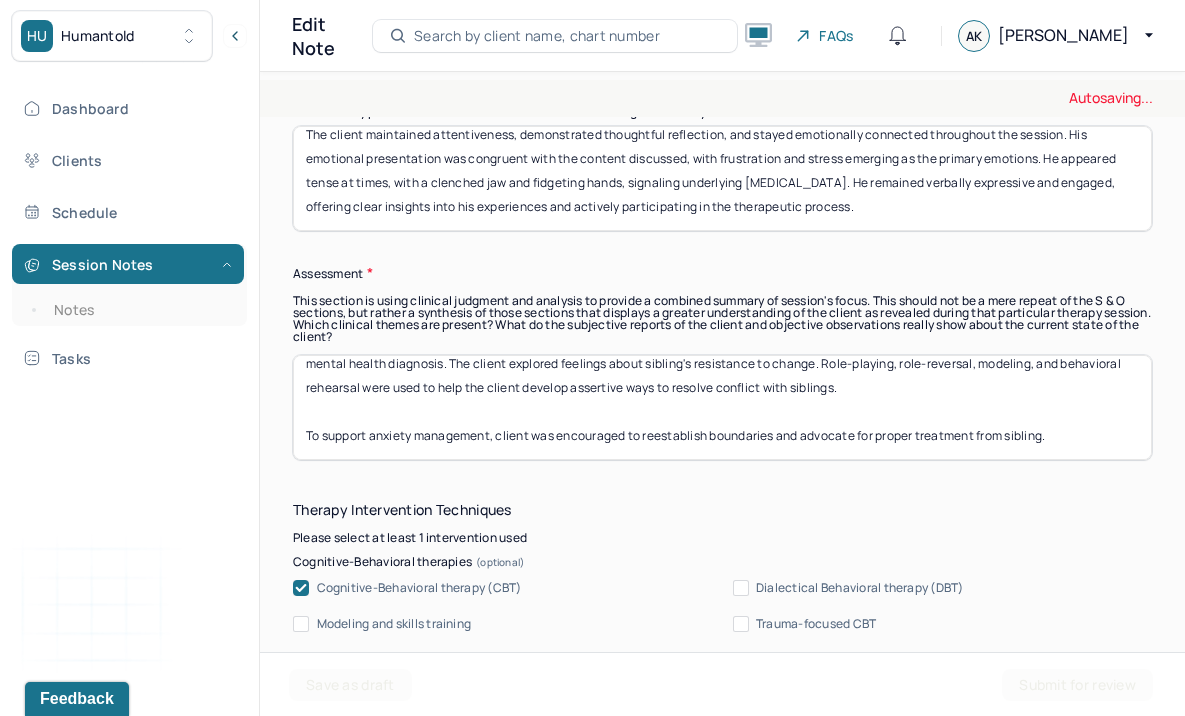 click on "The client reported ongoing symptoms of [MEDICAL_DATA], irritability, muscle tension, and chronic worry and anxiety, consistent with his current mental health diagnosis. The client explored feelings about sibling's resistance to change. Role-playing, role-reversal, modeling, and behavioral
To support anxiety management, client was encouraged to reestablish boundaries and advocate for proper treatment from sibling." at bounding box center (722, 407) 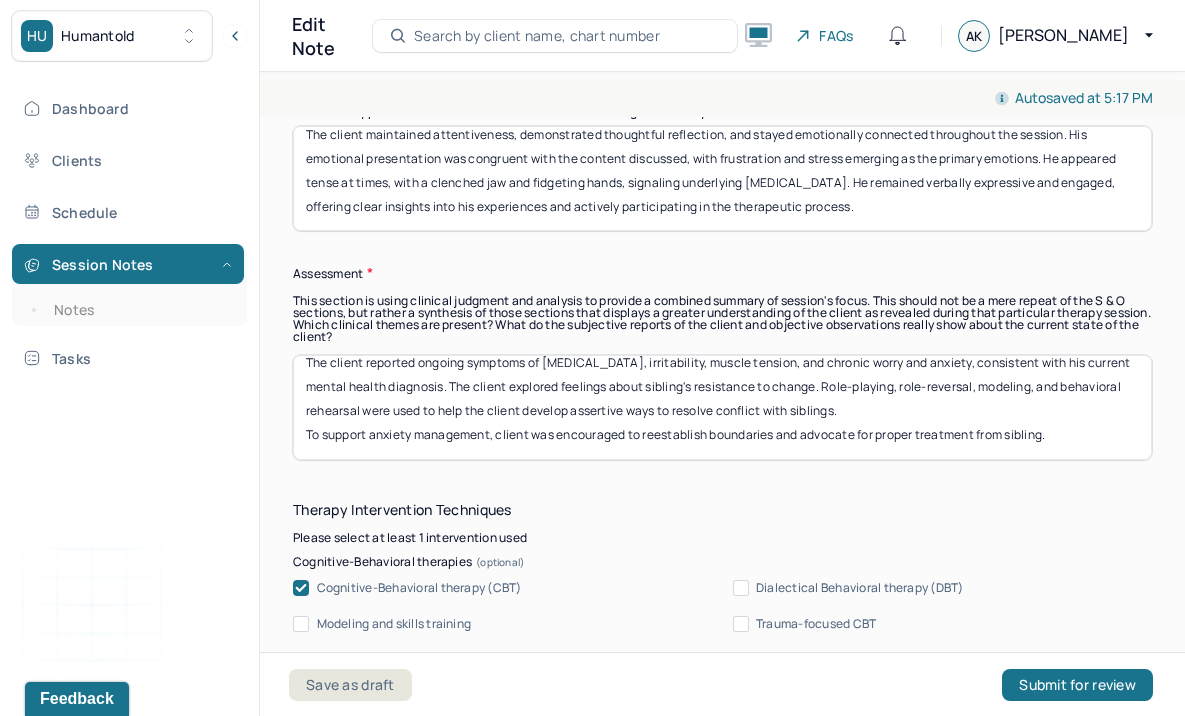 scroll, scrollTop: 16, scrollLeft: 0, axis: vertical 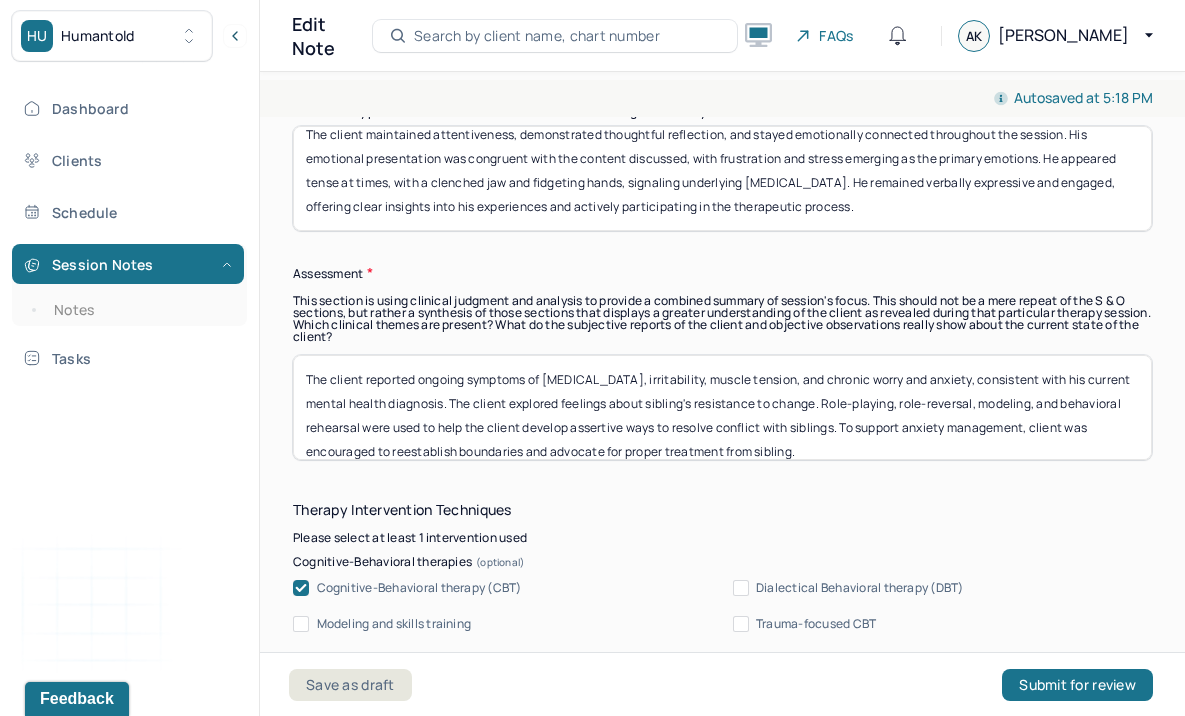 drag, startPoint x: 837, startPoint y: 450, endPoint x: 283, endPoint y: 341, distance: 564.6211 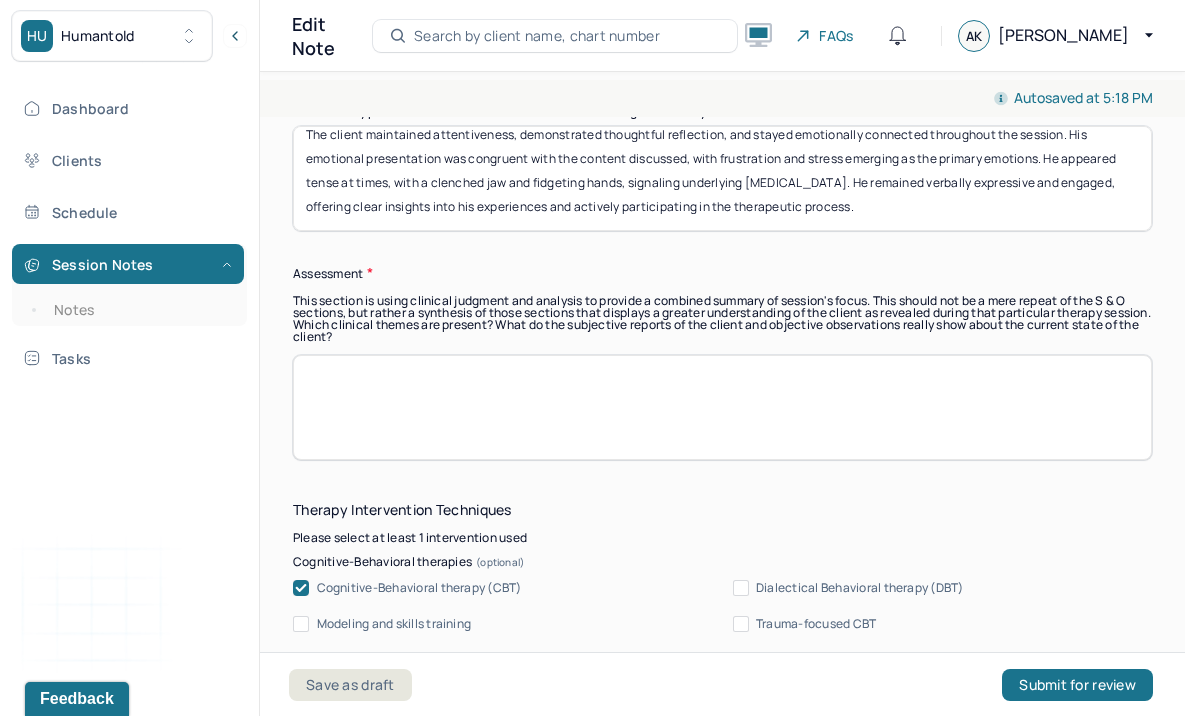 paste on "The client reported ongoing symptoms of [MEDICAL_DATA], irritability, muscle tension, and chronic worry and anxiety, which are consistent with his current mental health diagnosis. During the session, the client explored his emotional response to his sibling’s resistance to change and how this has contributed to feelings of stress and helplessness. Interventions such as role-playing, role-reversal, modeling, and behavioral rehearsal were utilized to help the client practice assertive communication strategies and increase his confidence in navigating interpersonal conflict. To further support anxiety management and emotional regulation, the client was encouraged to reestablish healthy boundaries and advocate for respectful and appropriate treatment from his sibling." 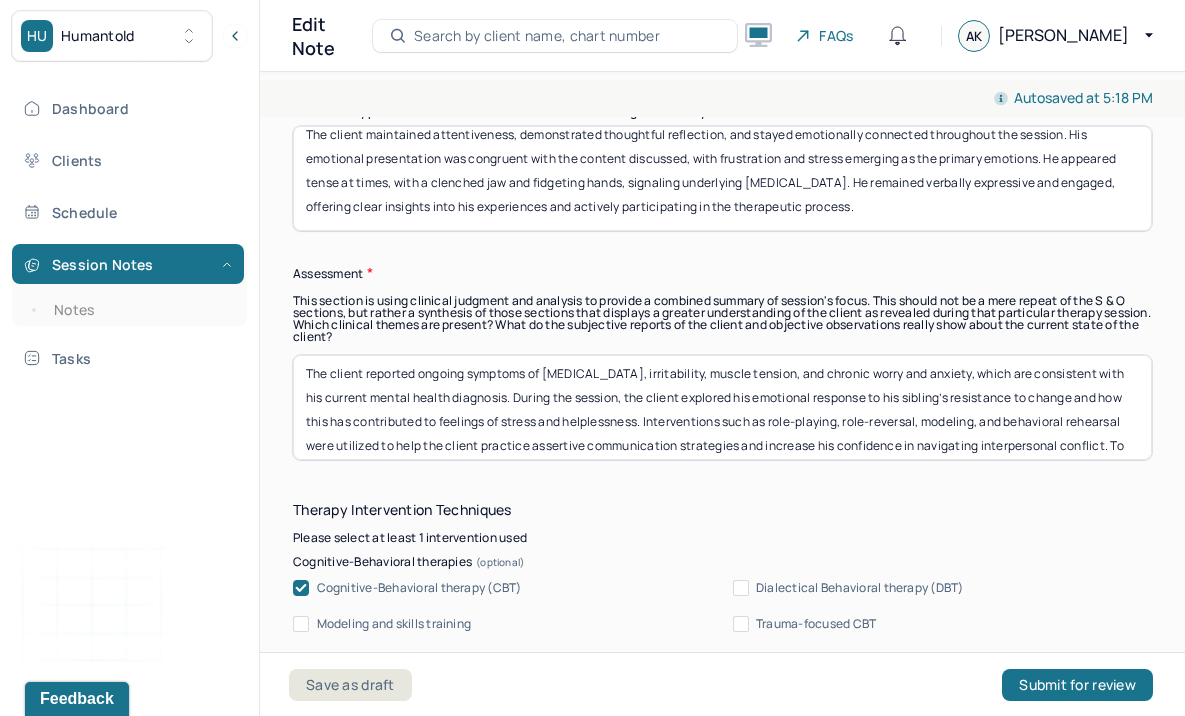 scroll, scrollTop: 0, scrollLeft: 0, axis: both 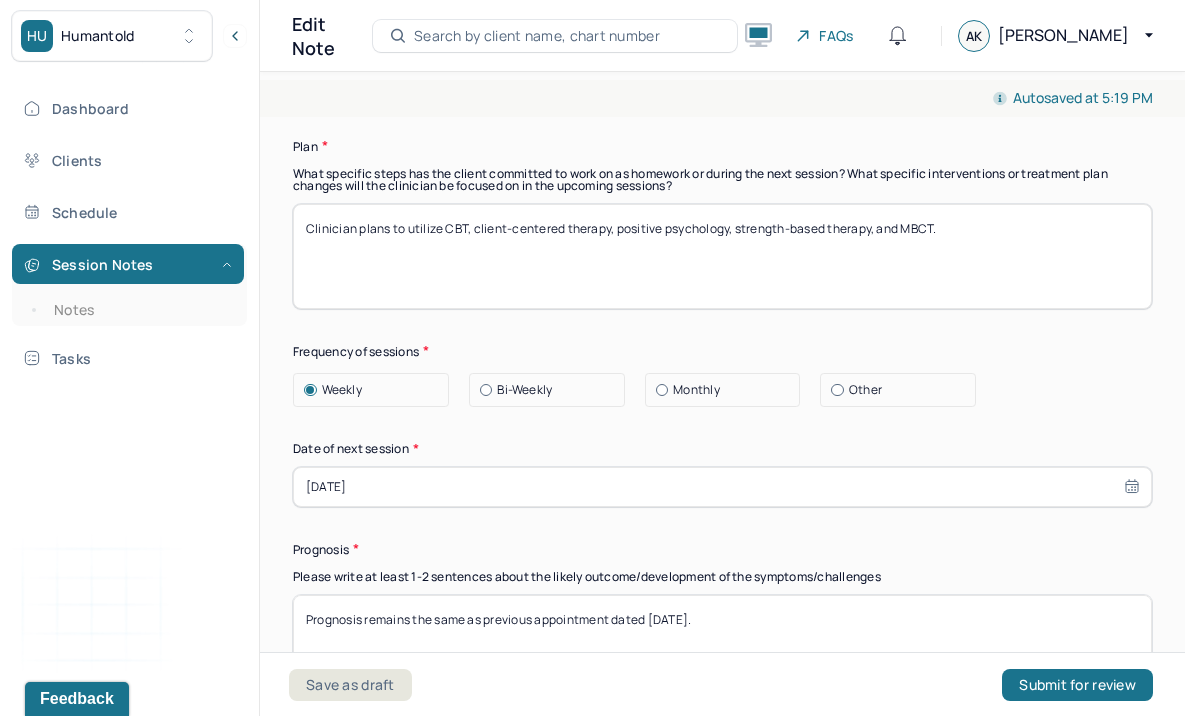 type on "The client reported ongoing symptoms of [MEDICAL_DATA], irritability, muscle tension, and chronic worry and anxiety, which are consistent with his current mental health diagnosis. During the session, the client explored his emotional response to his sibling’s resistance to change and how this has contributed to feelings of stress and helplessness. Interventions such as role-playing, role-reversal, modeling, and behavioral rehearsal were utilized to help the client practice assertive communication strategies and increase his confidence in navigating interpersonal conflict. To further support anxiety management and emotional regulation, the client was encouraged to reestablish healthy boundaries and advocate for respectful and appropriate treatment from his sibling." 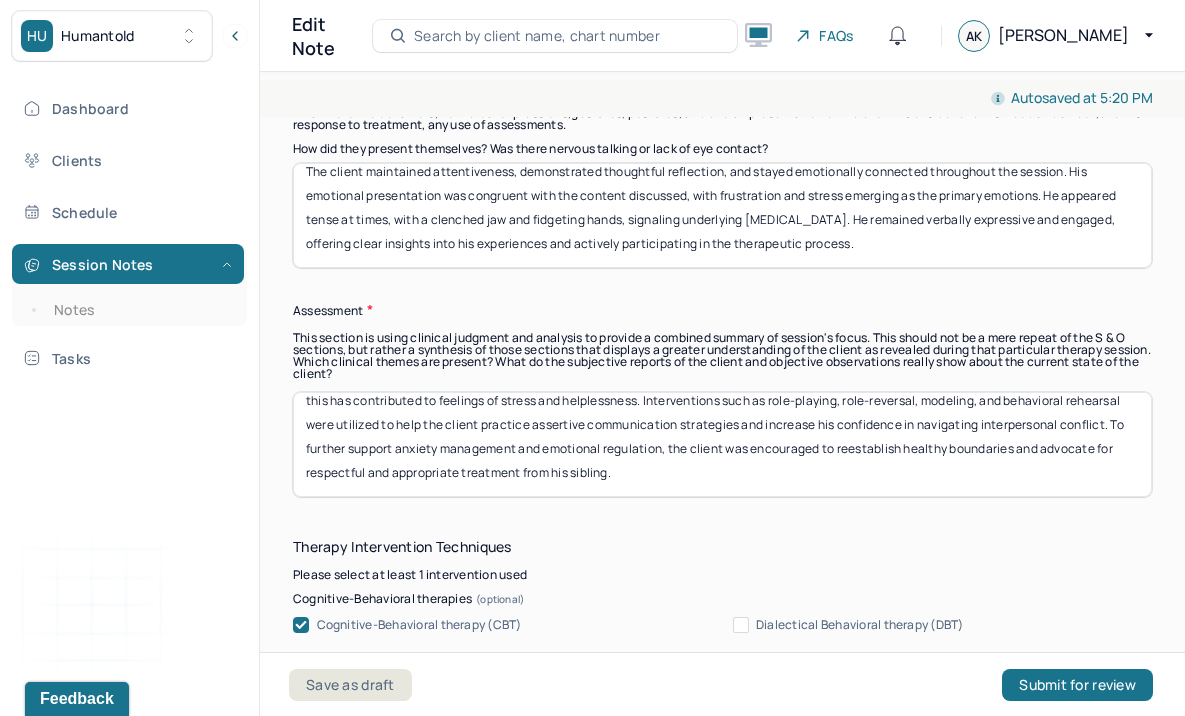 scroll, scrollTop: 1671, scrollLeft: 0, axis: vertical 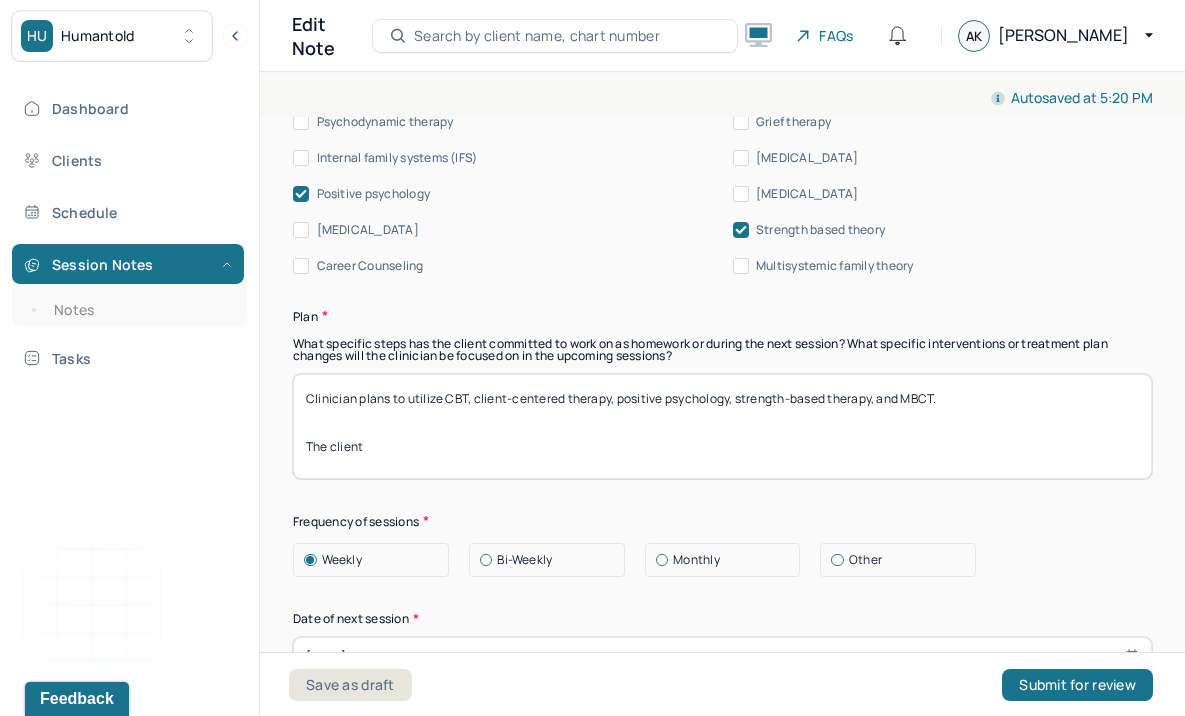 click on "Clinician plans to utilize CBT, client-centered therapy, positive psychology, strength-based therapy, and MBCT.
The client" at bounding box center (722, 426) 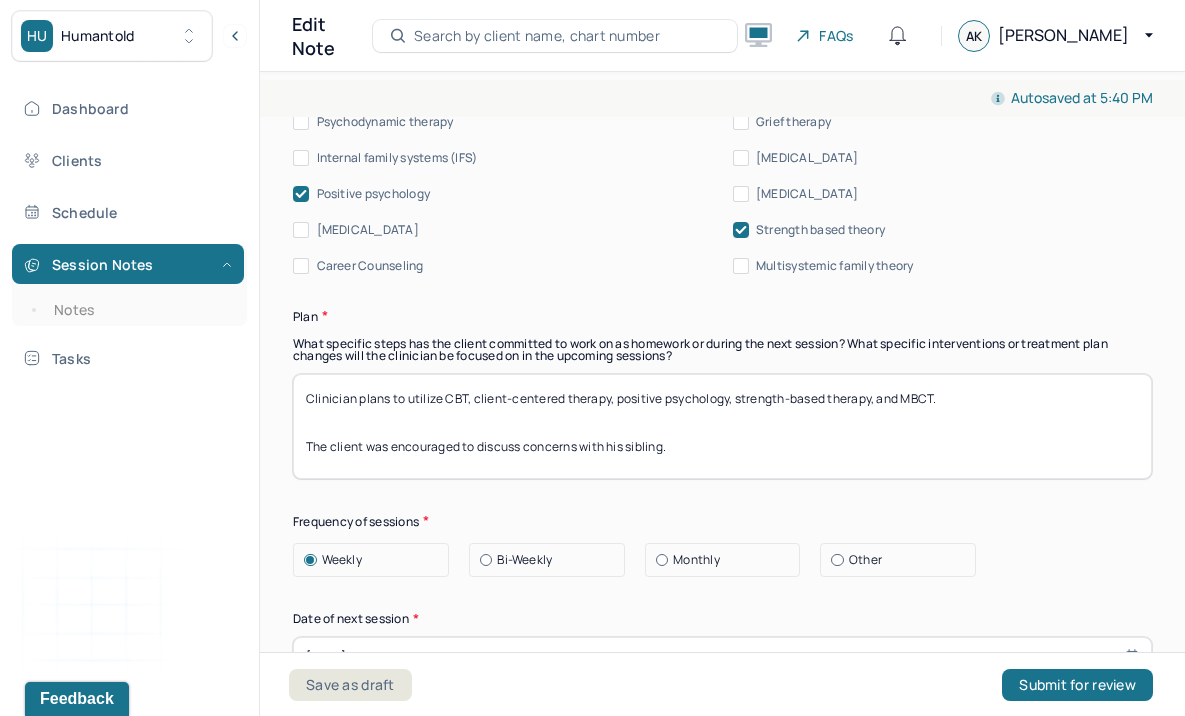 drag, startPoint x: 701, startPoint y: 450, endPoint x: 272, endPoint y: 444, distance: 429.04196 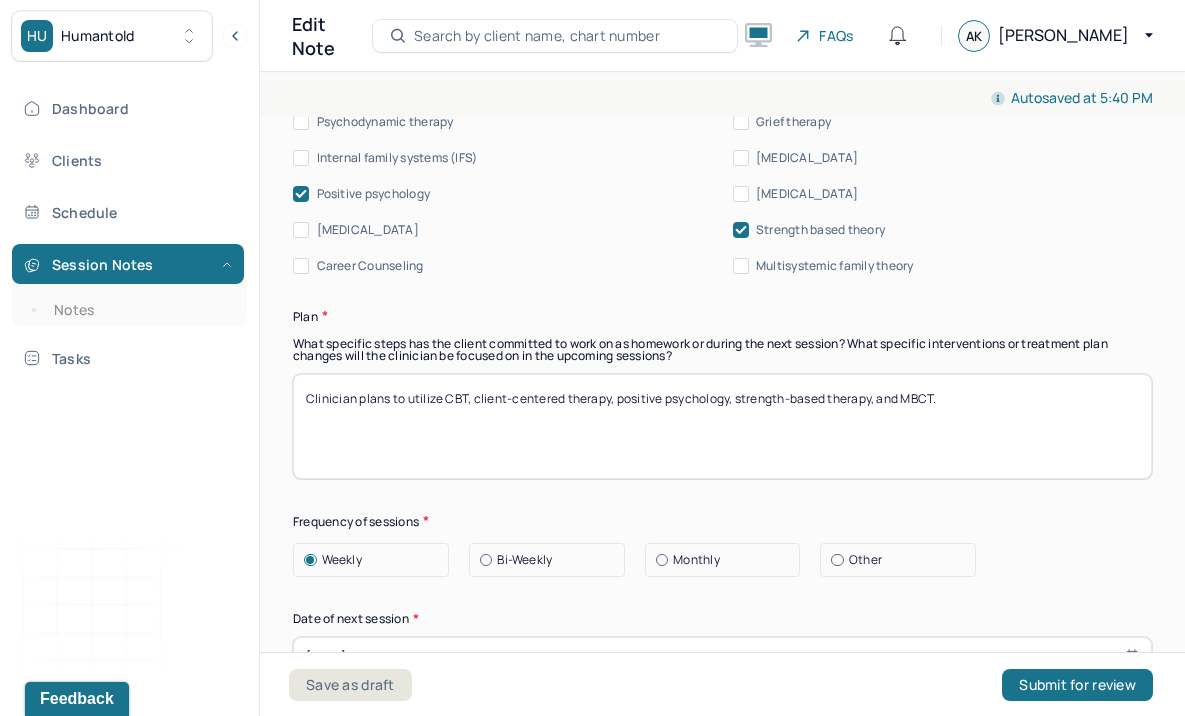 paste on "The client was encouraged to initiate a direct and respectful conversation with his sibling to express his concerns, clarify boundaries, and address ongoing issues contributing to relational tension. This approach was framed as a means of fostering mutual understanding and supporting the client’s emotional well-being." 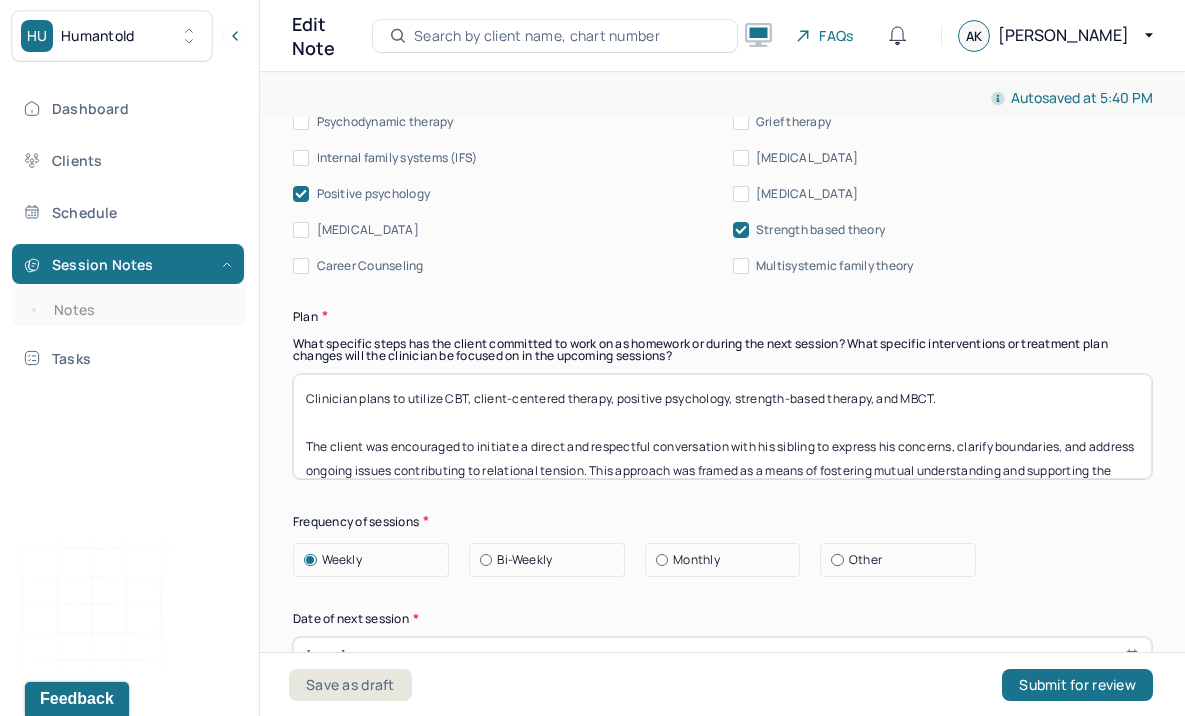 scroll, scrollTop: 24, scrollLeft: 0, axis: vertical 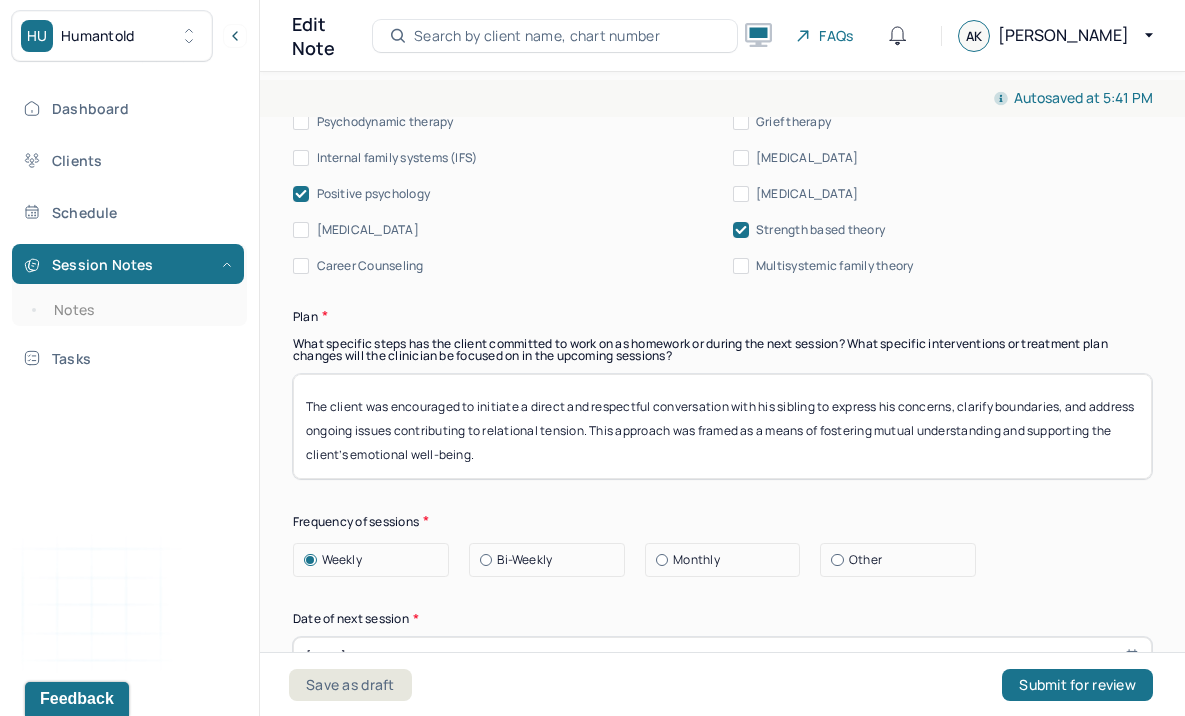 drag, startPoint x: 639, startPoint y: 443, endPoint x: 750, endPoint y: 473, distance: 114.982605 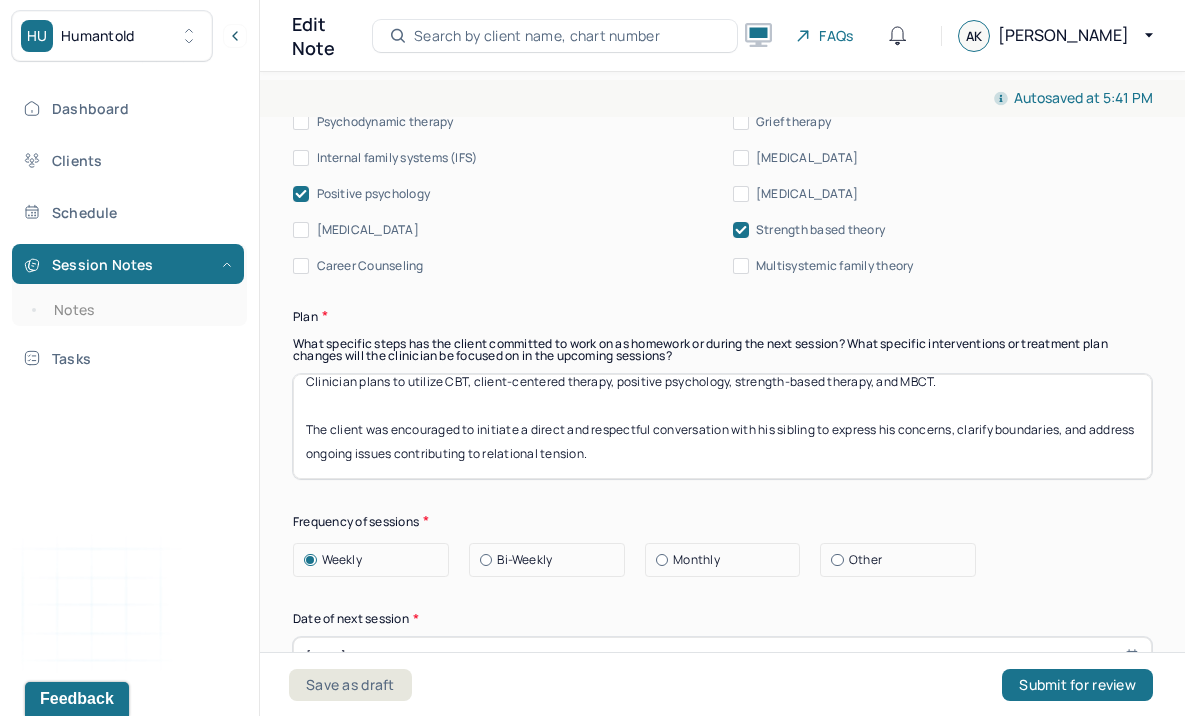 scroll, scrollTop: 16, scrollLeft: 0, axis: vertical 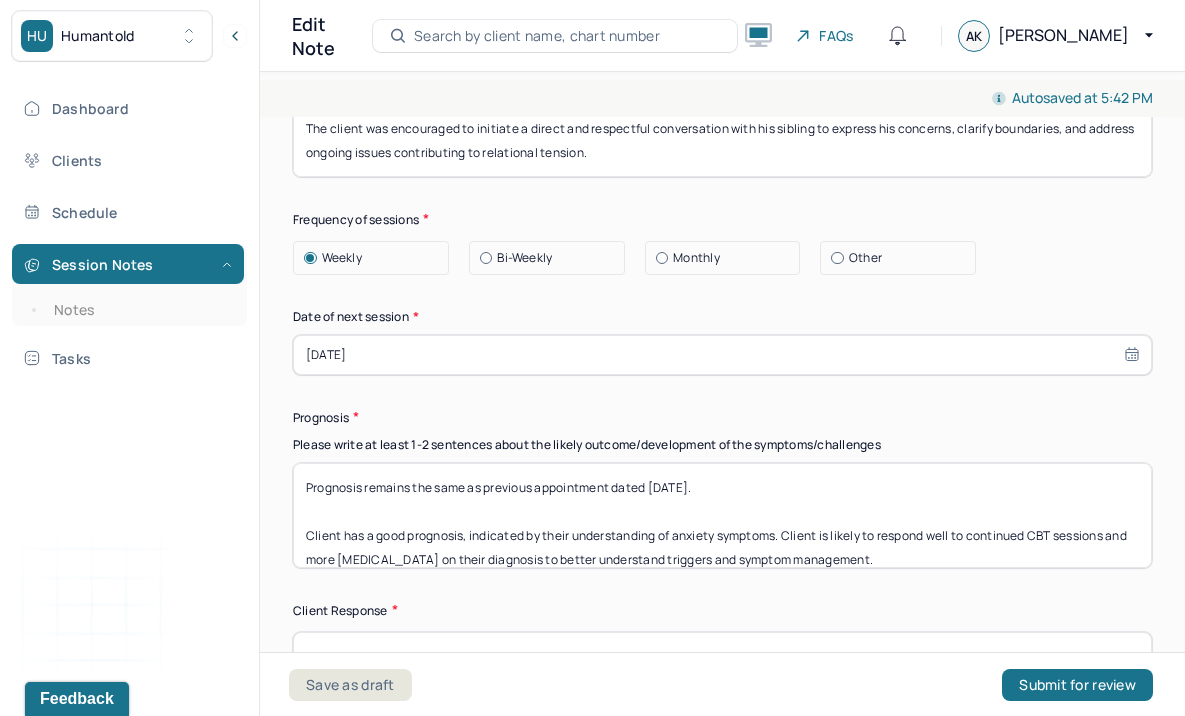 type on "Clinician plans to utilize CBT, client-centered therapy, positive psychology, strength-based therapy, and MBCT.
The client was encouraged to initiate a direct and respectful conversation with his sibling to express his concerns, clarify boundaries, and address ongoing issues contributing to relational tension." 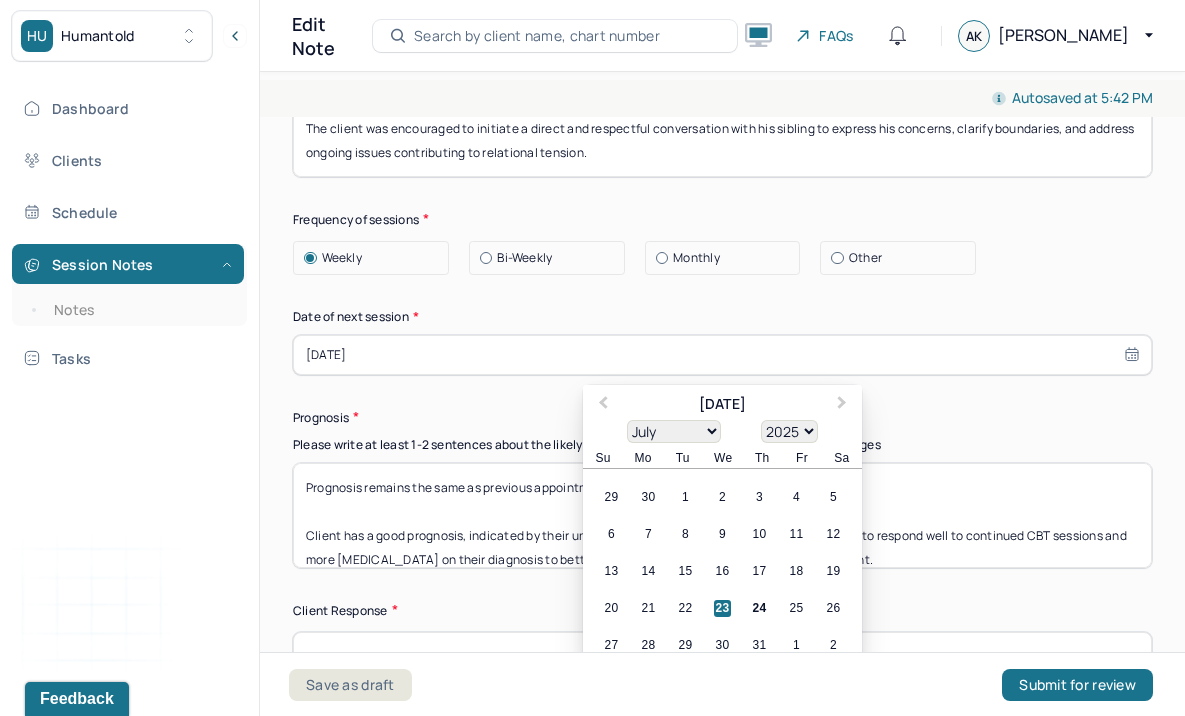 click on "[DATE]" at bounding box center [722, 355] 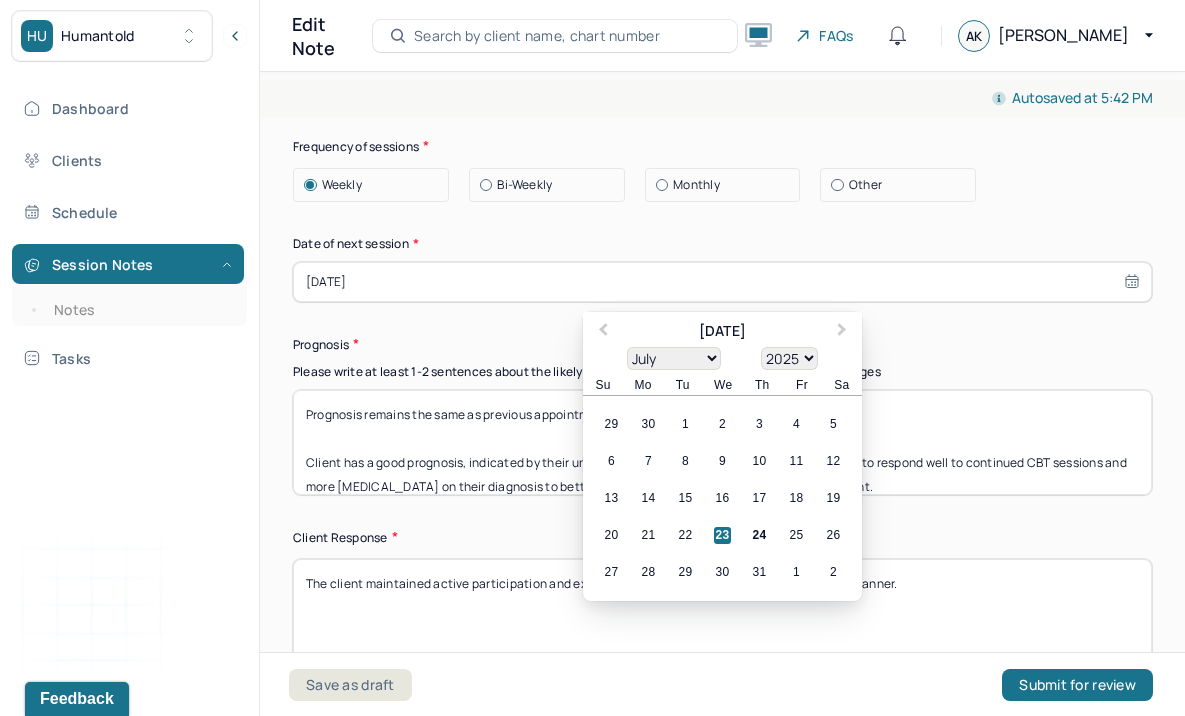 scroll, scrollTop: 2974, scrollLeft: 0, axis: vertical 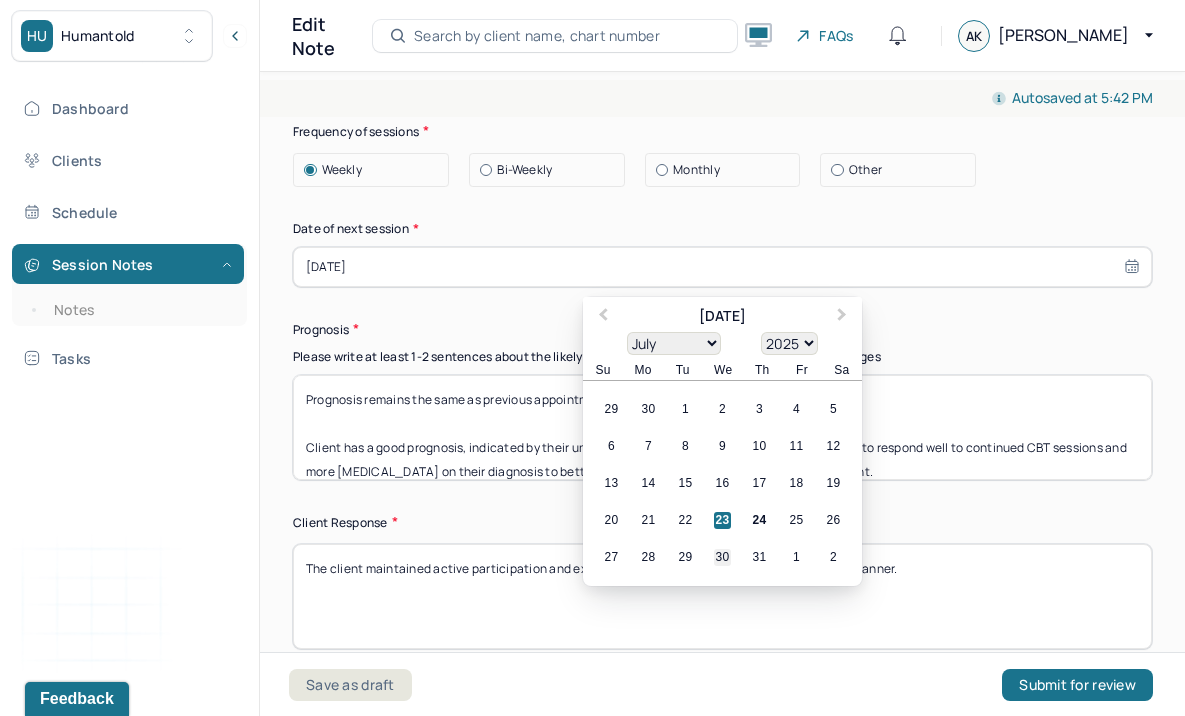 click on "30" at bounding box center (722, 557) 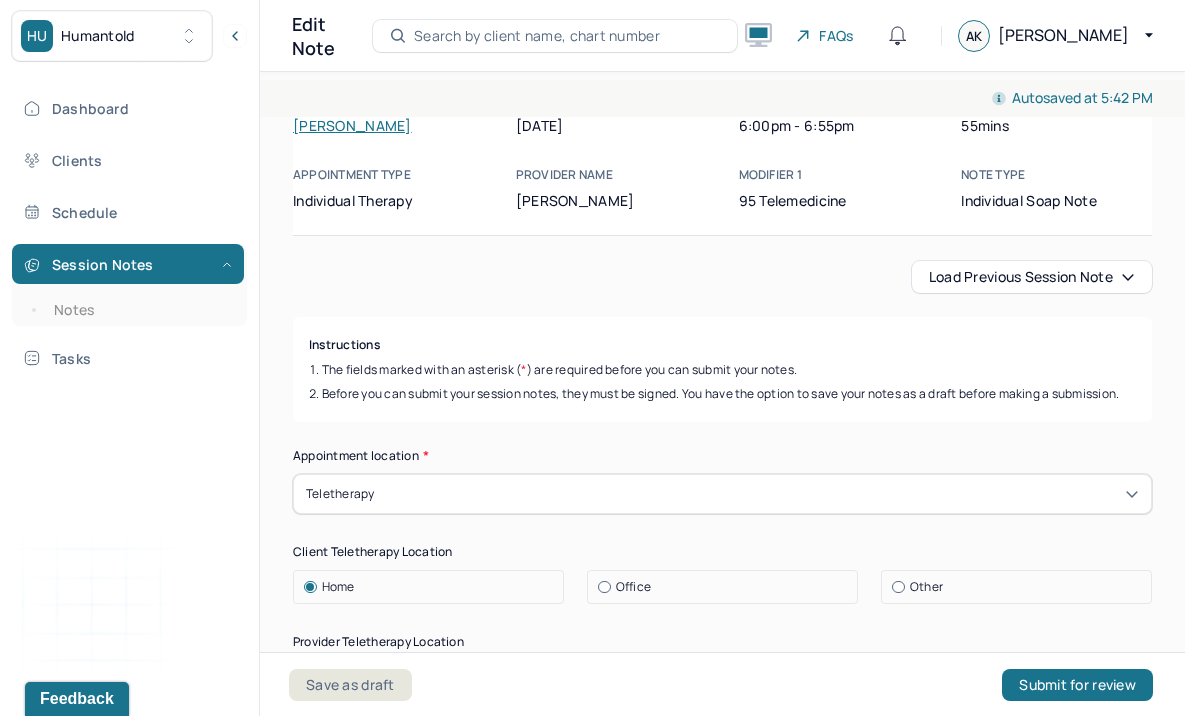 scroll, scrollTop: 0, scrollLeft: 0, axis: both 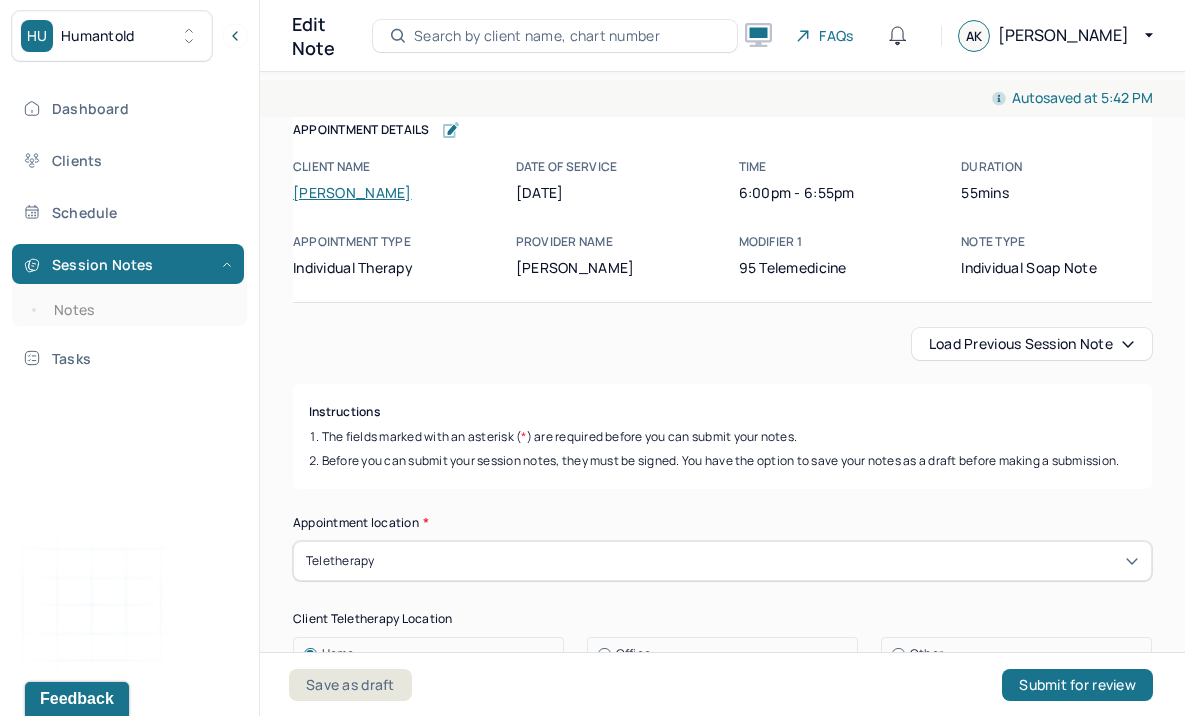 click on "Load previous session note" at bounding box center [1032, 344] 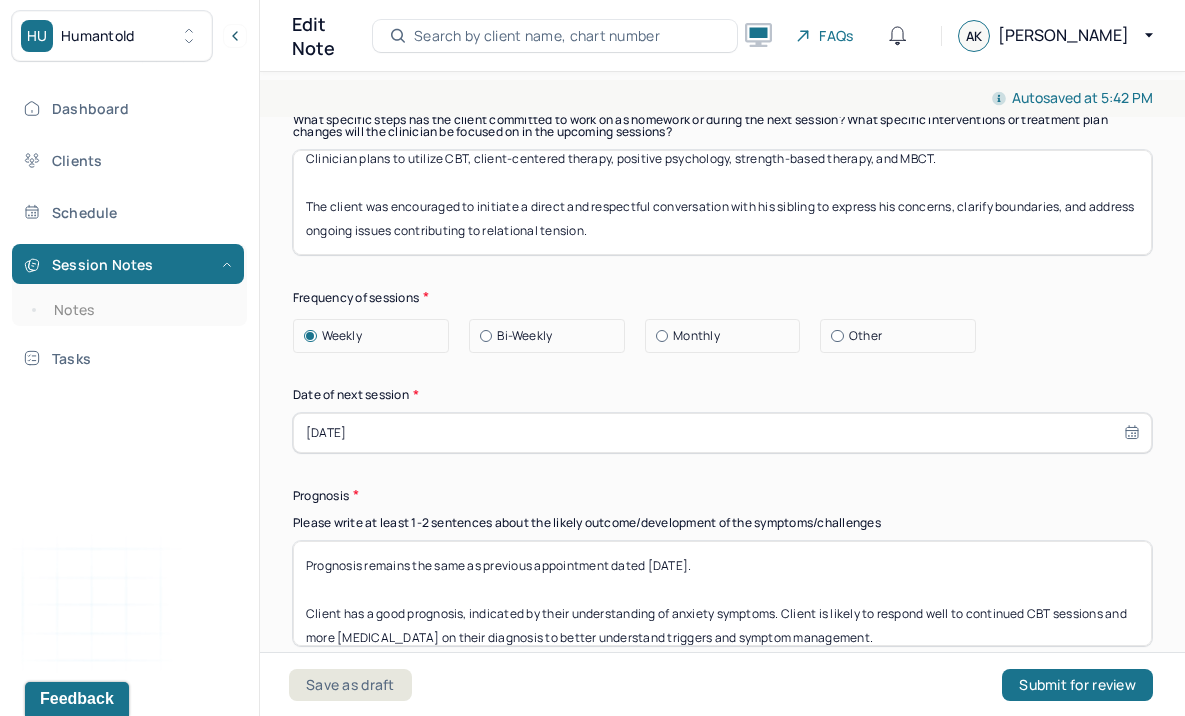scroll, scrollTop: 2877, scrollLeft: 0, axis: vertical 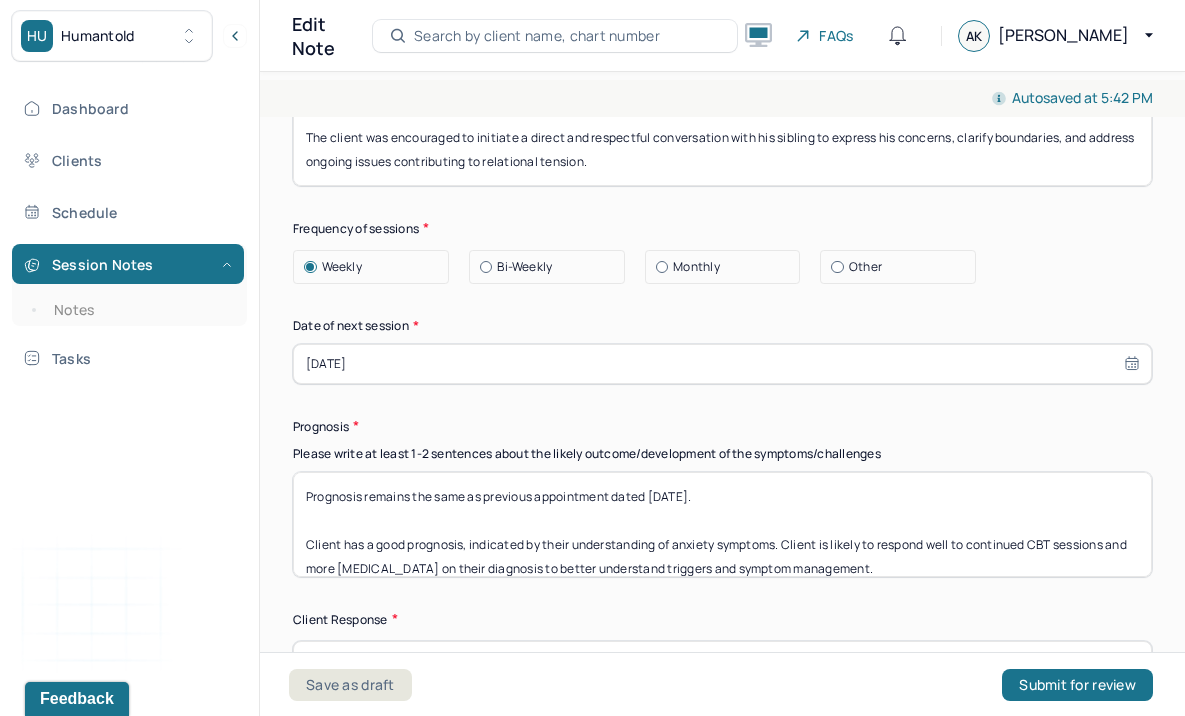 click on "Prognosis remains the same as previous appointment dated [DATE].
Client has a good prognosis, indicated by their understanding of anxiety symptoms. Client is likely to respond well to continued CBT sessions and more [MEDICAL_DATA] on their diagnosis to better understand triggers and symptom management." at bounding box center (722, 524) 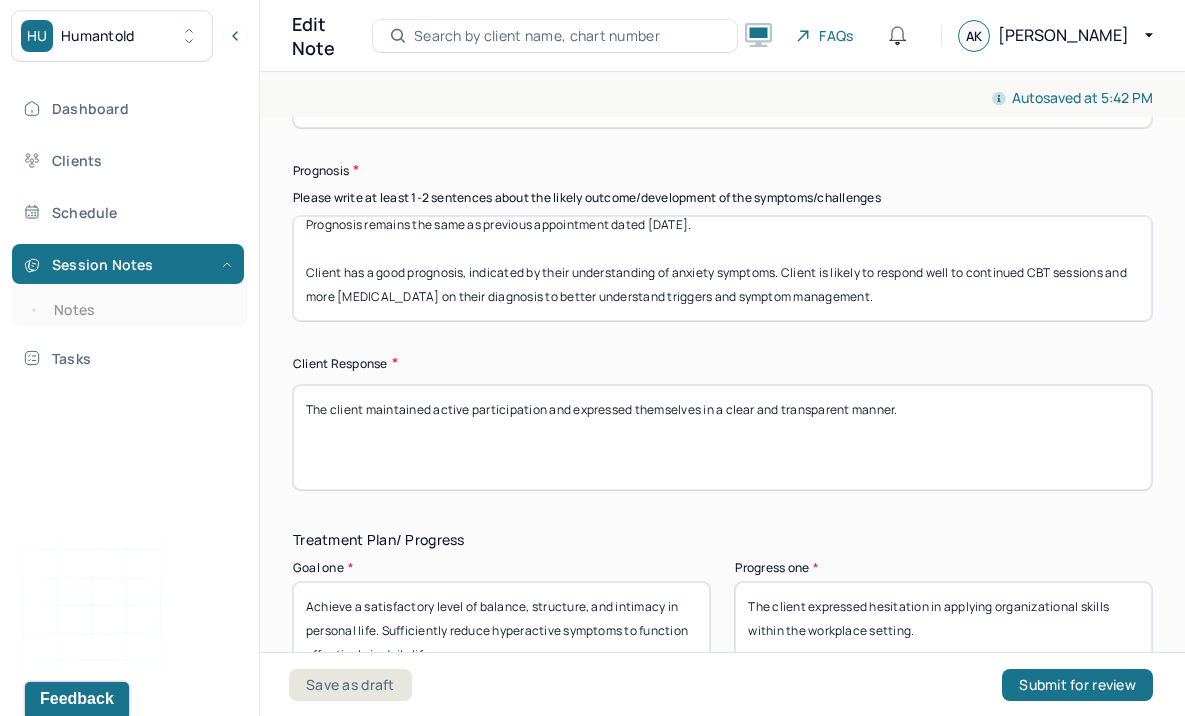 scroll, scrollTop: 3134, scrollLeft: 0, axis: vertical 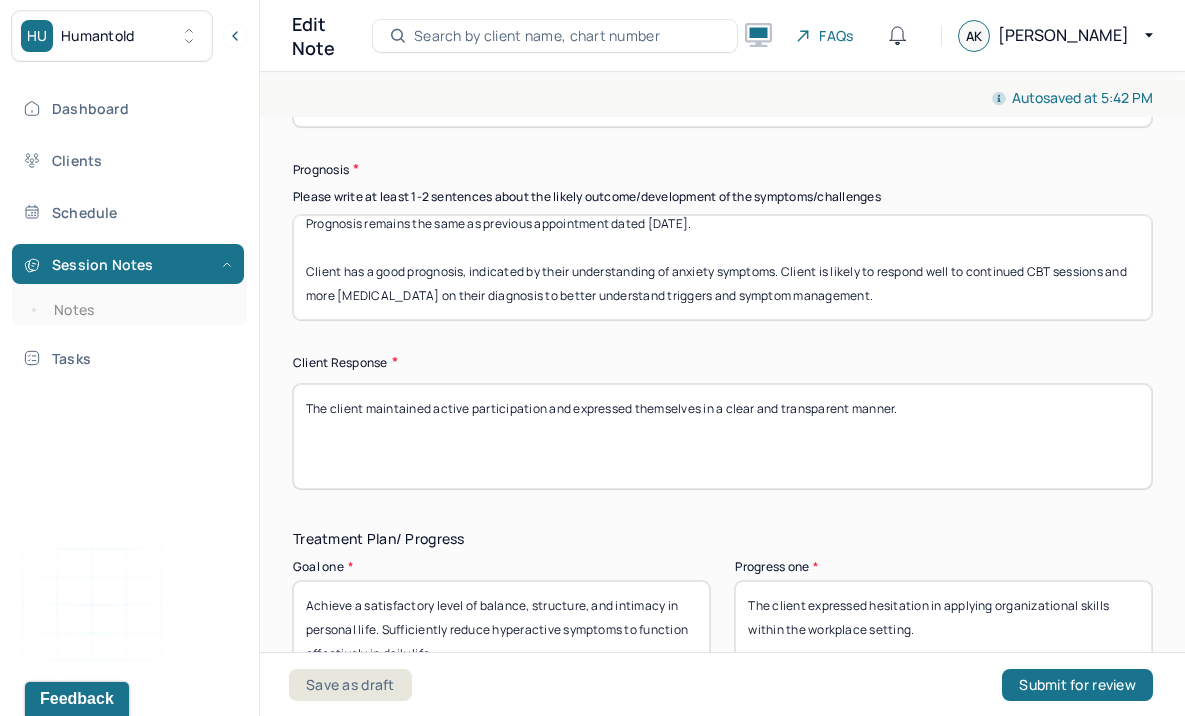 type on "Prognosis remains the same as previous appointment dated [DATE].
Client has a good prognosis, indicated by their understanding of anxiety symptoms. Client is likely to respond well to continued CBT sessions and more [MEDICAL_DATA] on their diagnosis to better understand triggers and symptom management." 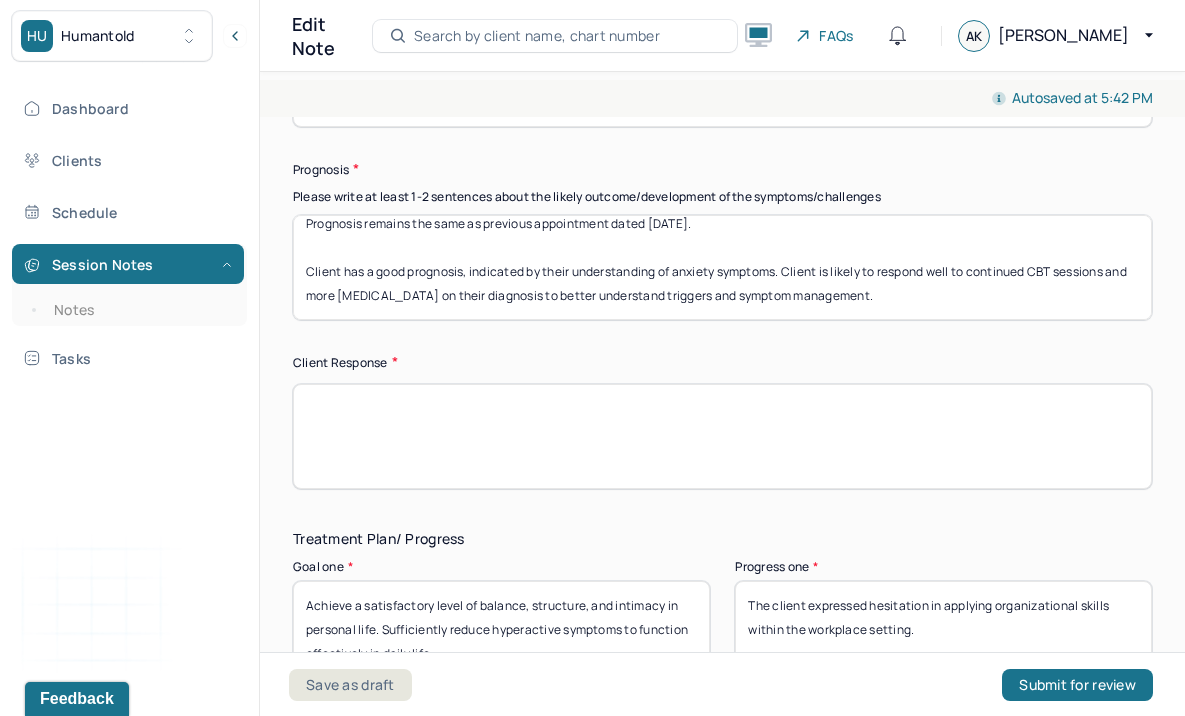 paste on "The client maintained active participation and expressed themselves in a clear and transparent manner. He demonstrated emotional insight, remained focused throughout the session, and responded thoughtfully when discussing interpersonal challenges." 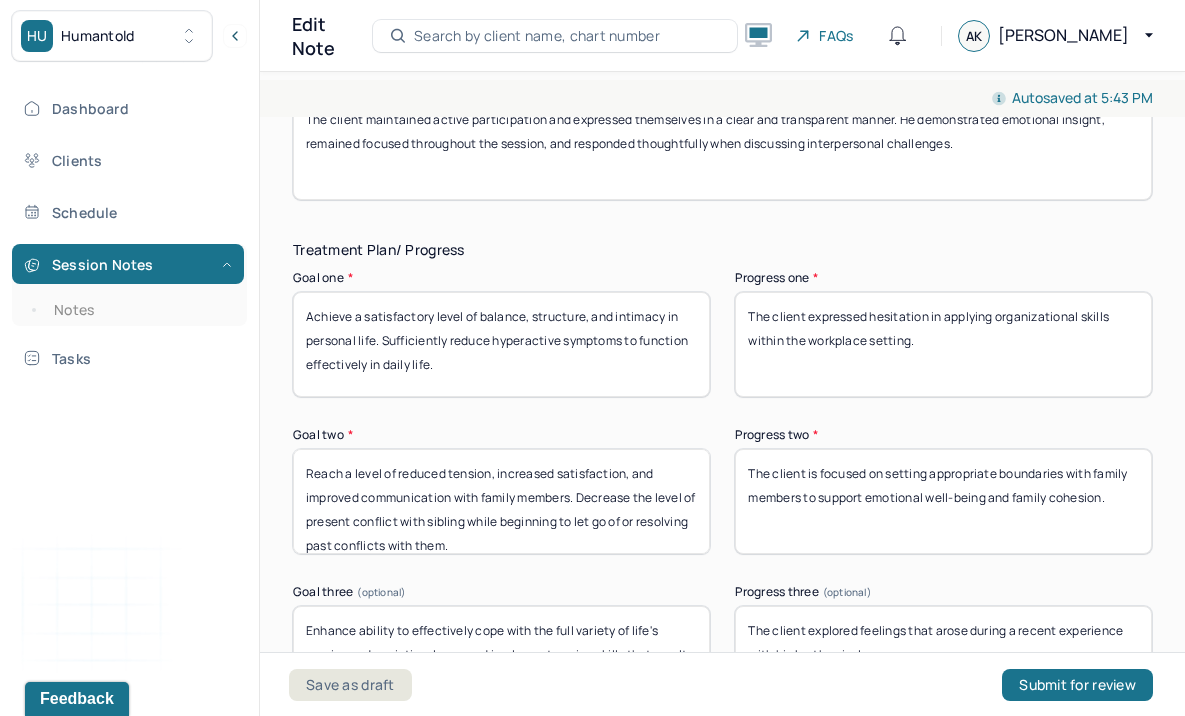 scroll, scrollTop: 3441, scrollLeft: 0, axis: vertical 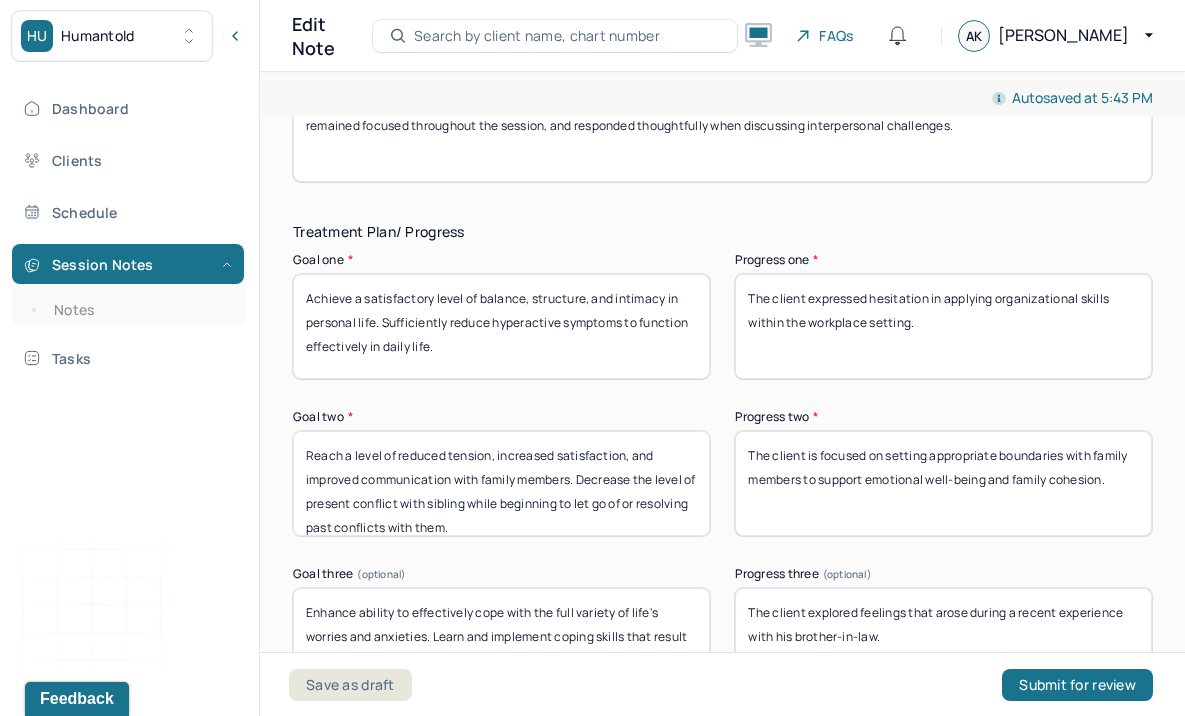 type on "The client maintained active participation and expressed themselves in a clear and transparent manner. He demonstrated emotional insight, remained focused throughout the session, and responded thoughtfully when discussing interpersonal challenges." 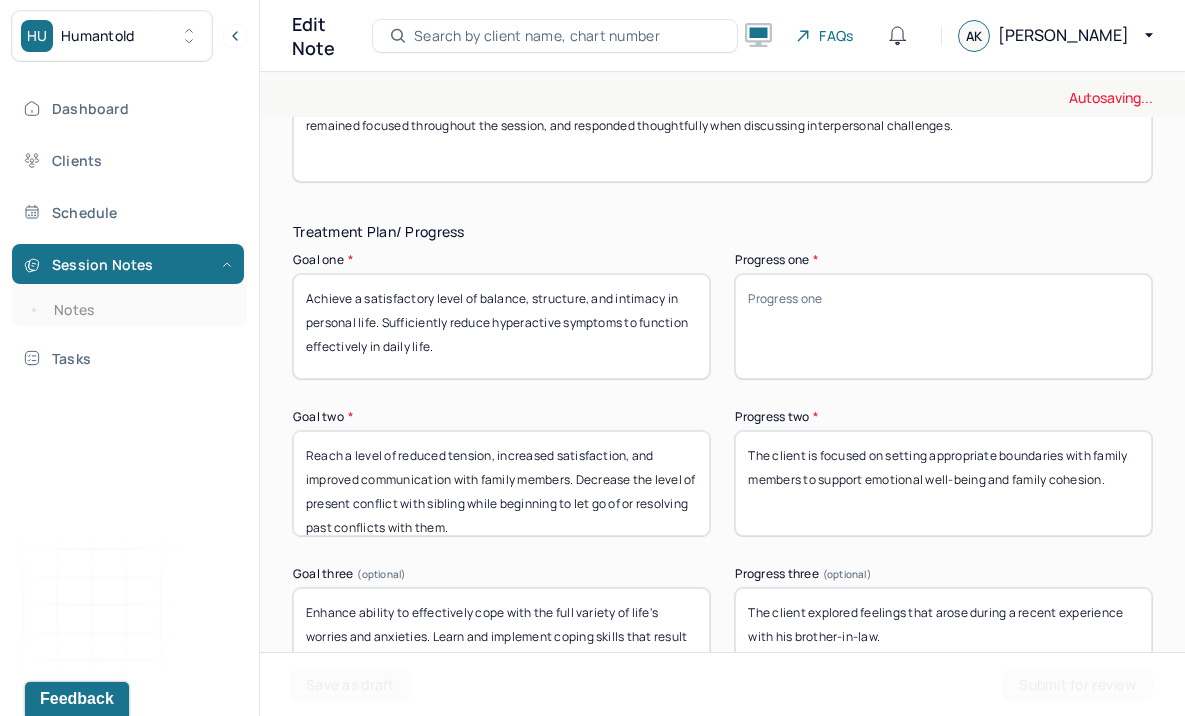 type 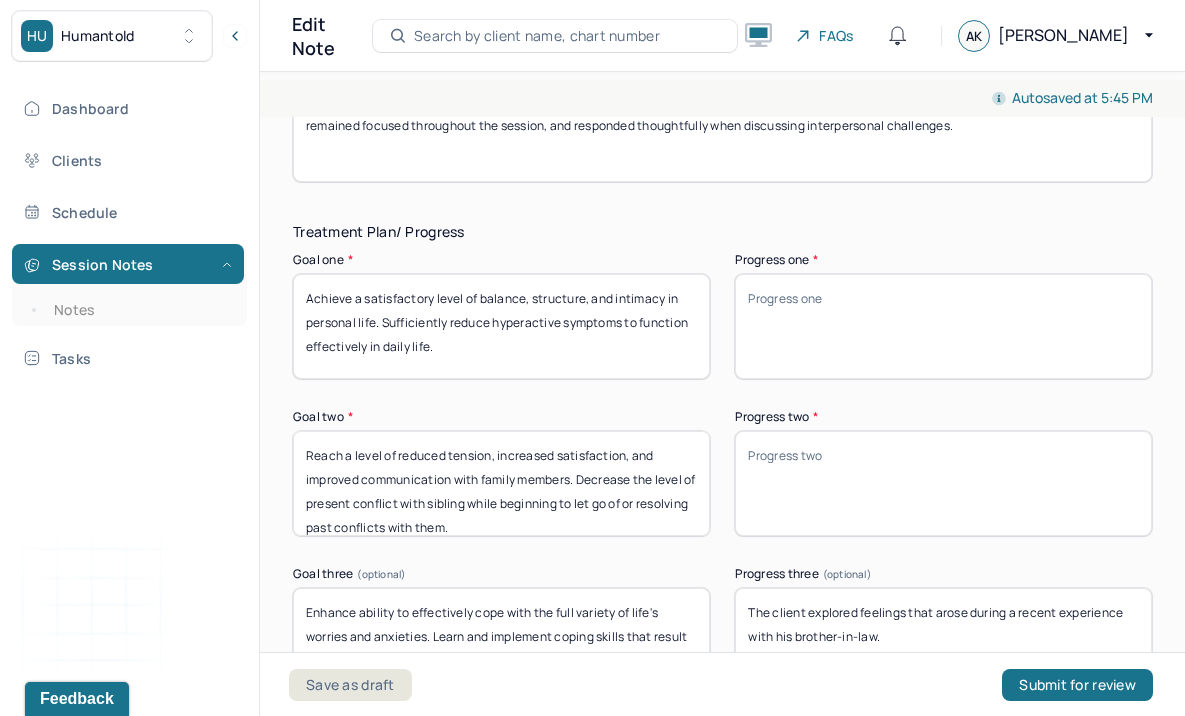 type 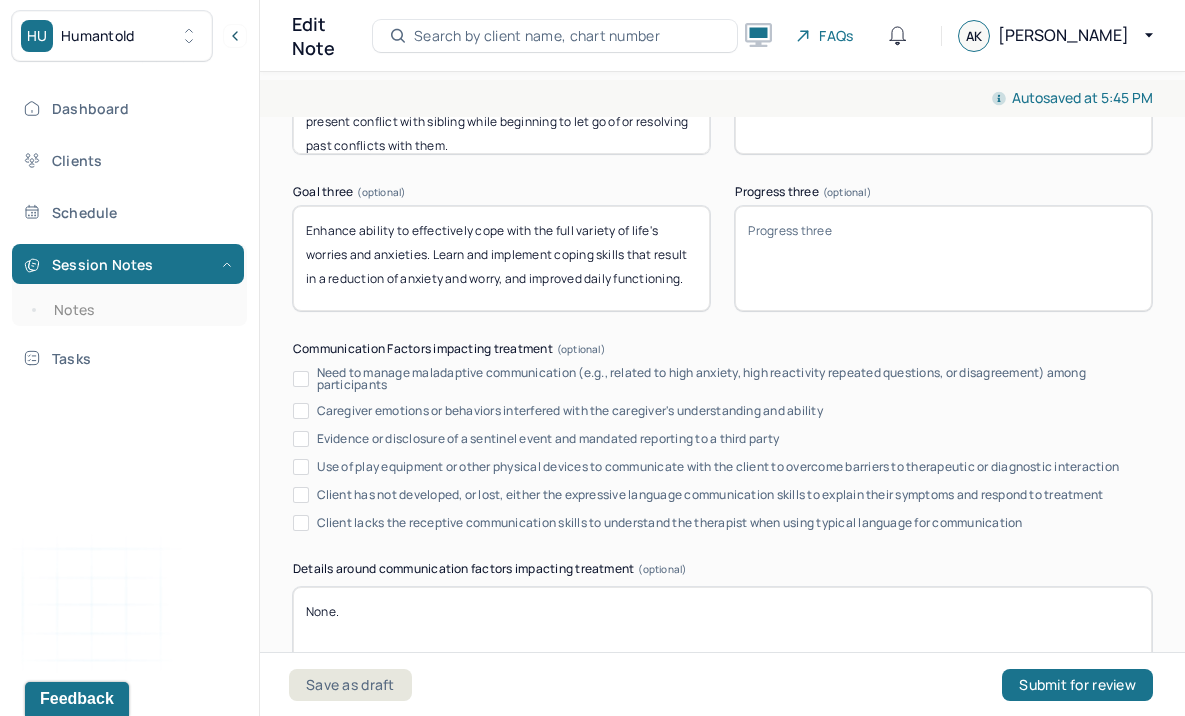 scroll, scrollTop: 4060, scrollLeft: 0, axis: vertical 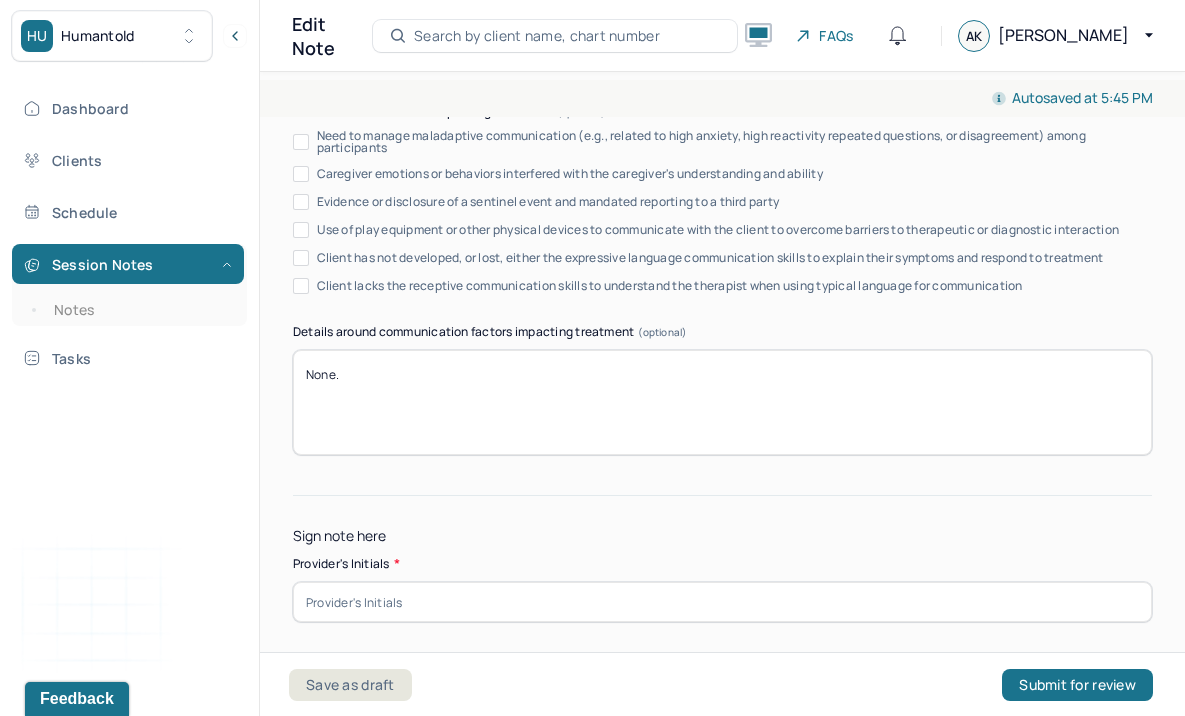 type 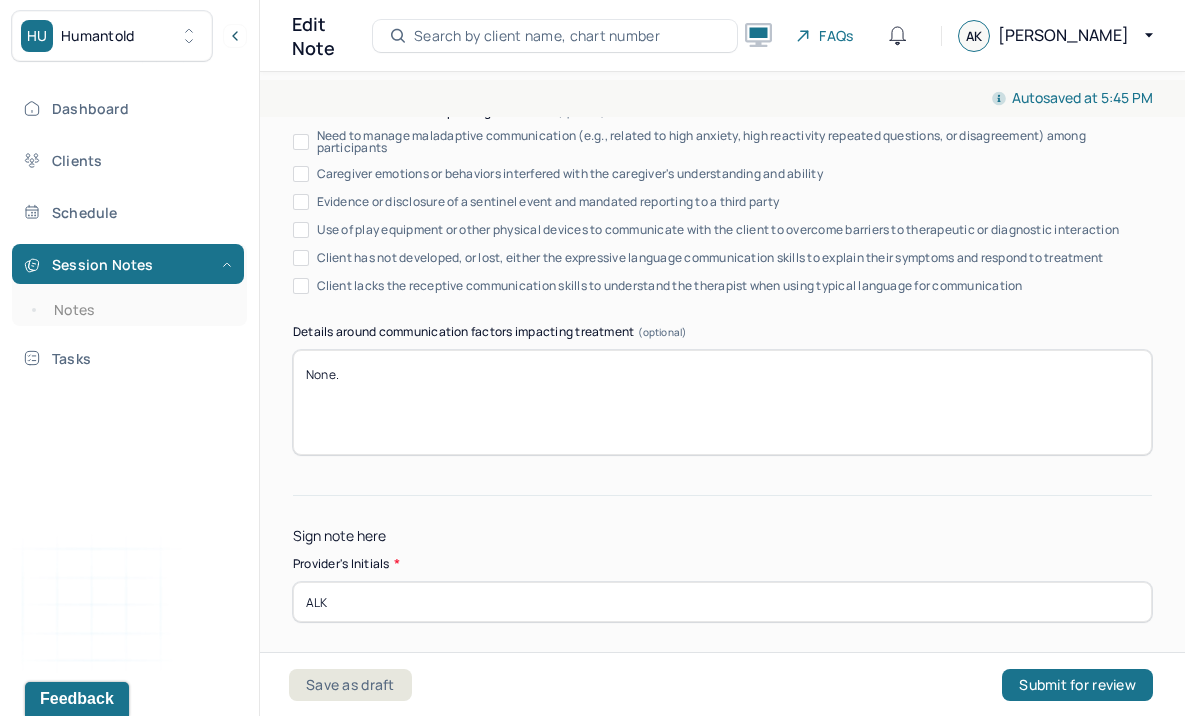 type on "ALK" 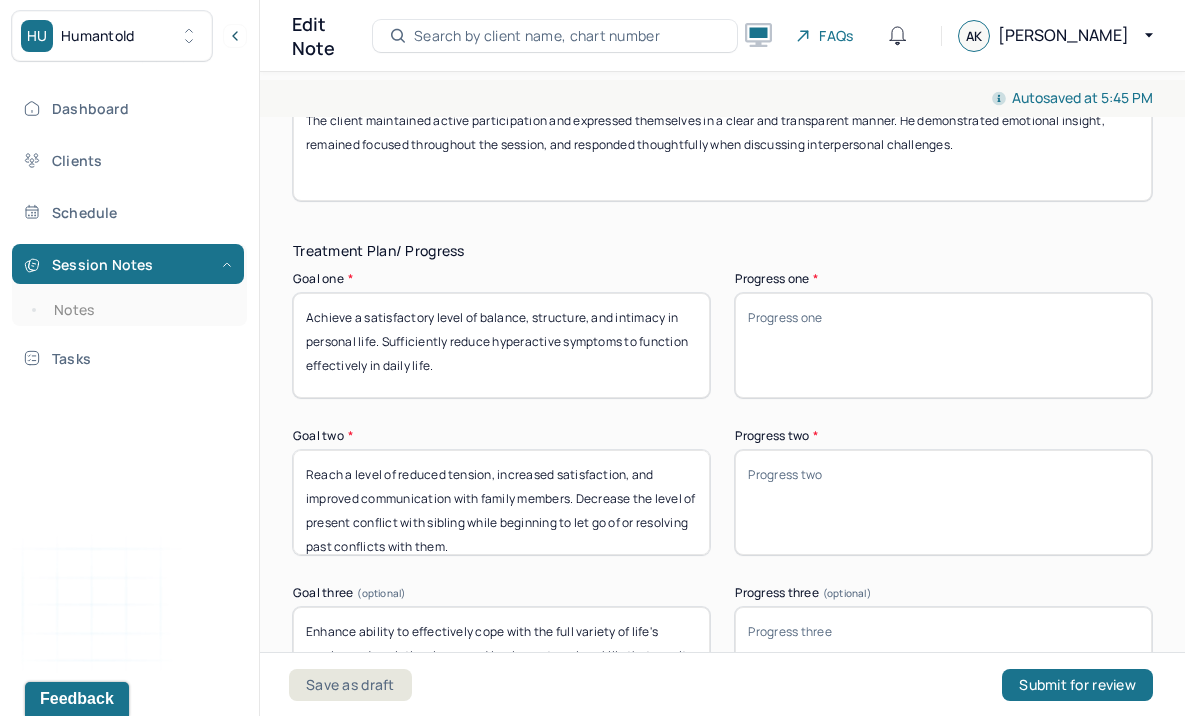 scroll, scrollTop: 3366, scrollLeft: 0, axis: vertical 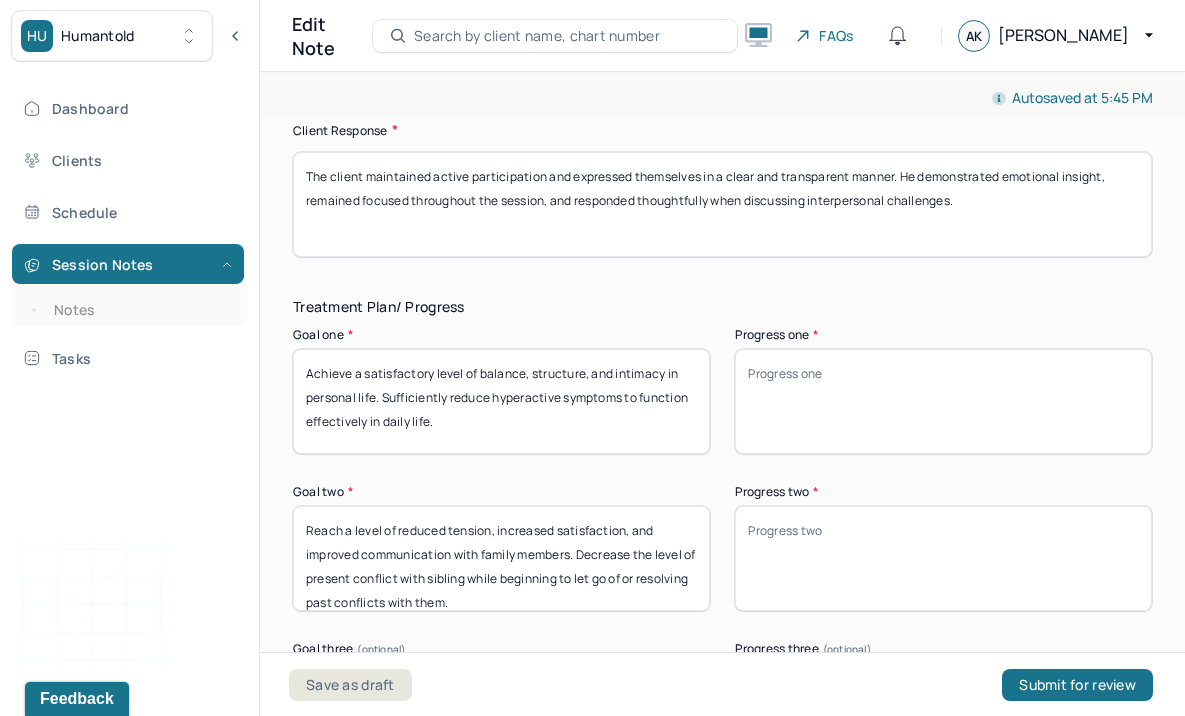 click on "Progress one *" at bounding box center (943, 401) 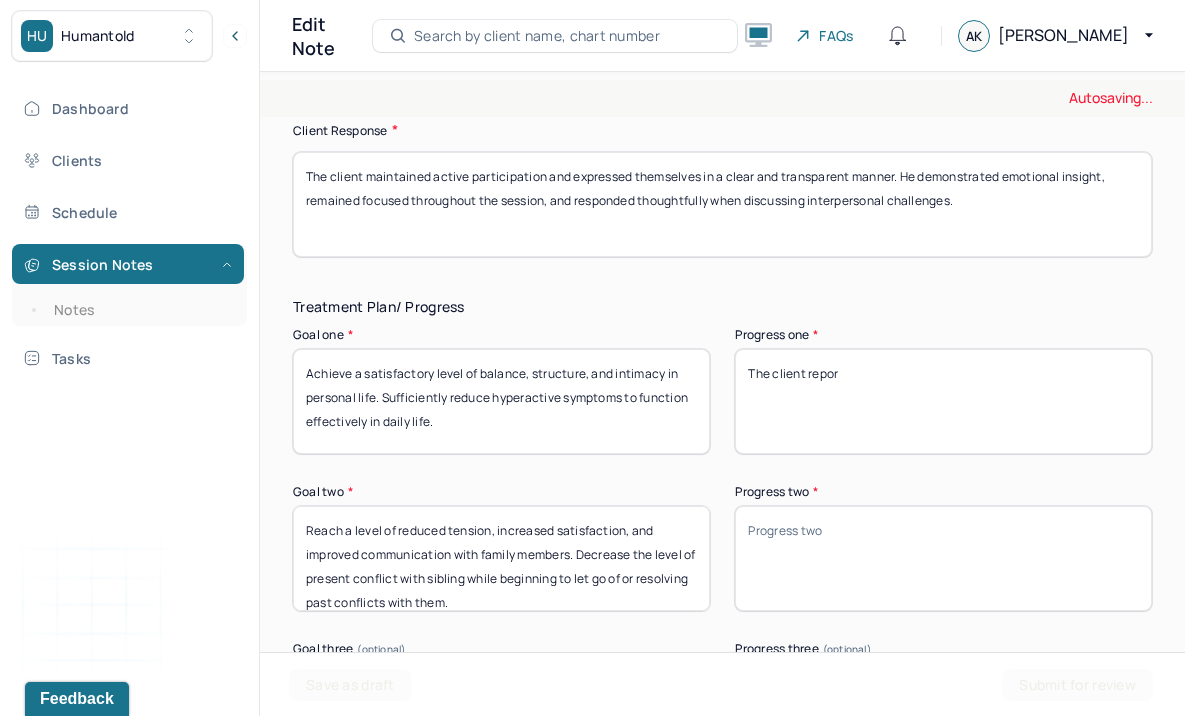 type on "The client repor" 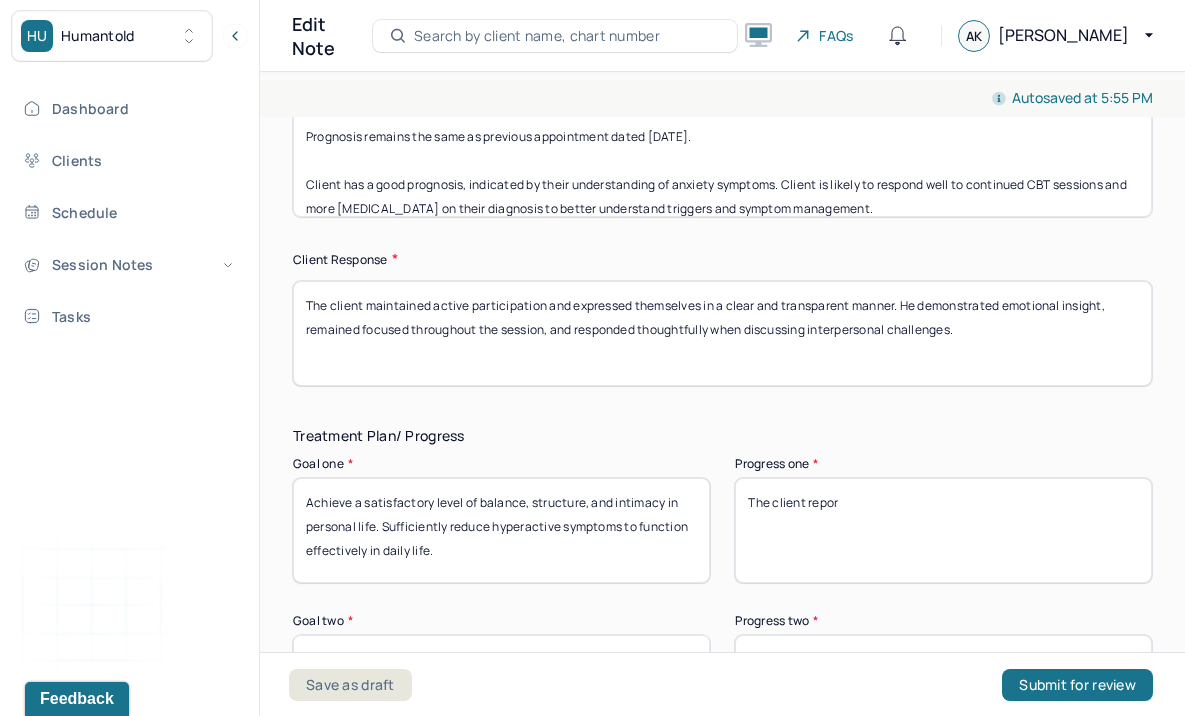 scroll, scrollTop: 3521, scrollLeft: 0, axis: vertical 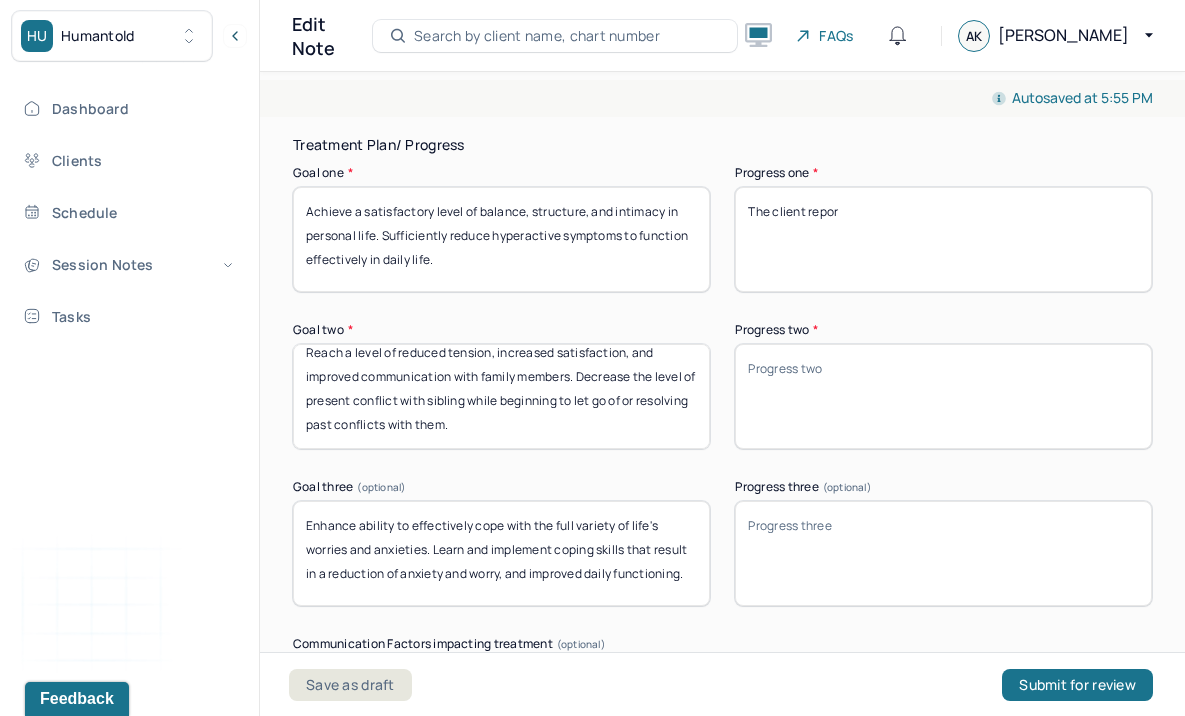 click on "The client repor" at bounding box center (943, 239) 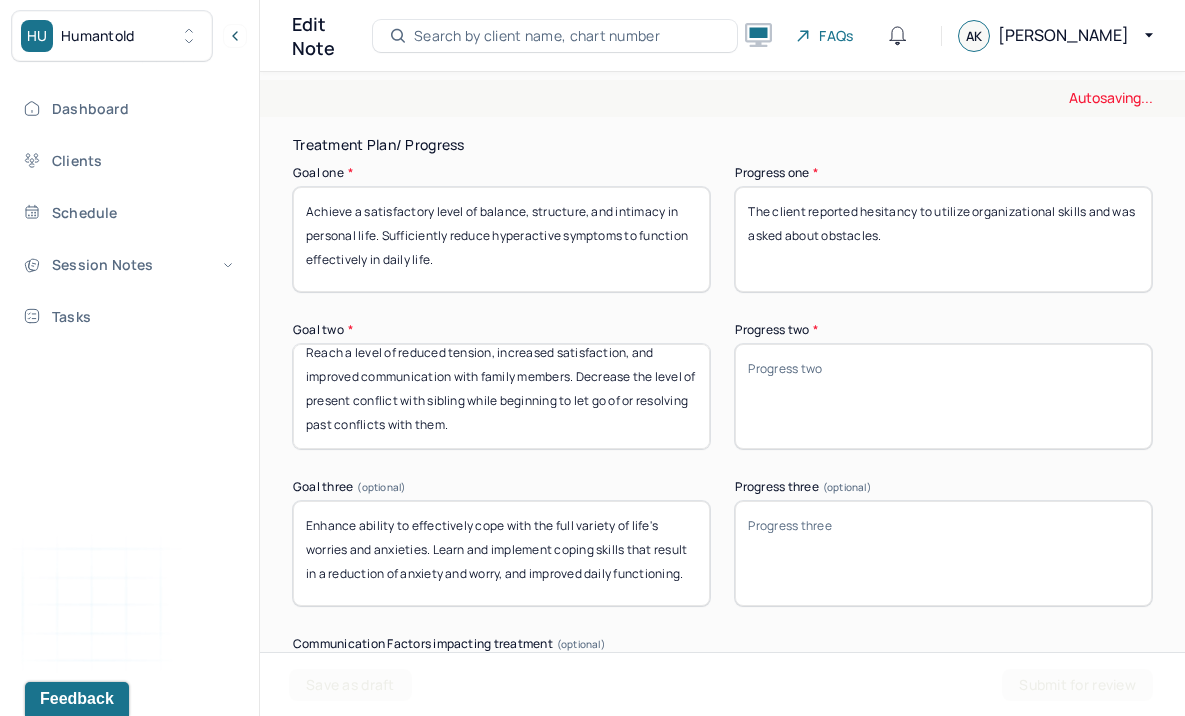 drag, startPoint x: 981, startPoint y: 248, endPoint x: 623, endPoint y: 121, distance: 379.8592 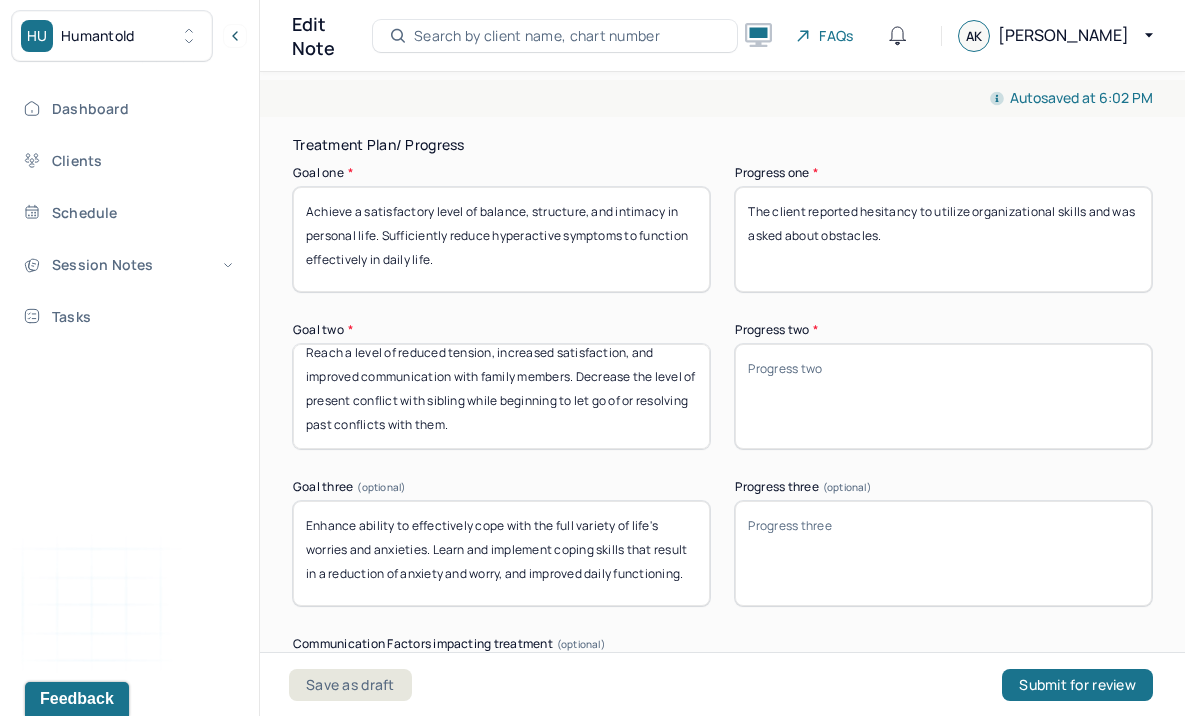 type on "The client reported hesitancy to utilize organizational skills and was asked about obstacles." 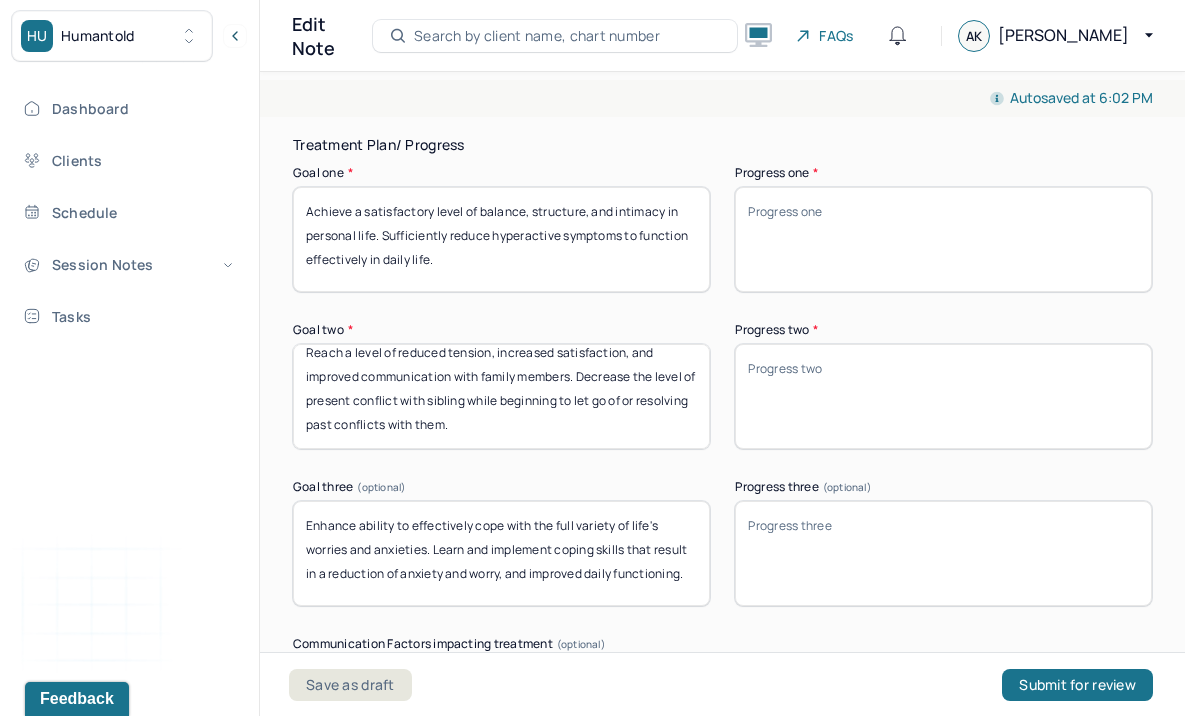 paste on "The client reported hesitancy to utilize organizational skills and was asked to explore potential obstacles contributing to this resistance." 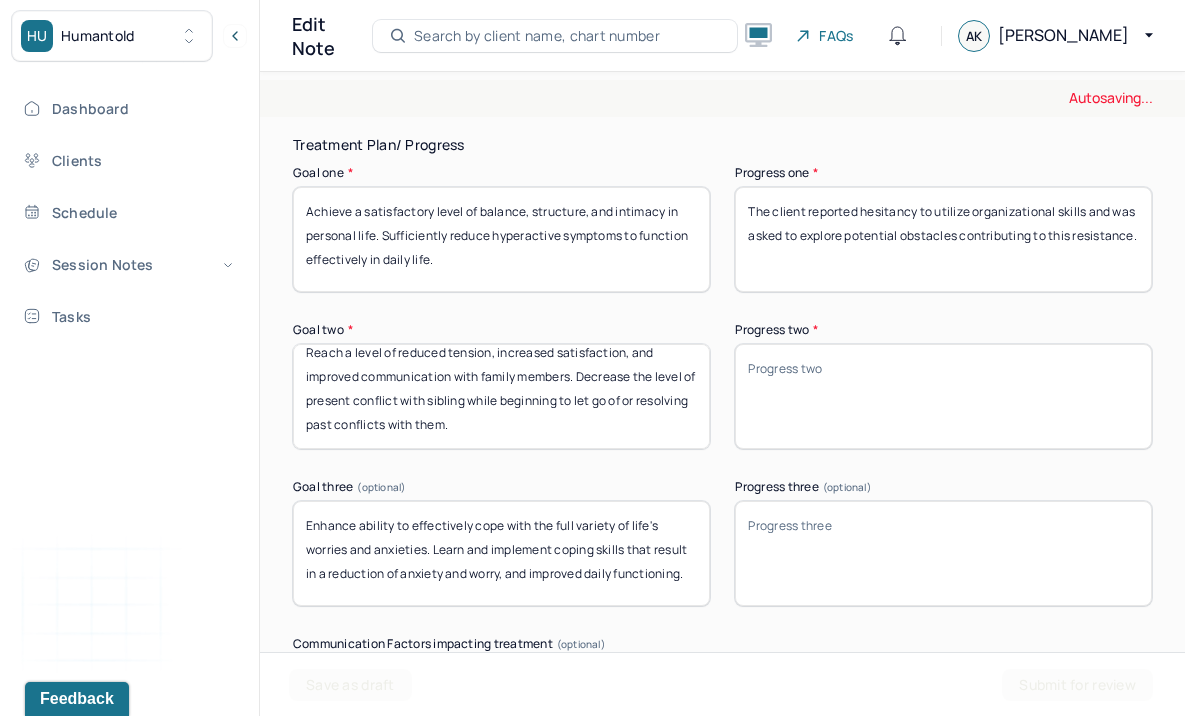 type on "The client reported hesitancy to utilize organizational skills and was asked to explore potential obstacles contributing to this resistance." 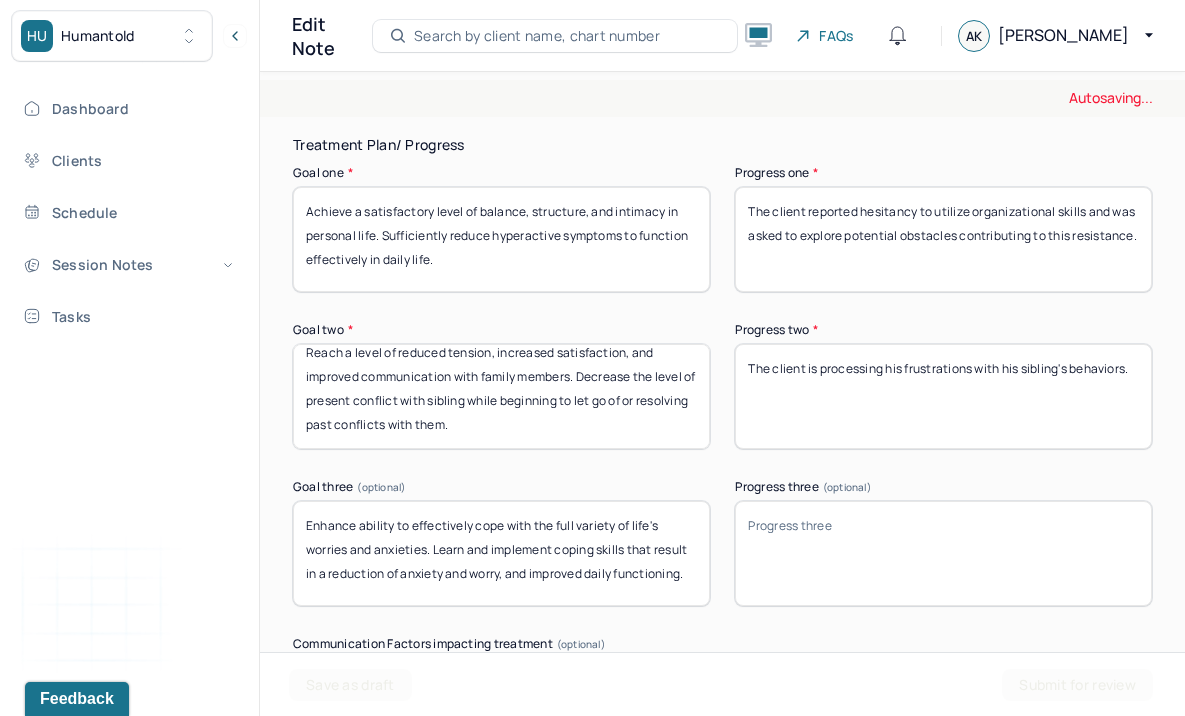 drag, startPoint x: 1141, startPoint y: 365, endPoint x: 649, endPoint y: 339, distance: 492.68652 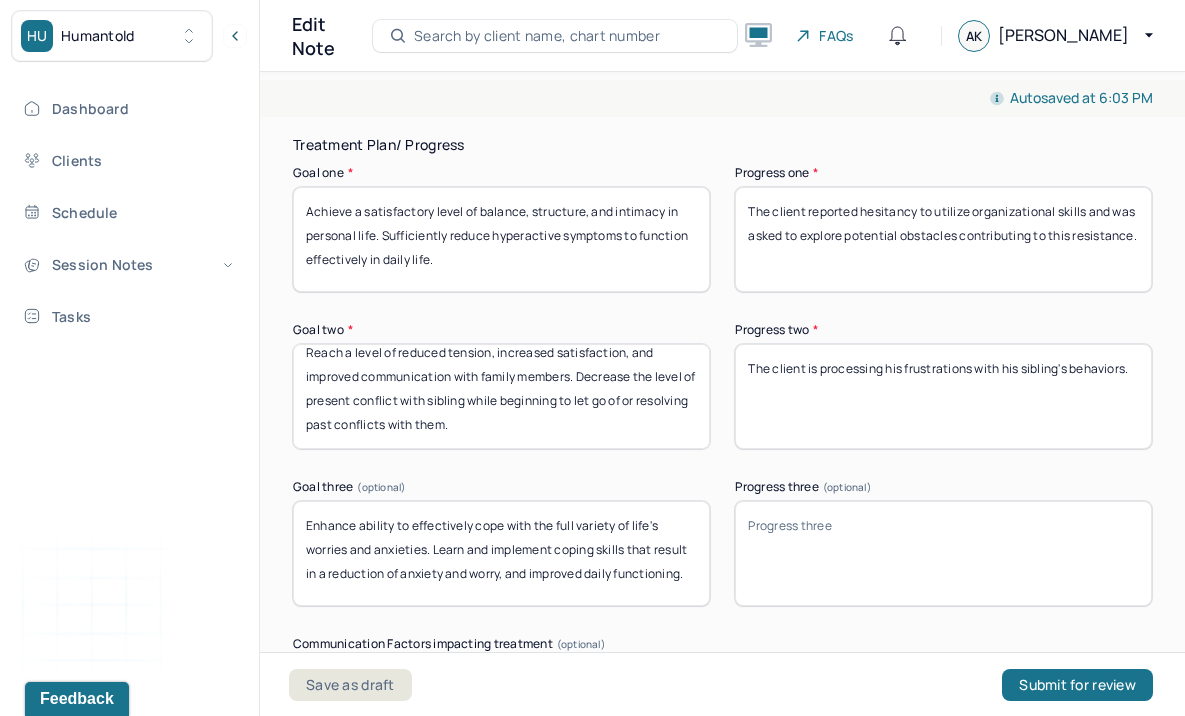 type on "The client is processing his frustrations with his sibling's behaviors." 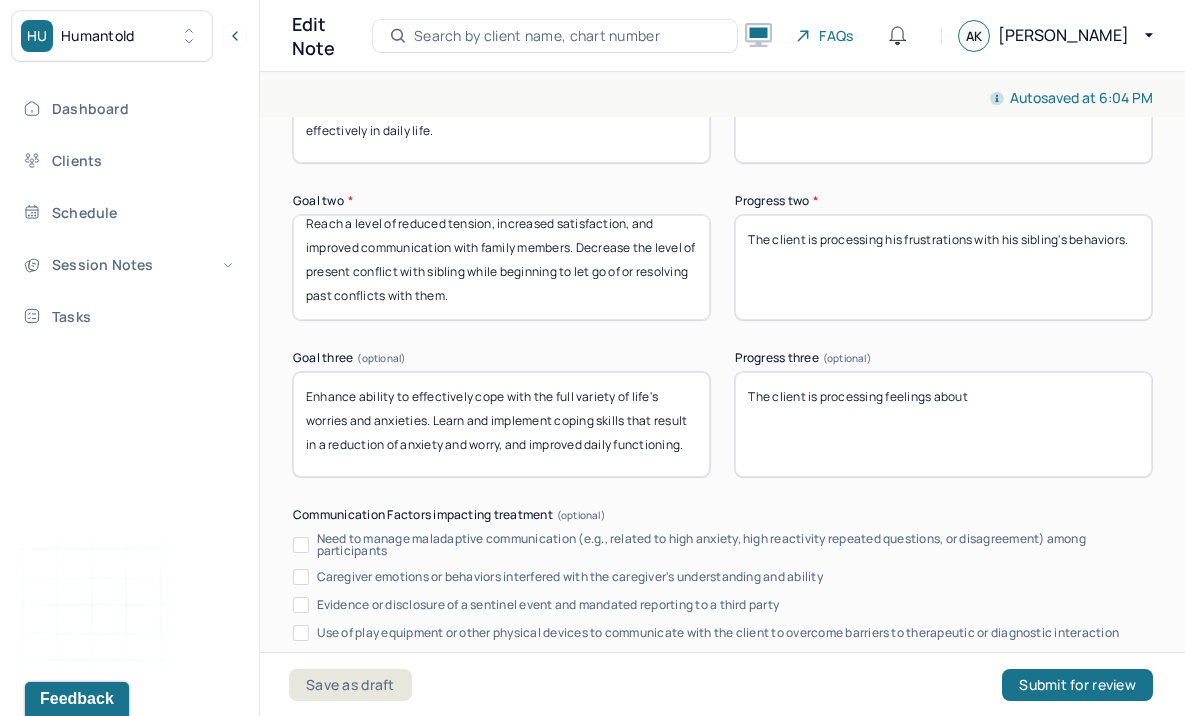 scroll, scrollTop: 3589, scrollLeft: 0, axis: vertical 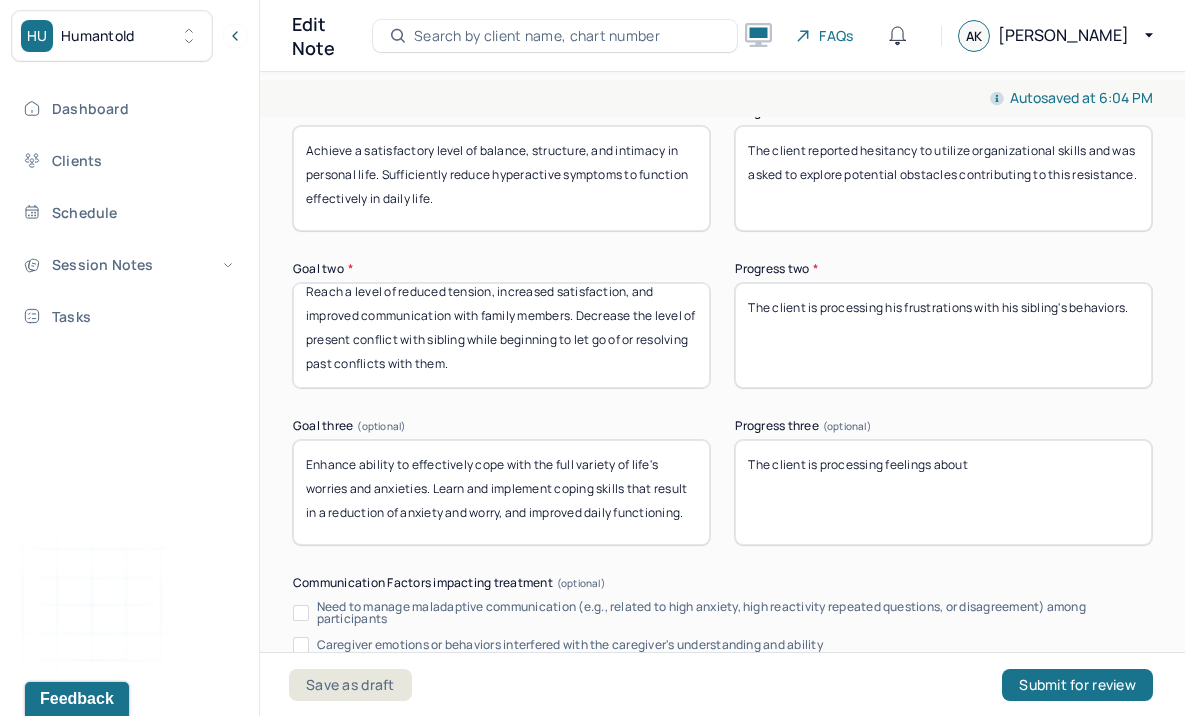 drag, startPoint x: 1007, startPoint y: 458, endPoint x: 823, endPoint y: 458, distance: 184 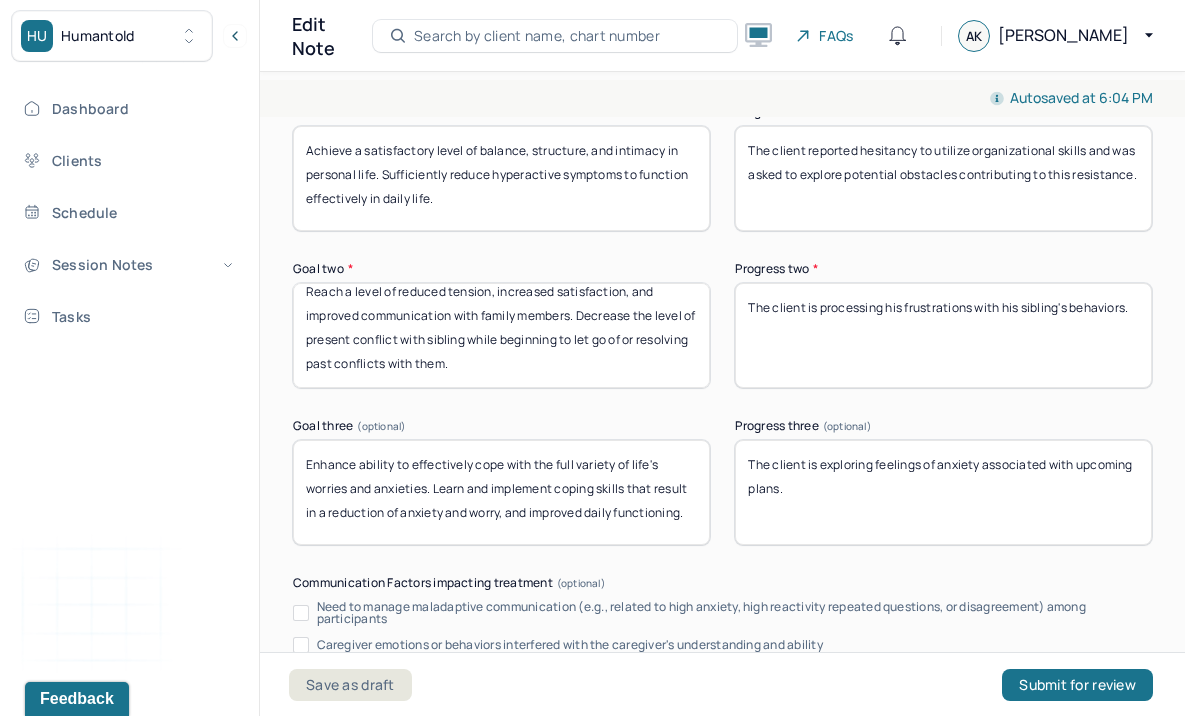 drag, startPoint x: 802, startPoint y: 490, endPoint x: 674, endPoint y: 382, distance: 167.47537 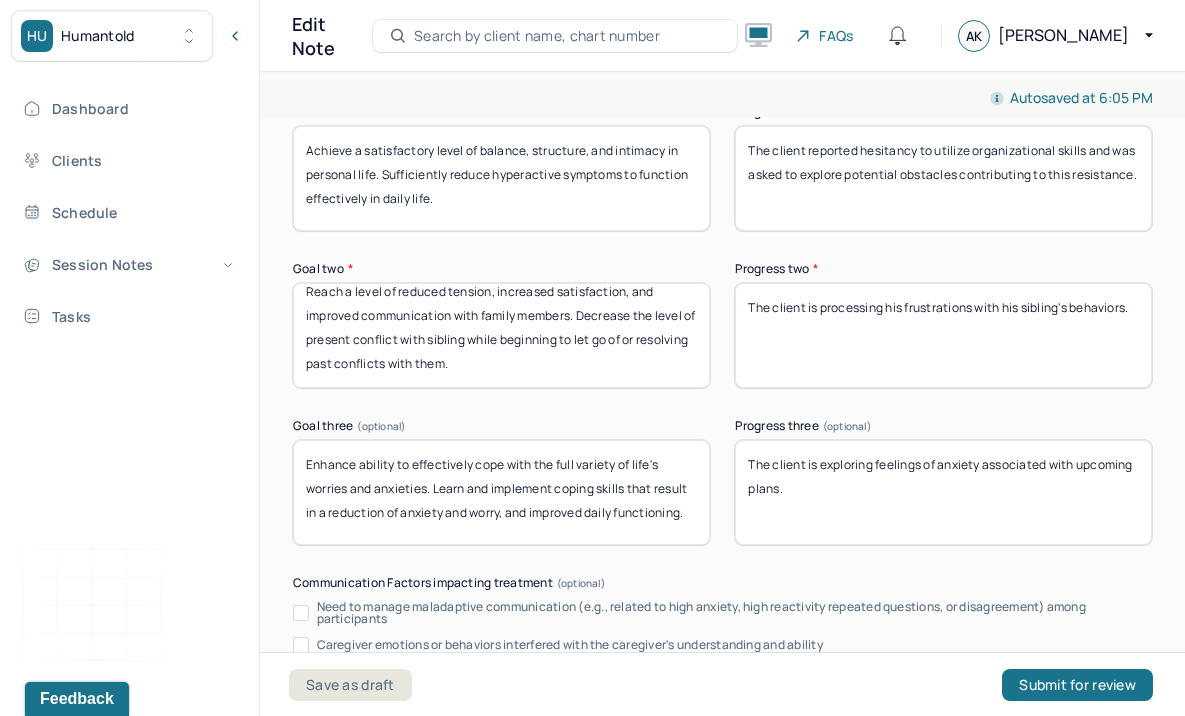type on "The client is exploring feelings of anxiety associated with upcoming plans." 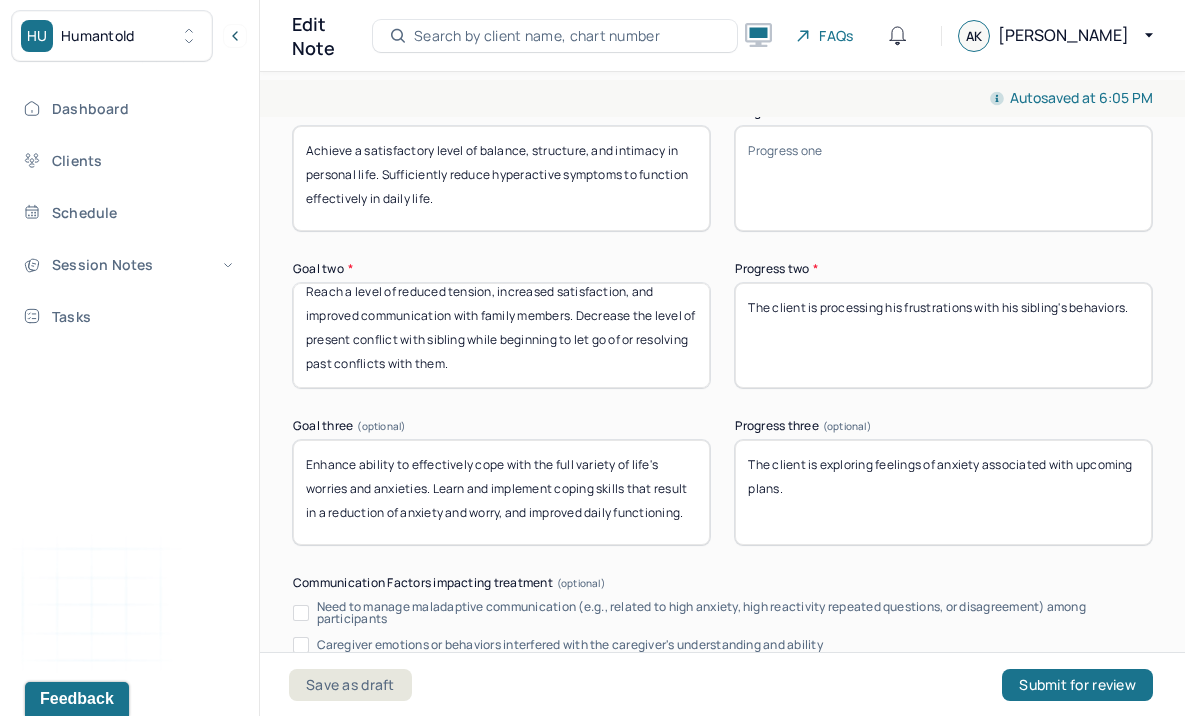 paste on "The client reported hesitancy to utilize organizational skills and was asked to explore potential obstacles contributing to this resistance." 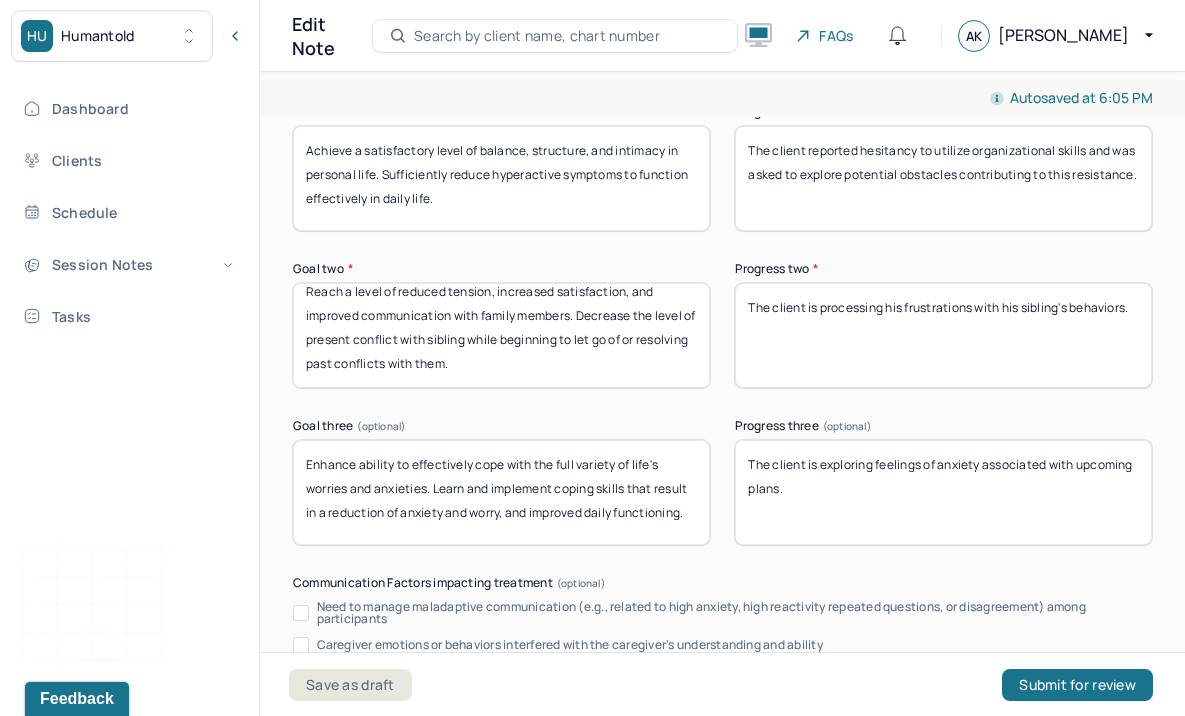 type on "The client reported hesitancy to utilize organizational skills and was asked to explore potential obstacles contributing to this resistance." 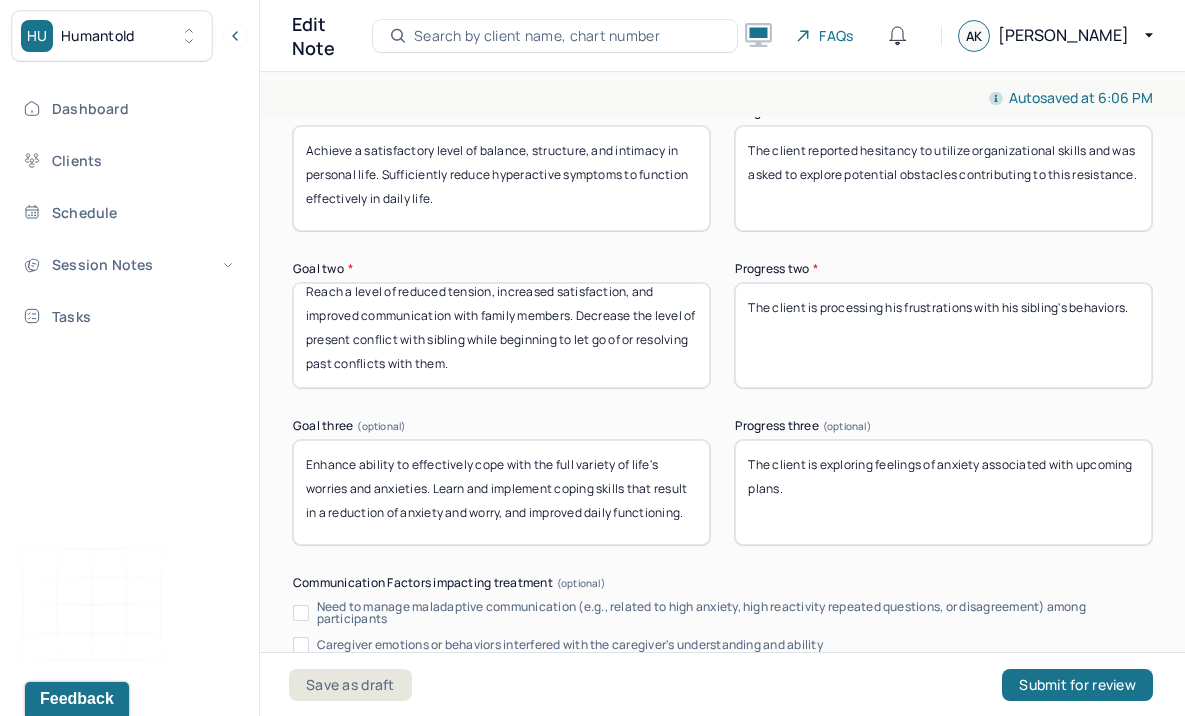 click on "The client is processing his frustrations with his sibling's behaviors." at bounding box center [943, 335] 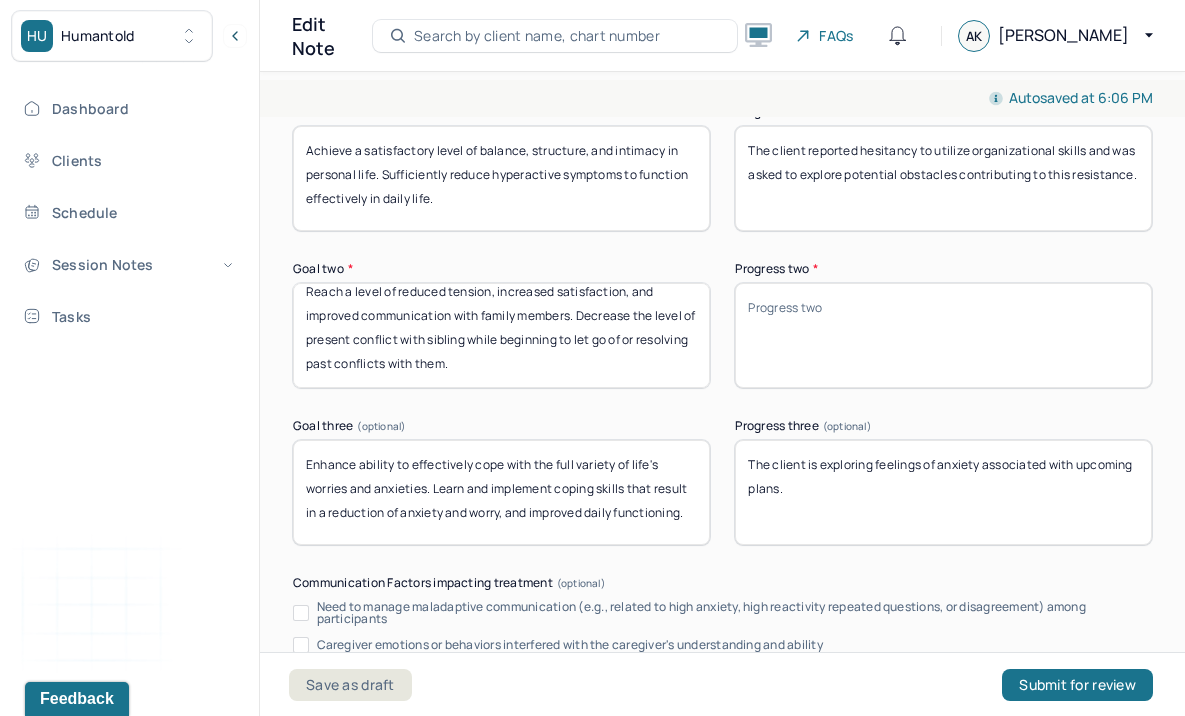 paste on "The client is exploring and processing his frustrations related to his sibling’s behaviors." 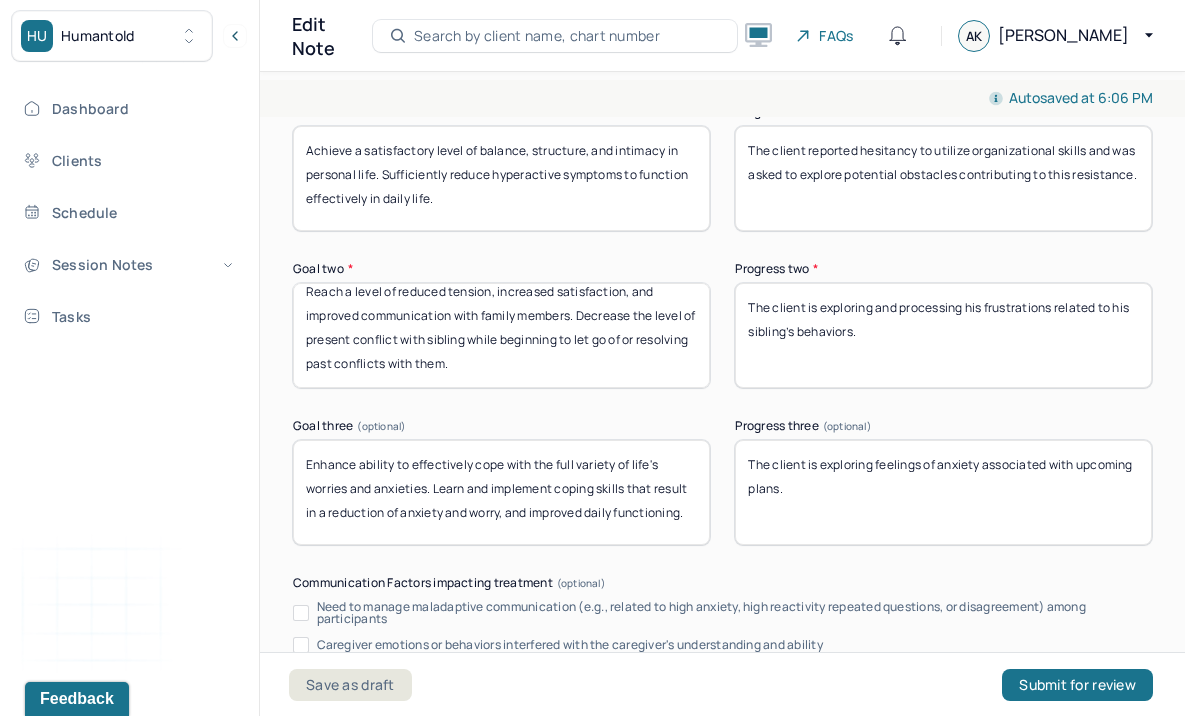type on "The client is exploring and processing his frustrations related to his sibling’s behaviors." 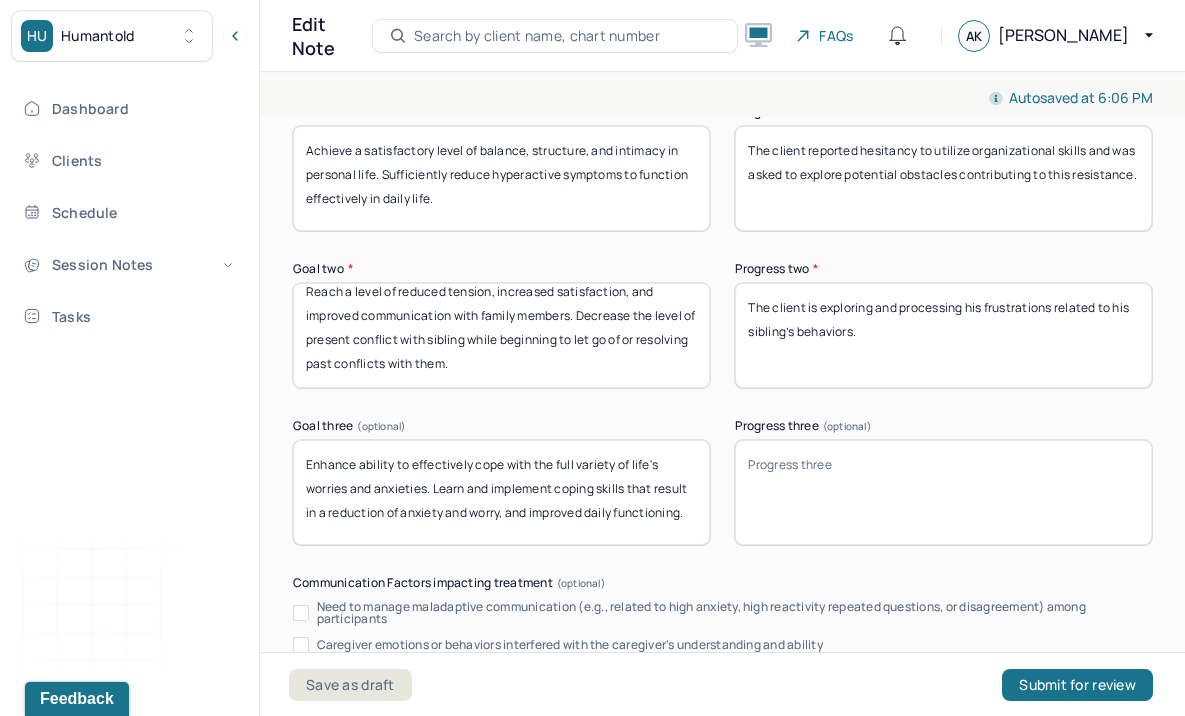 paste on "The client is exploring feelings of anxiety related to upcoming plans." 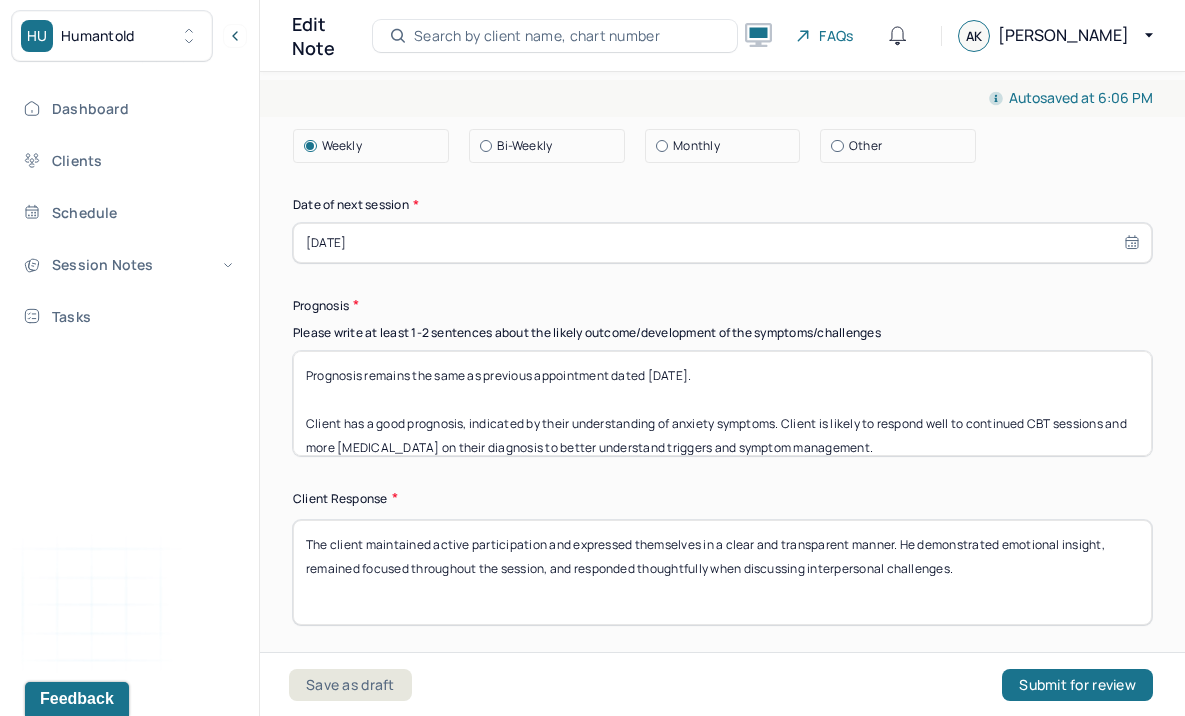 scroll, scrollTop: 2969, scrollLeft: 0, axis: vertical 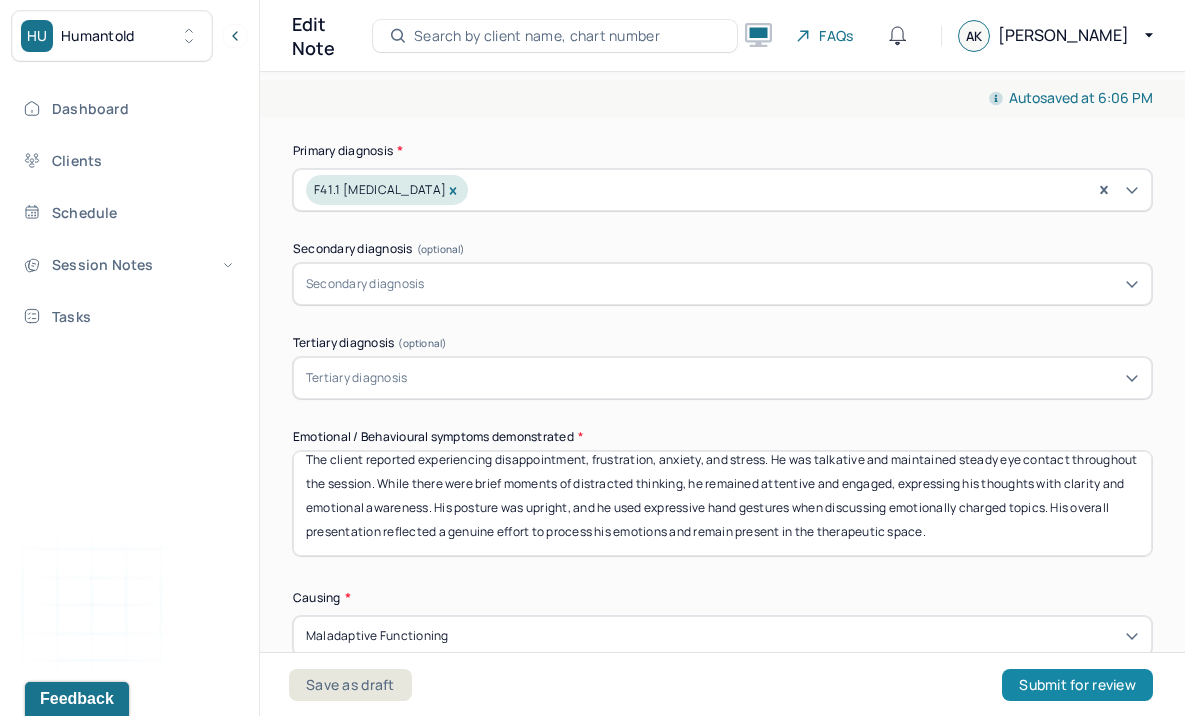 type on "The client is exploring feelings of anxiety related to upcoming plans." 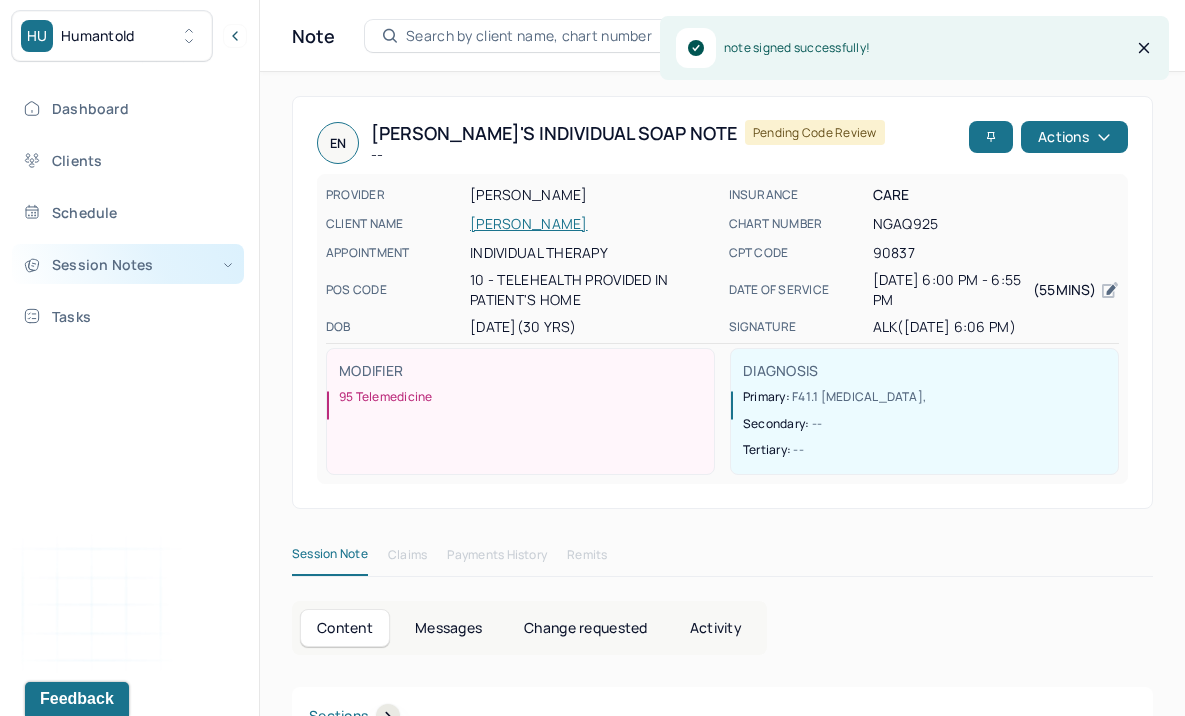 click on "Session Notes" at bounding box center (128, 264) 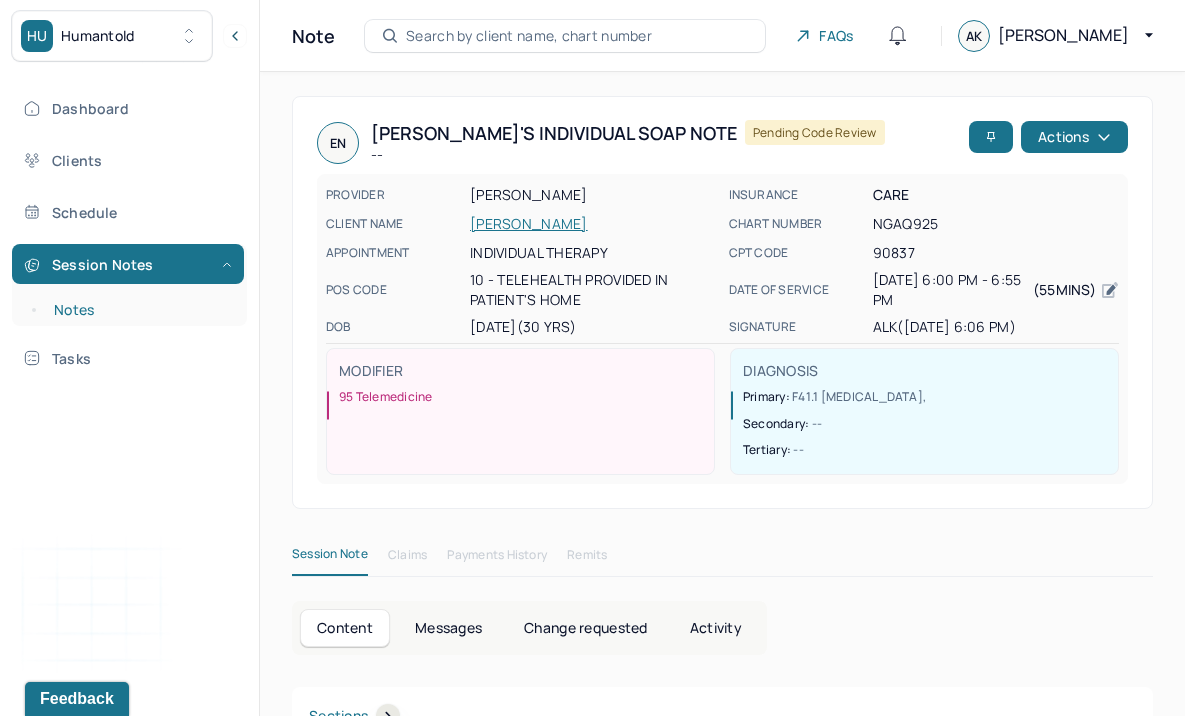 click on "Notes" at bounding box center (139, 310) 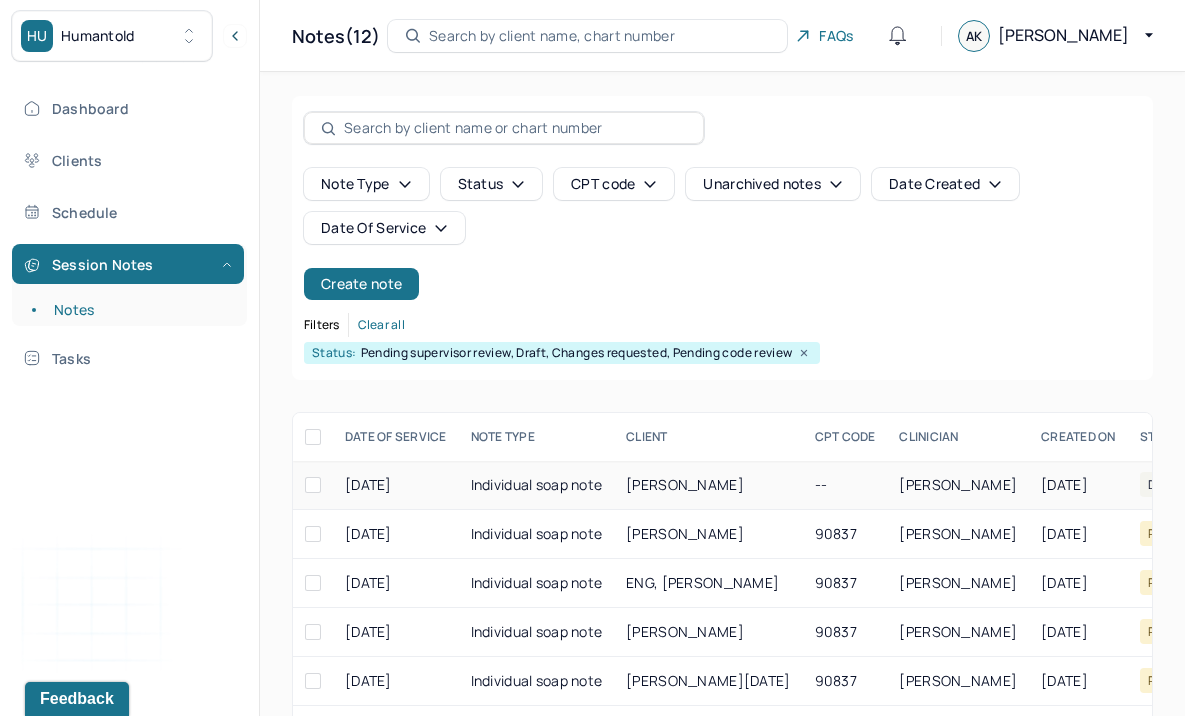 click on "[PERSON_NAME]" at bounding box center (708, 485) 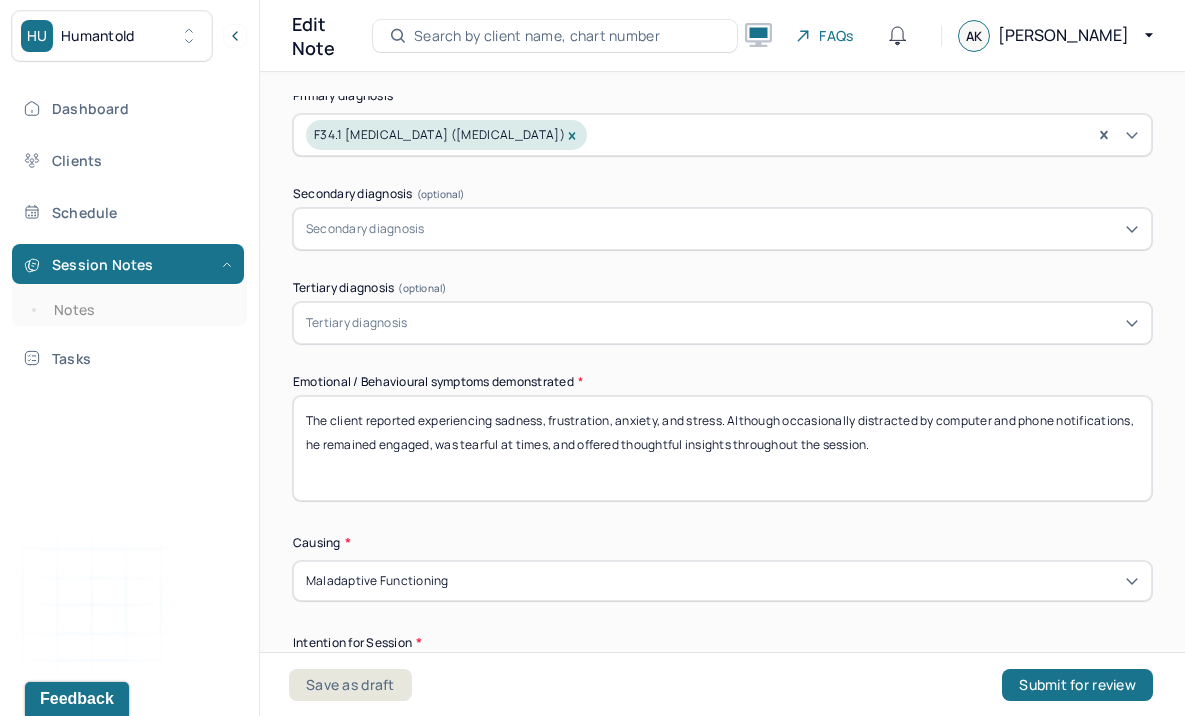 scroll, scrollTop: 853, scrollLeft: 0, axis: vertical 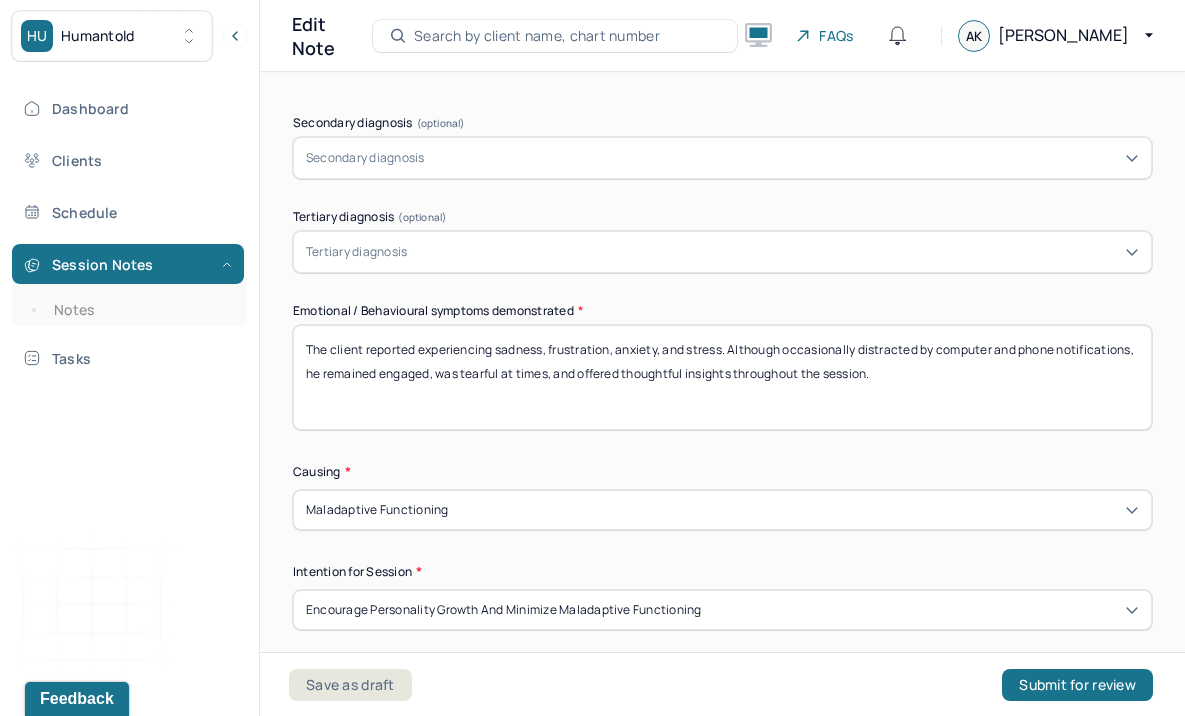 click on "The client reported experiencing sadness, frustration, anxiety, and stress. Although occasionally distracted by computer and phone notifications, he remained engaged, was tearful at times, and offered thoughtful insights throughout the session." at bounding box center (722, 377) 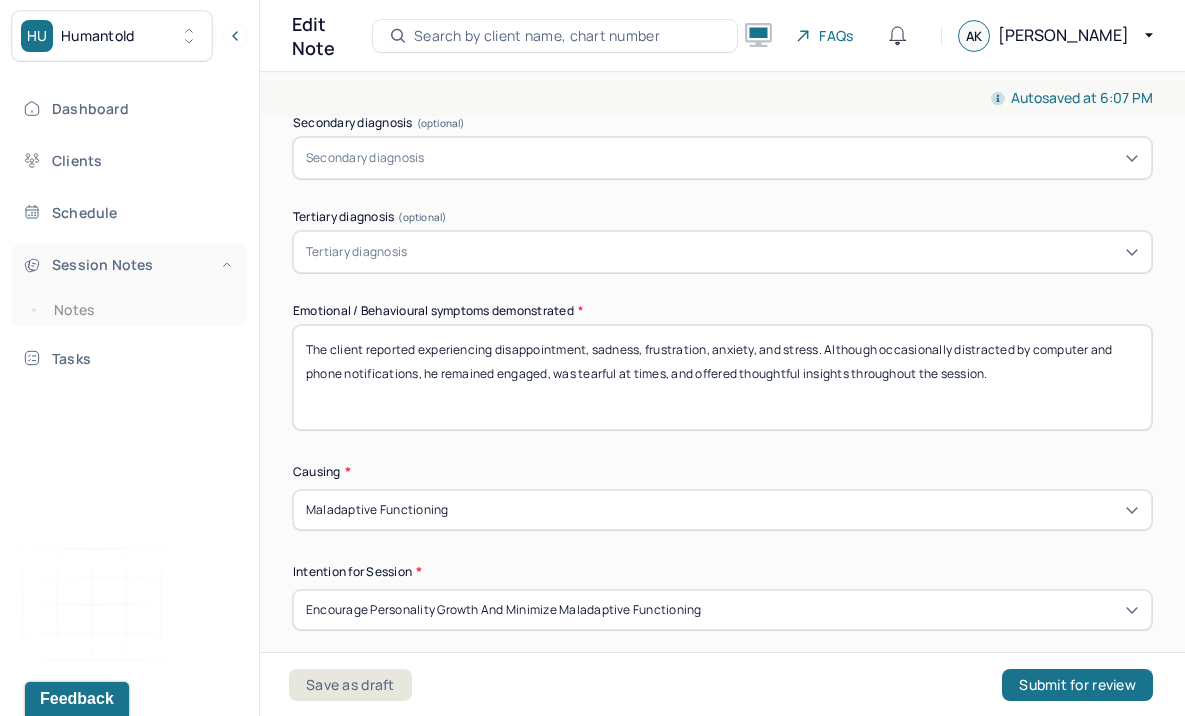 drag, startPoint x: 1038, startPoint y: 377, endPoint x: 138, endPoint y: 274, distance: 905.8747 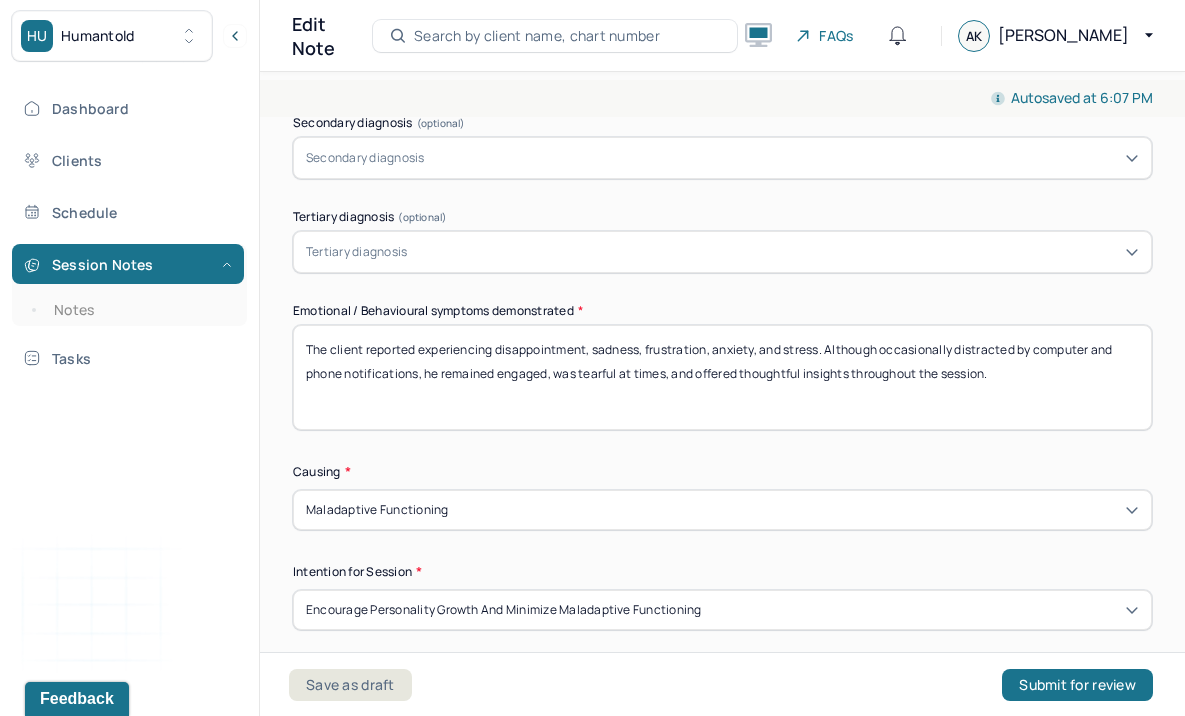 type on "The client reported experiencing disappointment, sadness, frustration, anxiety, and stress. Although occasionally distracted by computer and phone notifications, he remained engaged, was tearful at times, and offered thoughtful insights throughout the session." 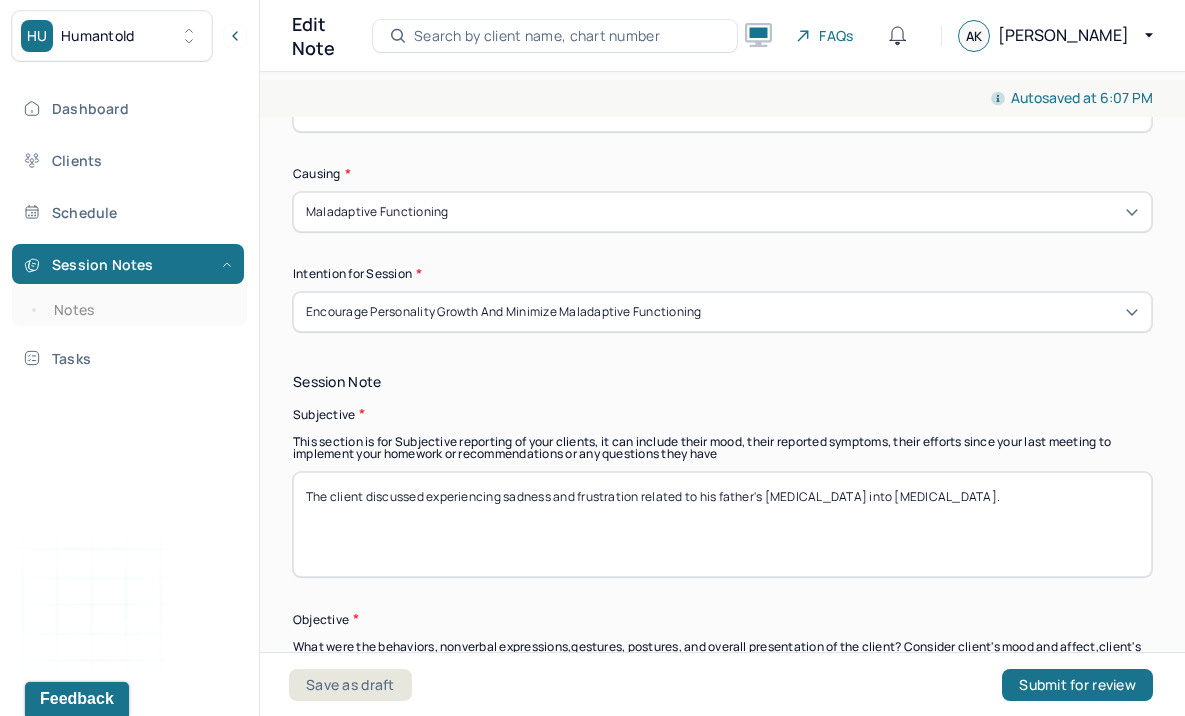 scroll, scrollTop: 1196, scrollLeft: 0, axis: vertical 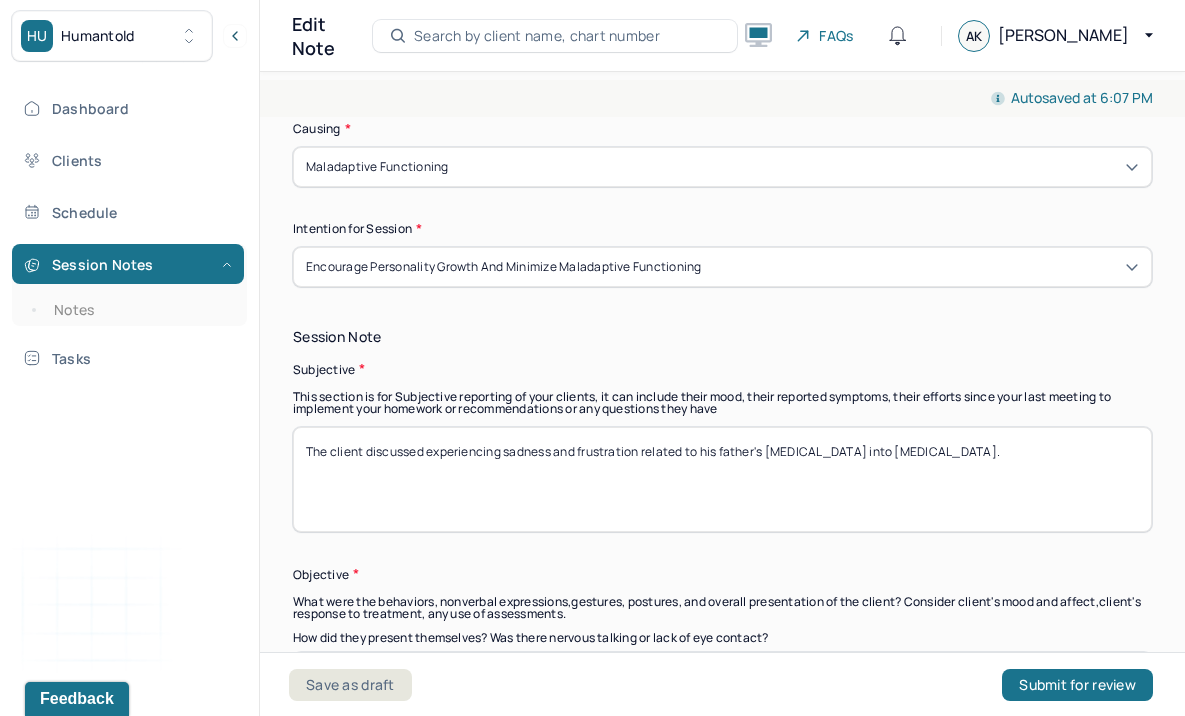 drag, startPoint x: 955, startPoint y: 458, endPoint x: 422, endPoint y: 451, distance: 533.04596 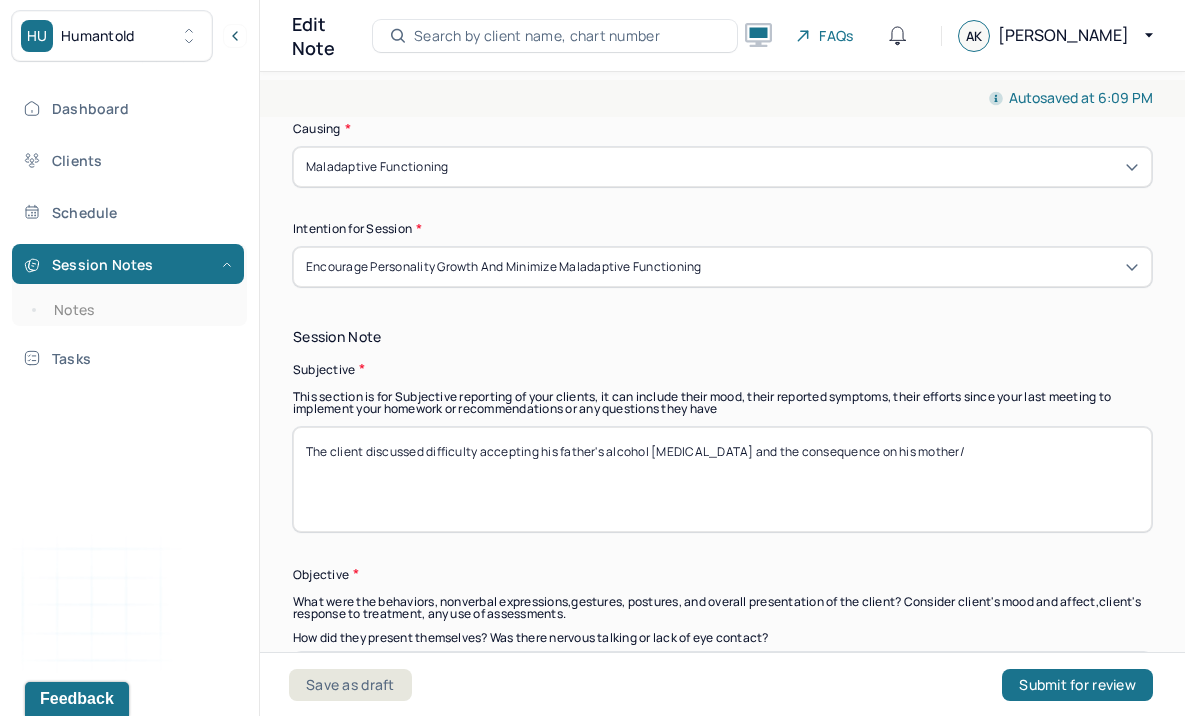 drag, startPoint x: 539, startPoint y: 452, endPoint x: 486, endPoint y: 448, distance: 53.15073 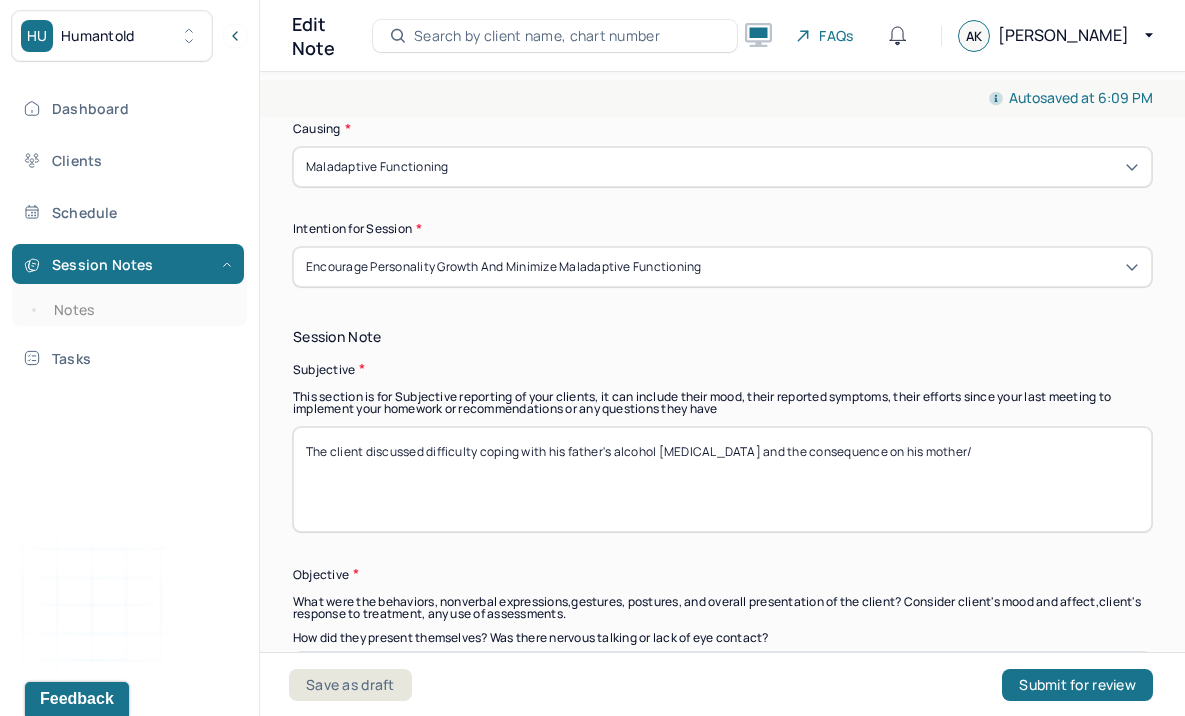 click on "The client discussed difficulty accepting his father's alcohol [MEDICAL_DATA] and the consequence on his mother/" at bounding box center [722, 479] 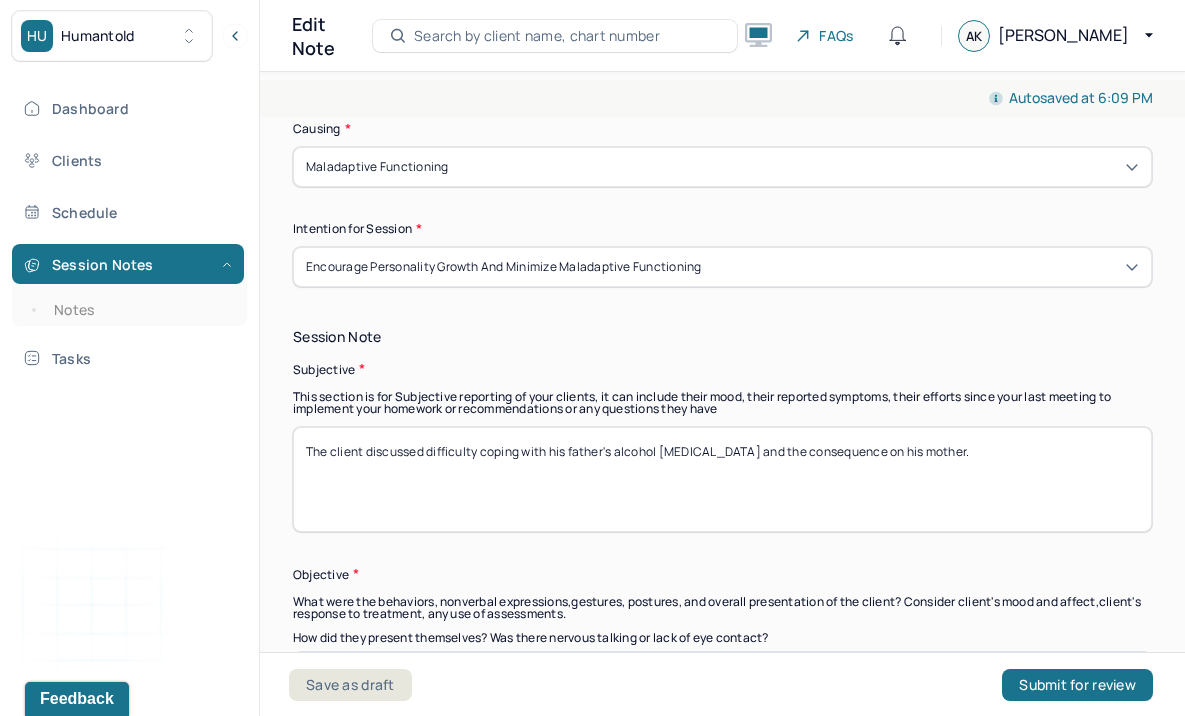 drag, startPoint x: 993, startPoint y: 456, endPoint x: -25, endPoint y: 452, distance: 1018.0079 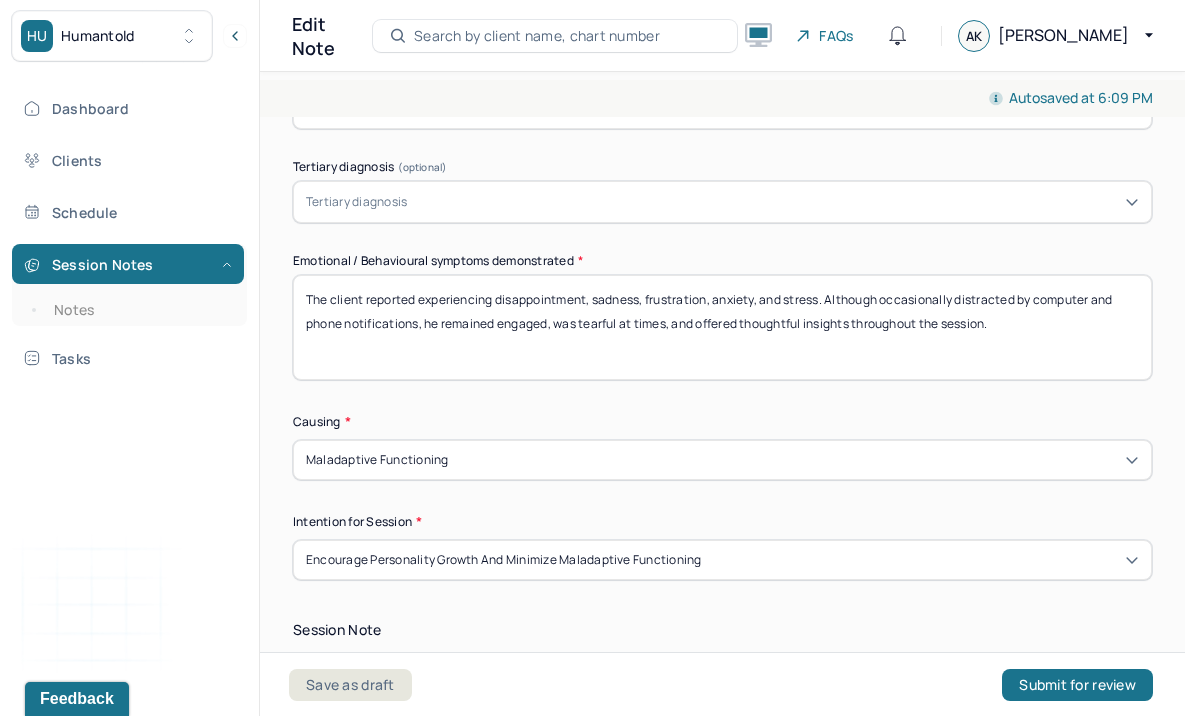 scroll, scrollTop: 892, scrollLeft: 0, axis: vertical 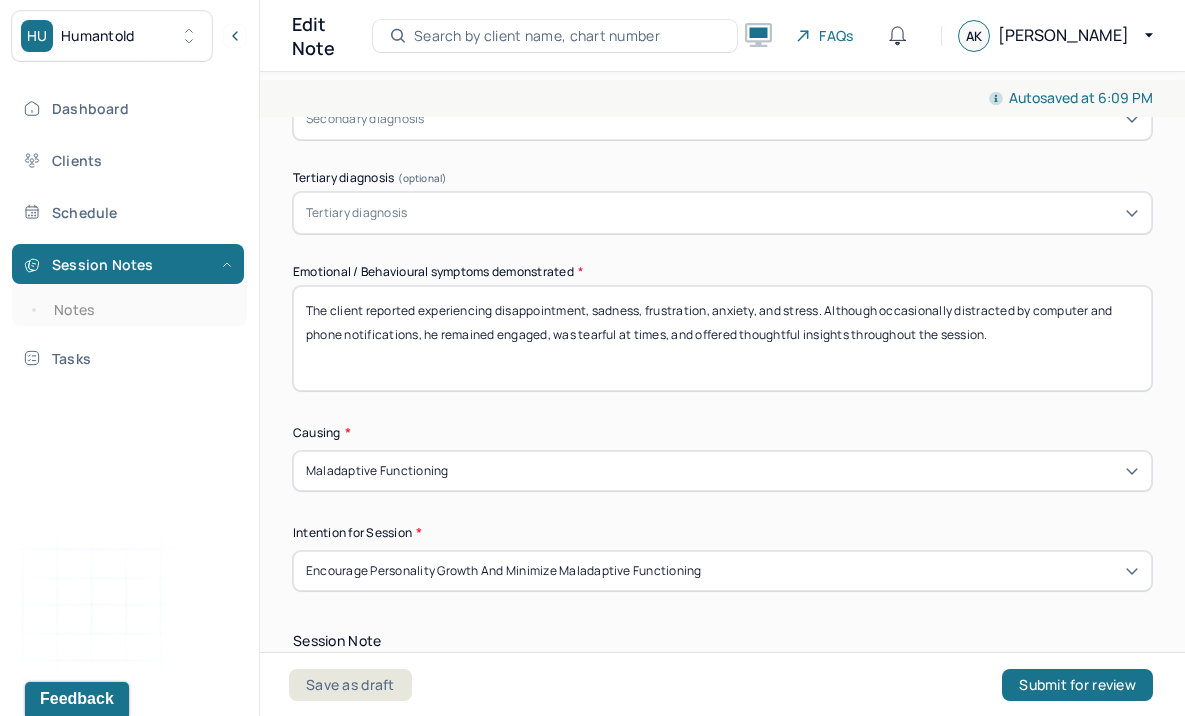 click on "The client reported experiencing disappointment, sadness, frustration, anxiety, and stress. Although occasionally distracted by computer and phone notifications, he remained engaged, was tearful at times, and offered thoughtful insights throughout the session." at bounding box center [722, 338] 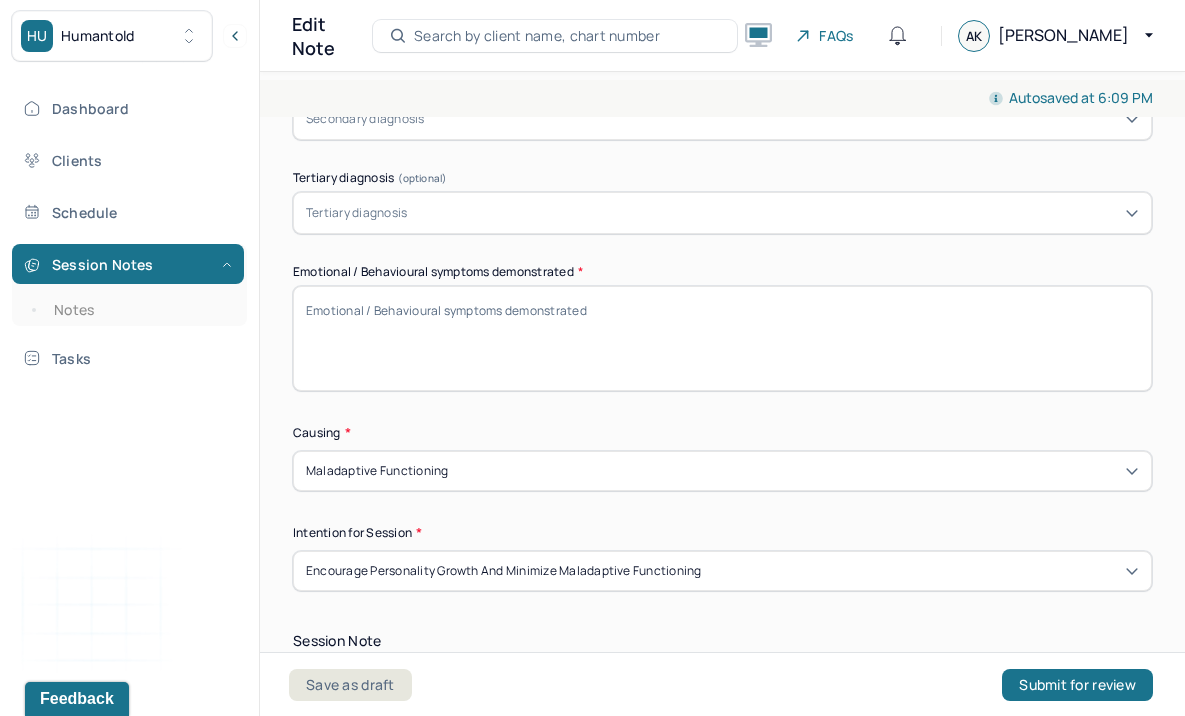 paste on "The client described feeling let down, emotionally low, overwhelmed, uneasy, and tense. Despite brief distractions from his computer and phone notifications, he stayed connected to the session. He became visibly emotional at times and articulated his experiences with sincerity and depth, demonstrating meaningful insight and a strong capacity for self-reflection." 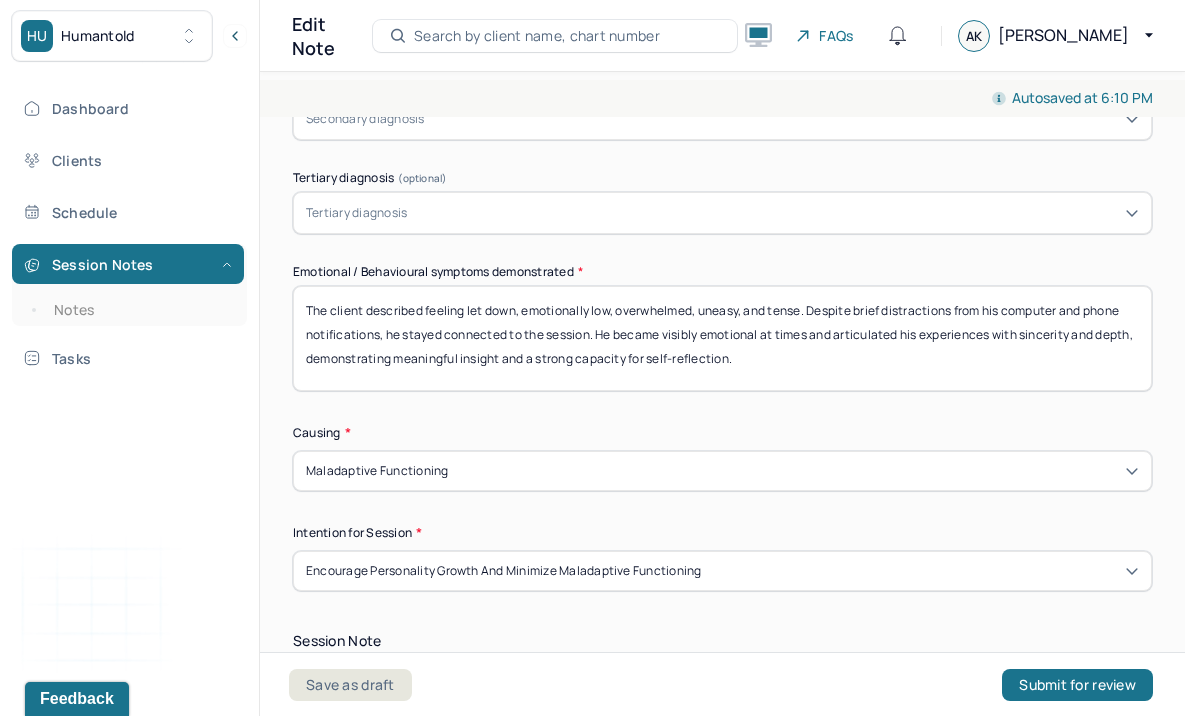 click on "The client described feeling let down, emotionally low, overwhelmed, uneasy, and tense. Despite brief distractions from his computer and phone notifications, he stayed connected to the session. He became visibly emotional at times and articulated his experiences with sincerity and depth, demonstrating meaningful insight and a strong capacity for self-reflection." at bounding box center [722, 338] 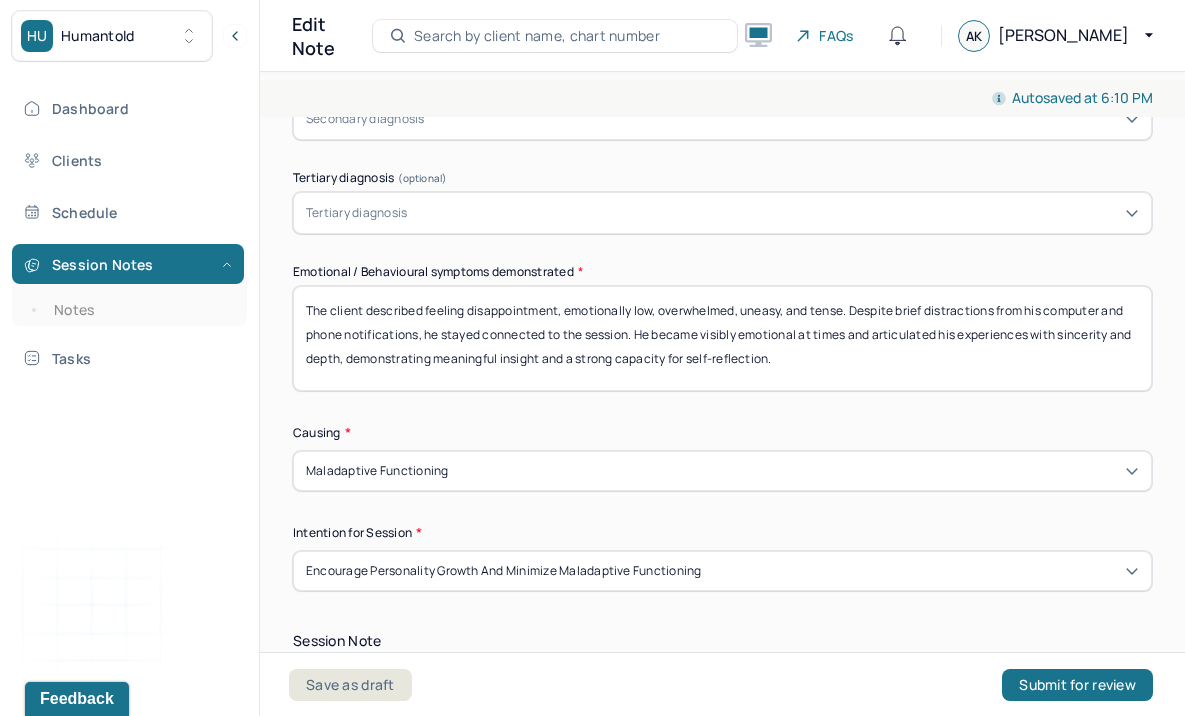 drag, startPoint x: 654, startPoint y: 309, endPoint x: 563, endPoint y: 307, distance: 91.02197 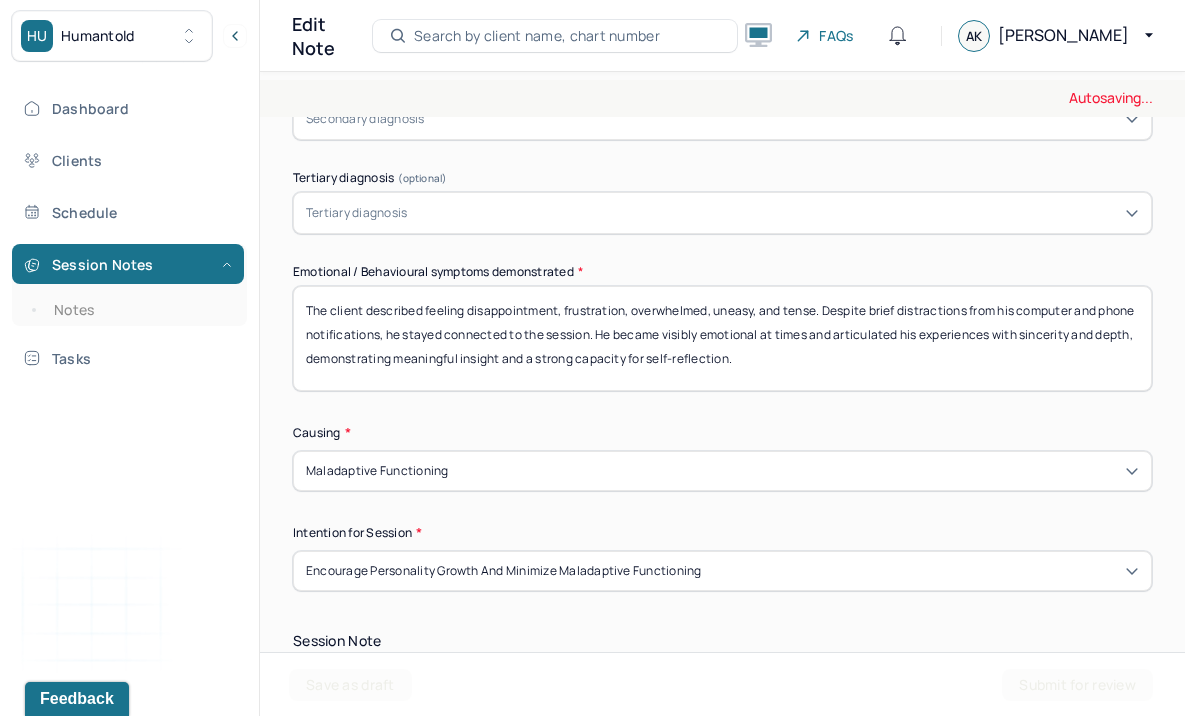 click on "The client described feeling disappointment,, overwhelmed, uneasy, and tense. Despite brief distractions from his computer and phone notifications, he stayed connected to the session. He became visibly emotional at times and articulated his experiences with sincerity and depth, demonstrating meaningful insight and a strong capacity for self-reflection." at bounding box center [722, 338] 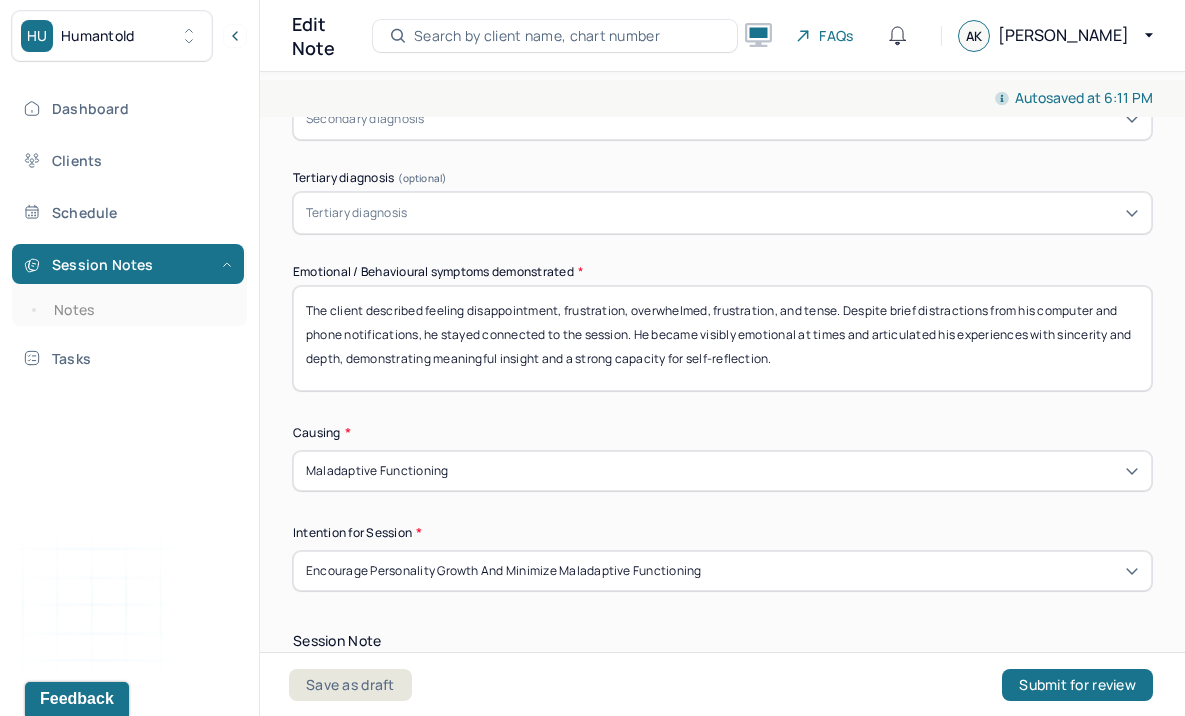 click on "The client described feeling disappointment, frustration, overwhelmed, uneasy, and tense. Despite brief distractions from his computer and phone notifications, he stayed connected to the session. He became visibly emotional at times and articulated his experiences with sincerity and depth, demonstrating meaningful insight and a strong capacity for self-reflection." at bounding box center [722, 338] 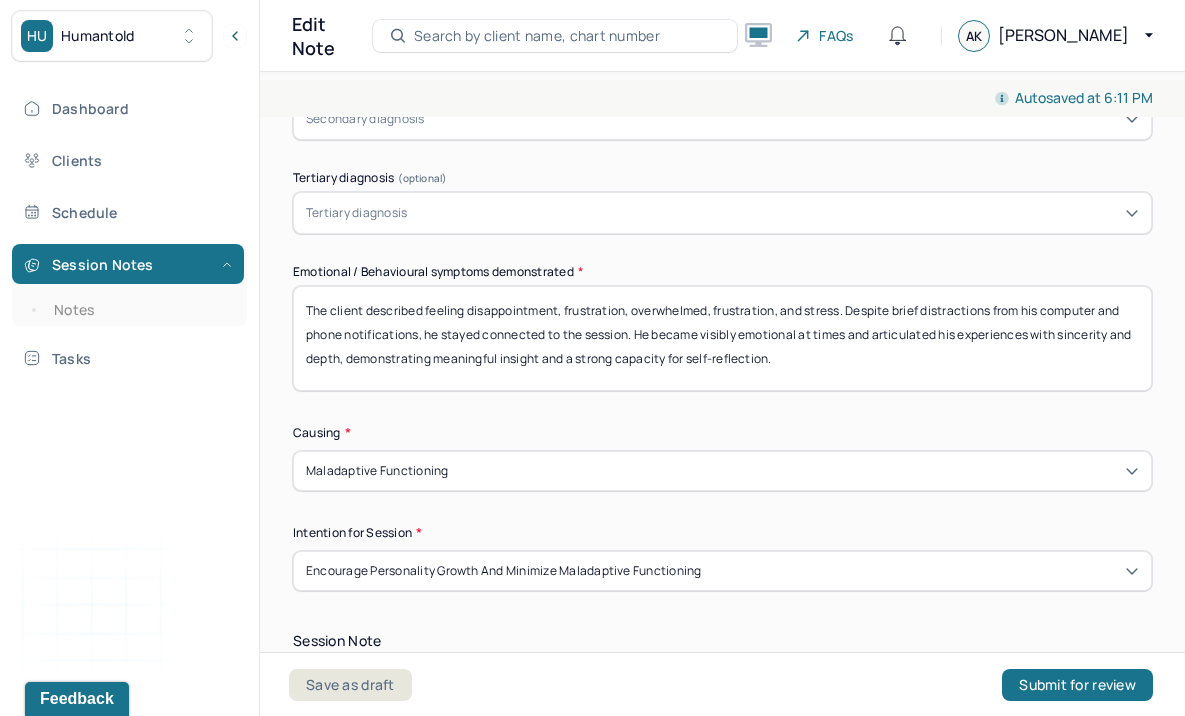 drag, startPoint x: 1136, startPoint y: 329, endPoint x: 1059, endPoint y: 329, distance: 77 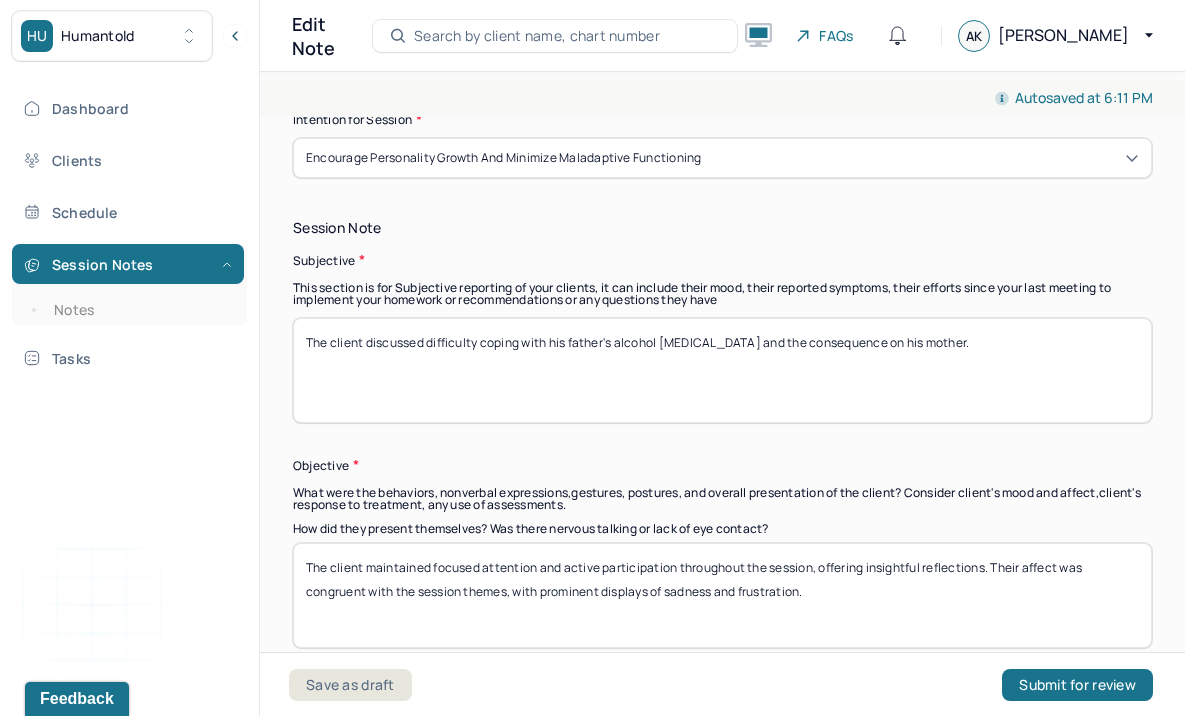 scroll, scrollTop: 1327, scrollLeft: 0, axis: vertical 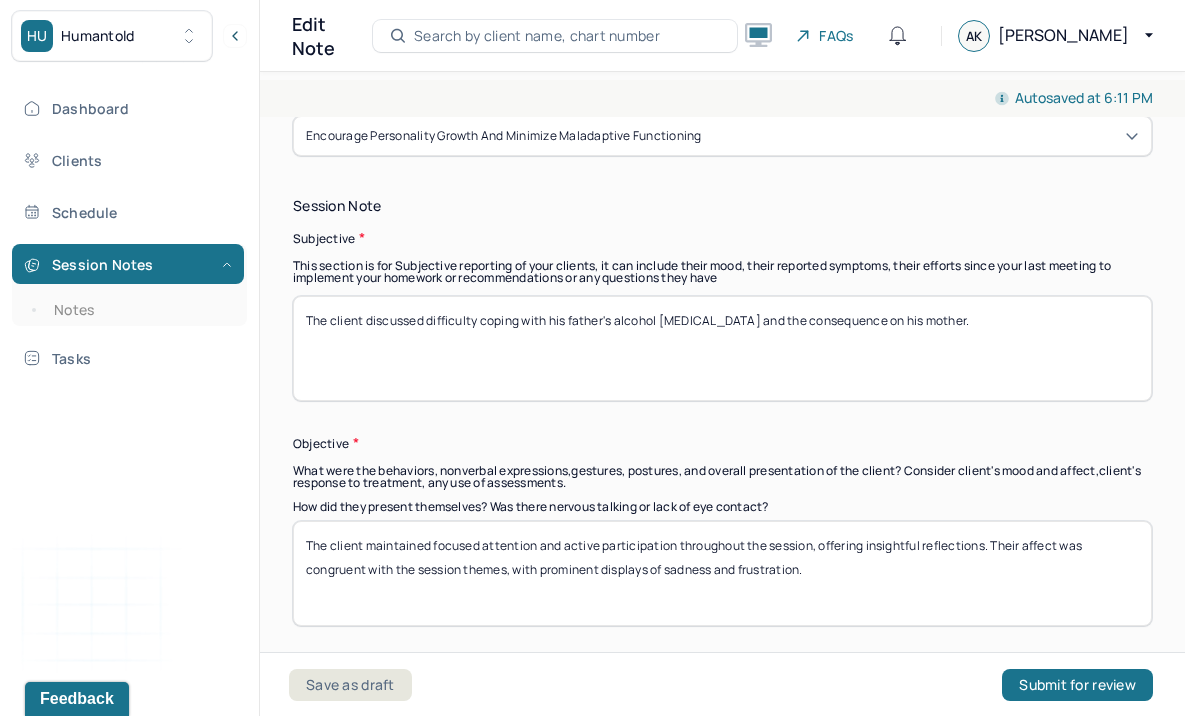 type on "The client described feeling disappointment, frustration, overwhelmed, frustration, and stress. Despite brief distractions from his computer and phone notifications, he stayed connected to the session. He became visibly emotional at times and articulated his experiences with depth, demonstrating meaningful insight and a strong capacity for self-reflection." 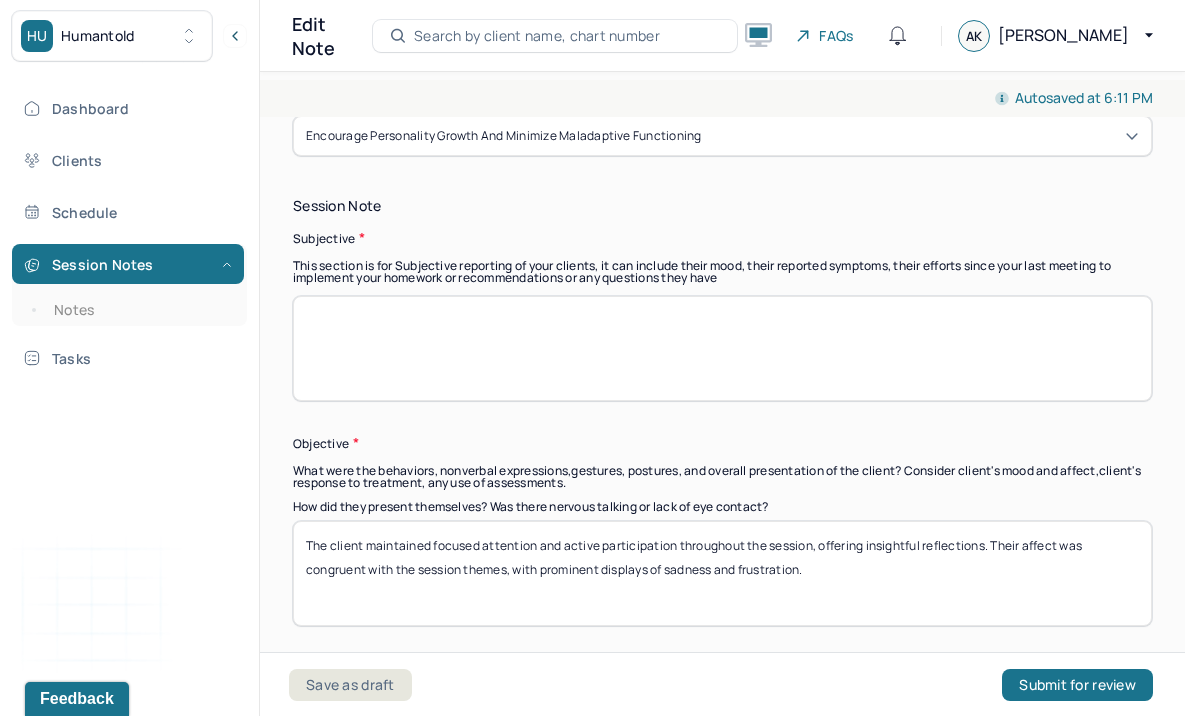paste on "The client explored the emotional challenges of coping with his father's recent [MEDICAL_DATA] into alcohol use and the resulting impact on his mother's well-being." 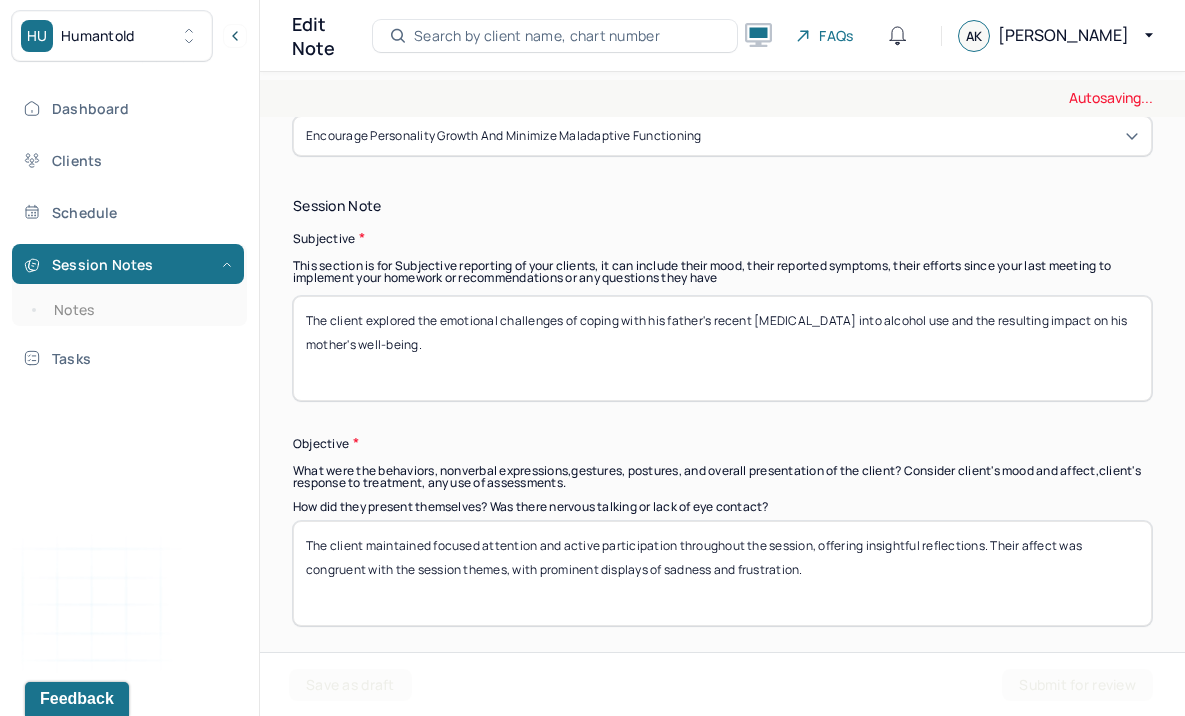 type on "The client explored the emotional challenges of coping with his father's recent [MEDICAL_DATA] into alcohol use and the resulting impact on his mother's well-being." 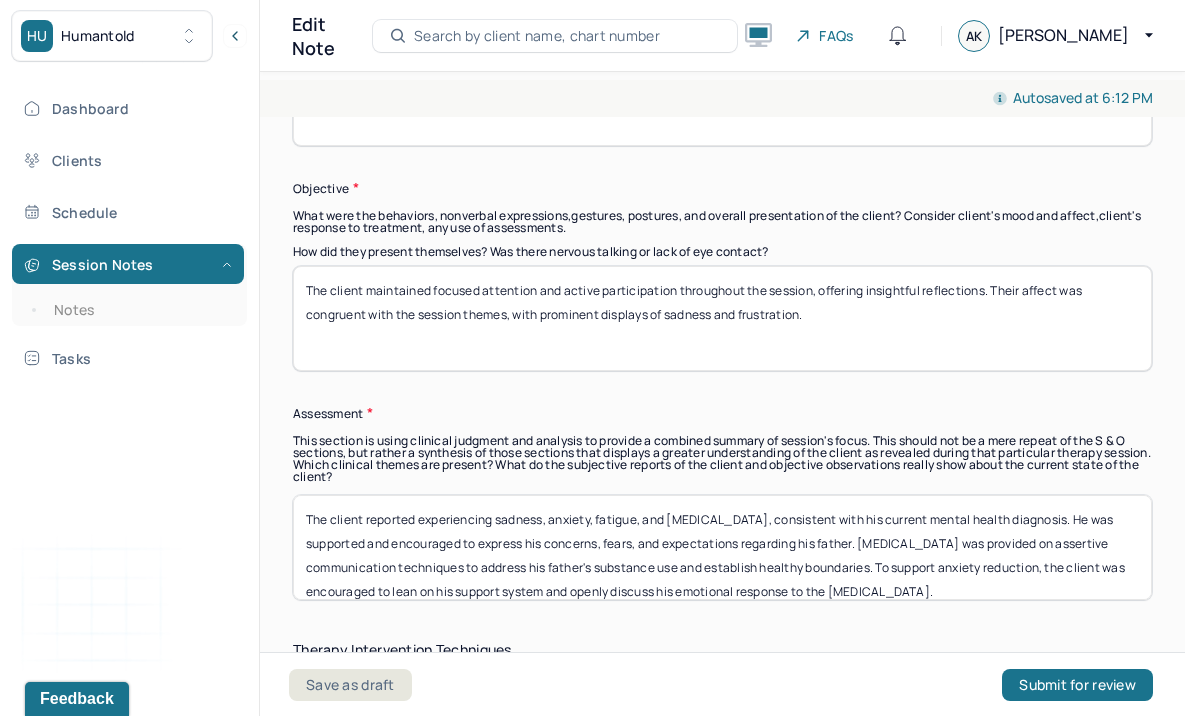 scroll, scrollTop: 1720, scrollLeft: 0, axis: vertical 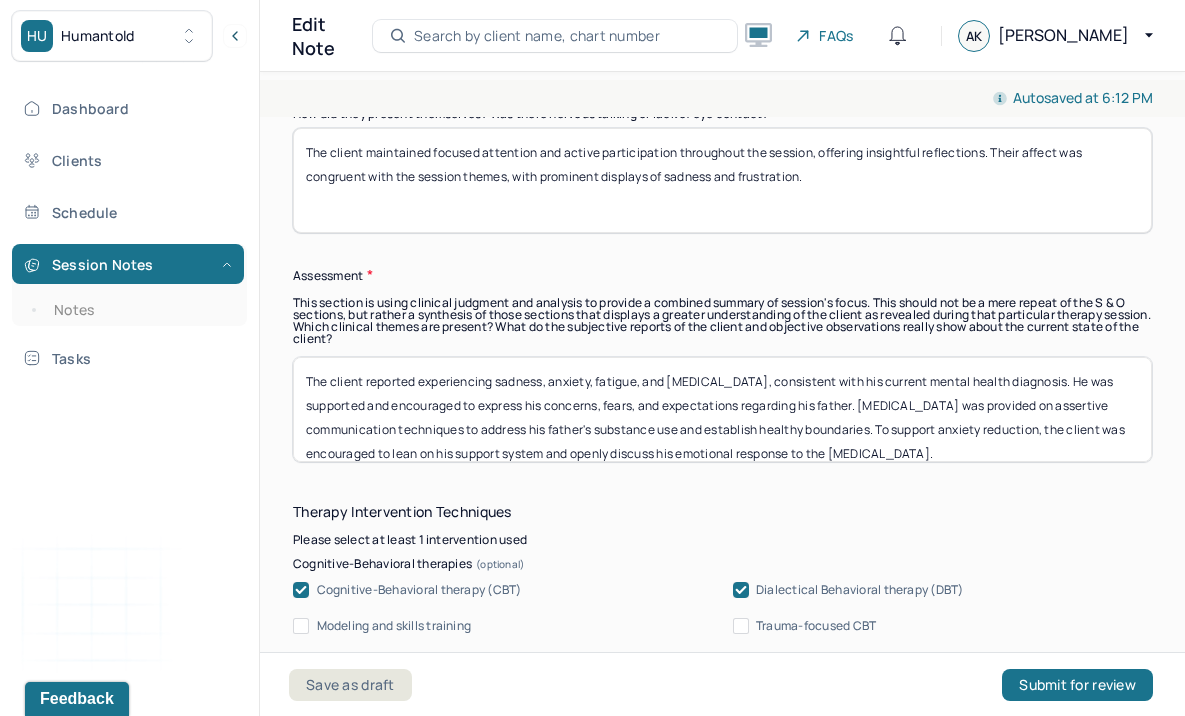 drag, startPoint x: 1065, startPoint y: 378, endPoint x: 878, endPoint y: 430, distance: 194.09534 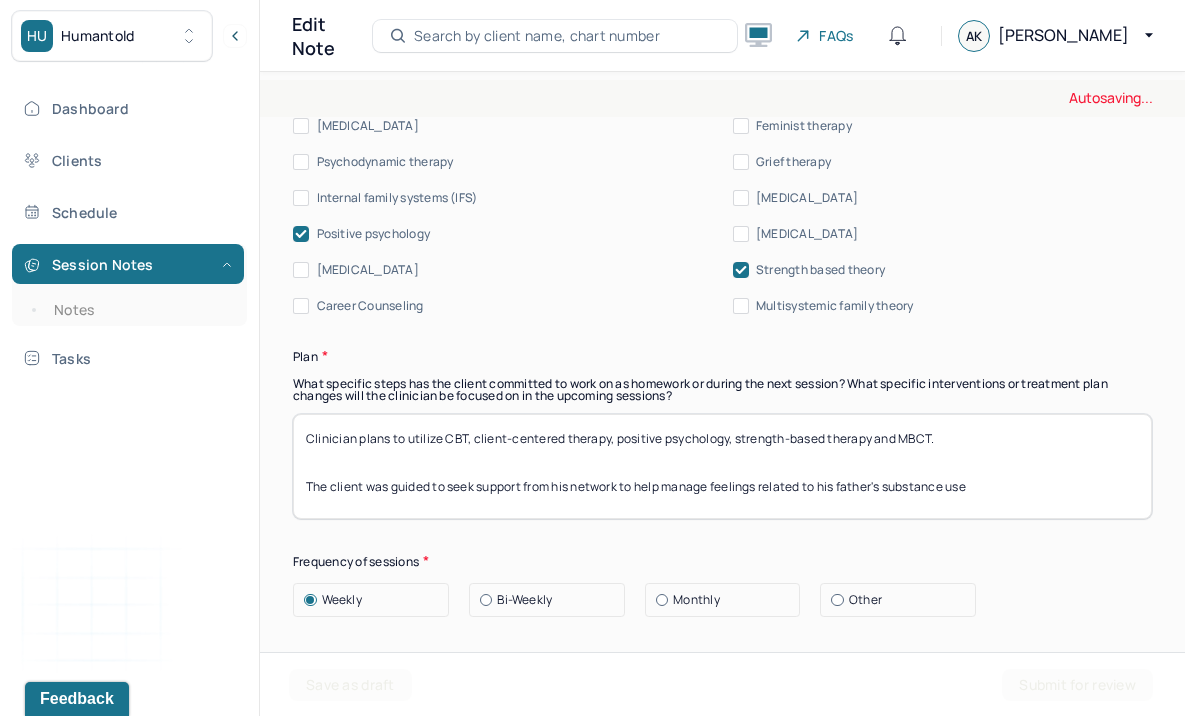 scroll, scrollTop: 2645, scrollLeft: 0, axis: vertical 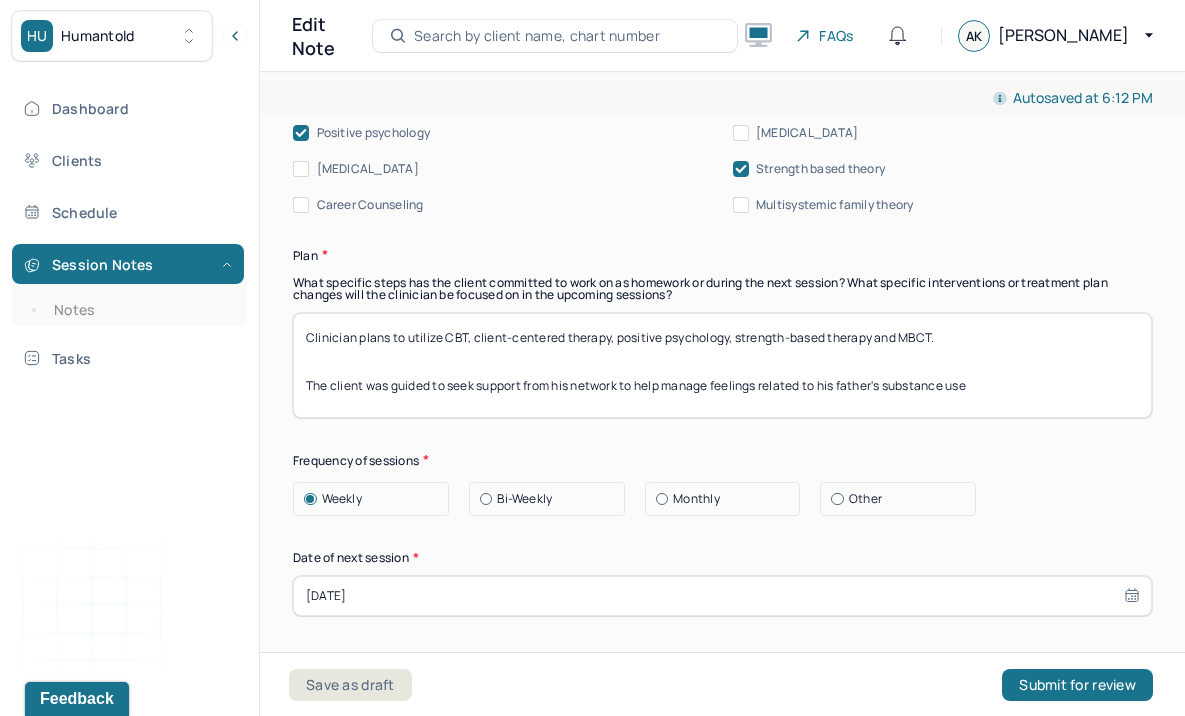 type on "The client reported experiencing sadness, anxiety, fatigue, and [MEDICAL_DATA], consistent with his current mental health diagnosis.
To support anxiety reduction, the client was encouraged to lean on his support system and openly discuss his emotional response to the [MEDICAL_DATA]." 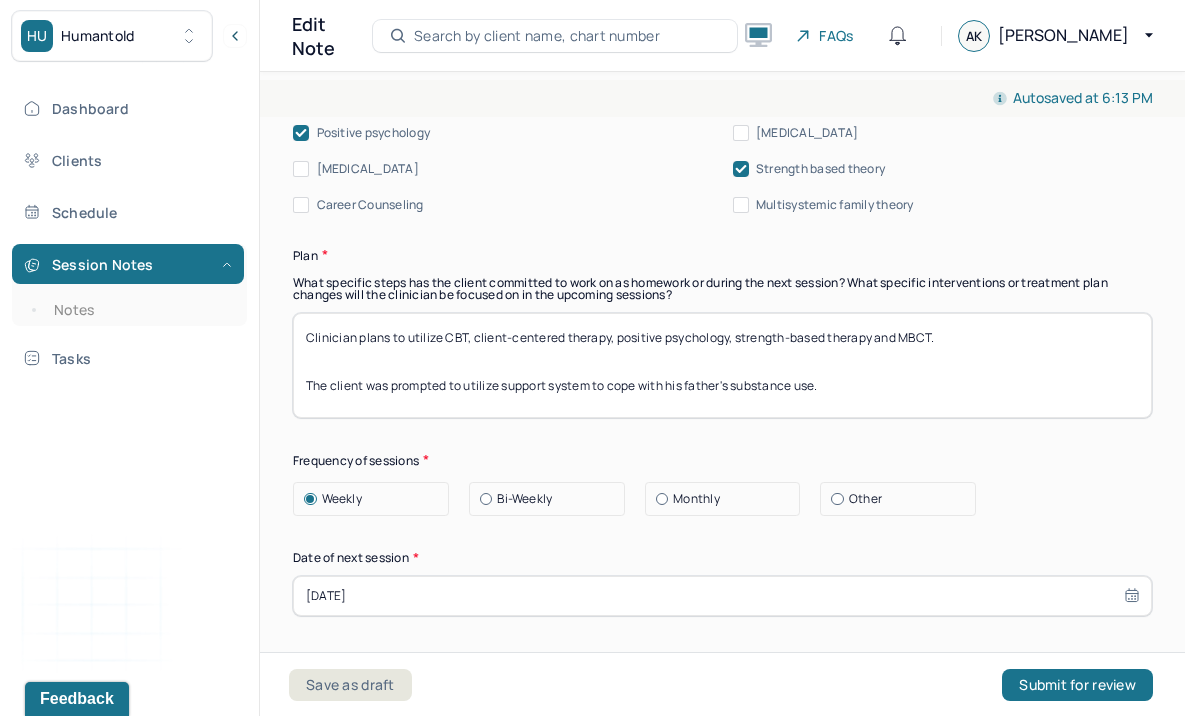 drag, startPoint x: 835, startPoint y: 384, endPoint x: 271, endPoint y: 369, distance: 564.19946 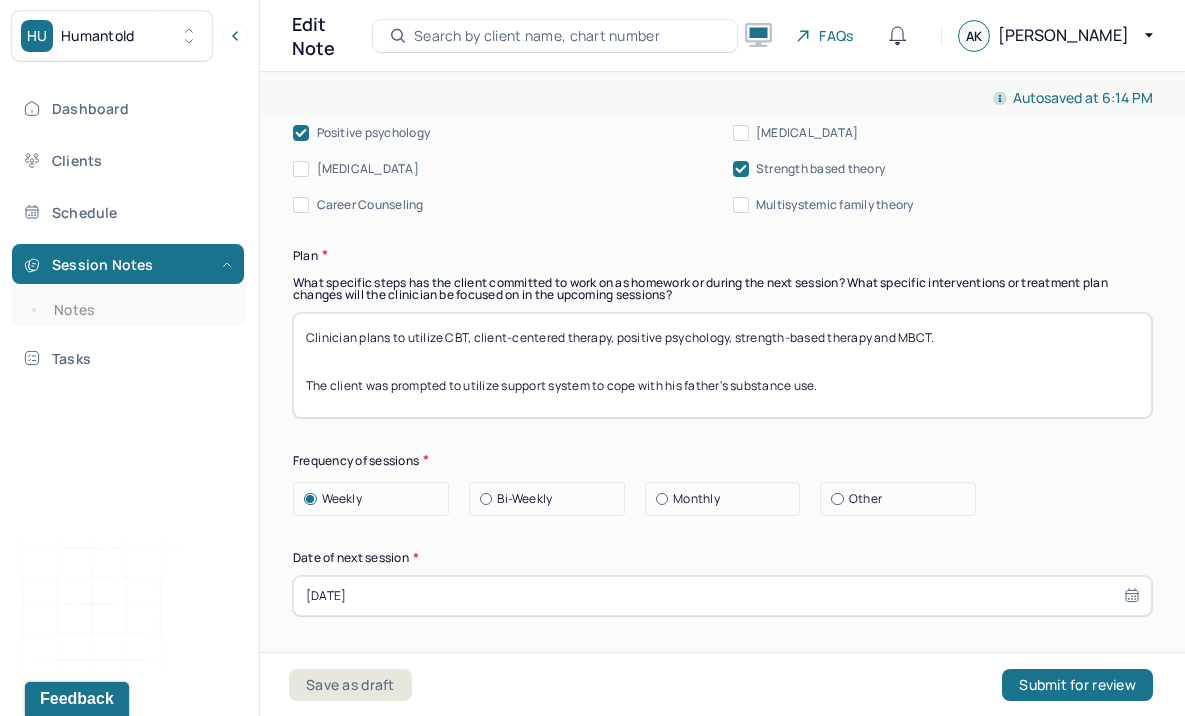 type on "Clinician plans to utilize CBT, client-centered therapy, positive psychology, strength-based therapy and MBCT.
The client was prompted to utilize support system to cope with his father's substance use." 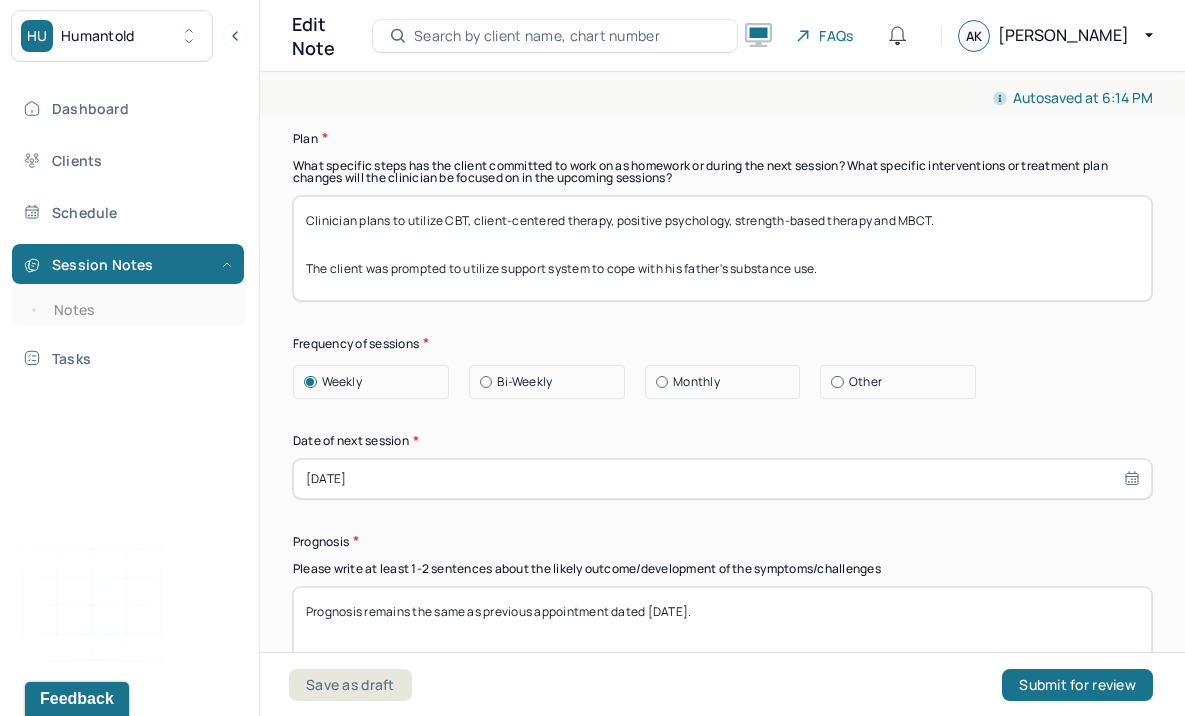 scroll, scrollTop: 2768, scrollLeft: 0, axis: vertical 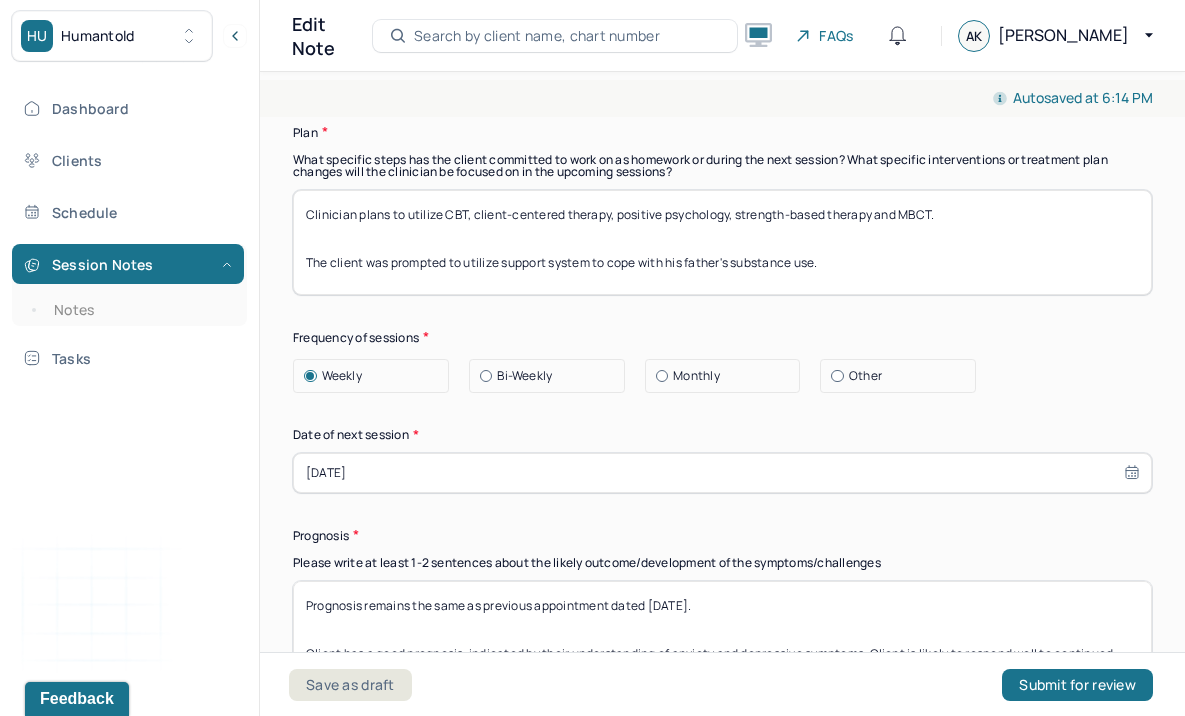 select on "6" 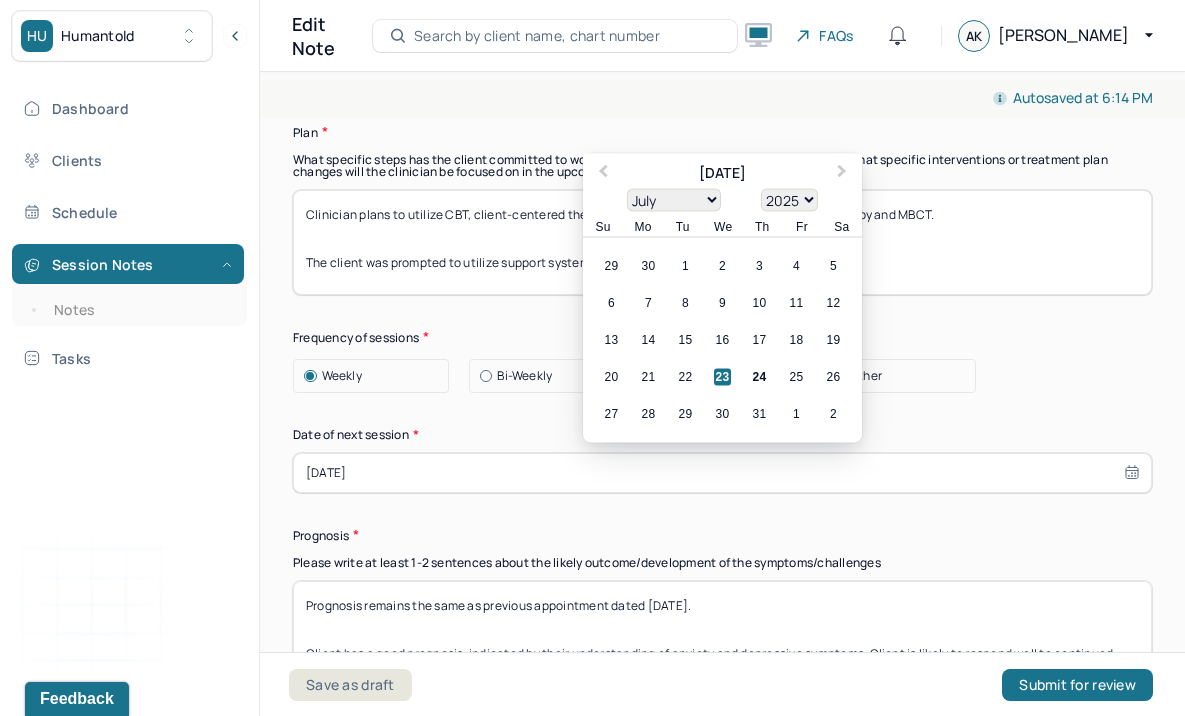 click on "[DATE]" at bounding box center [722, 473] 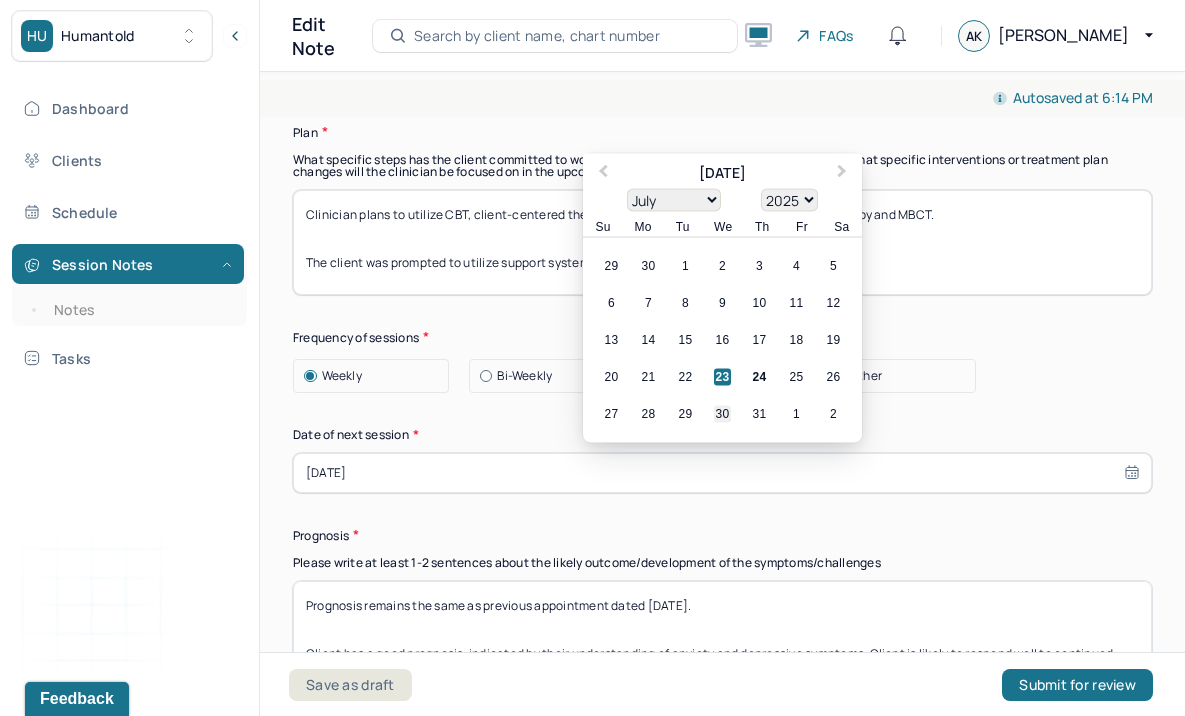 click on "30" at bounding box center (722, 413) 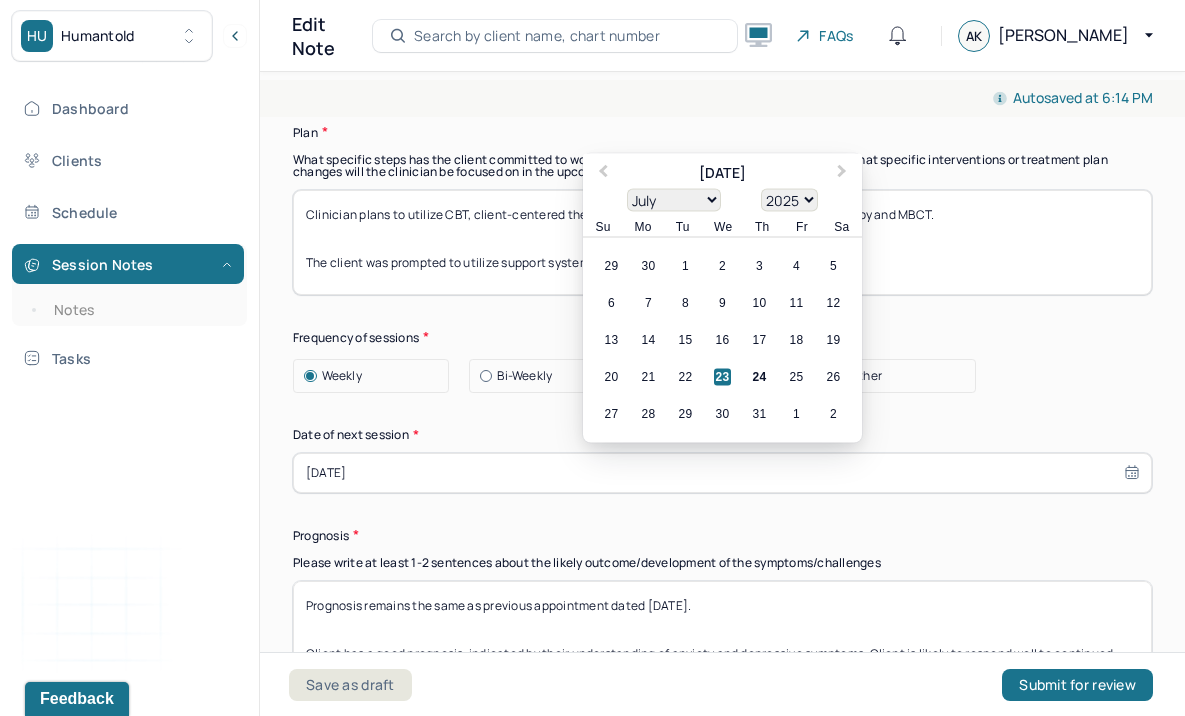 type on "[DATE]" 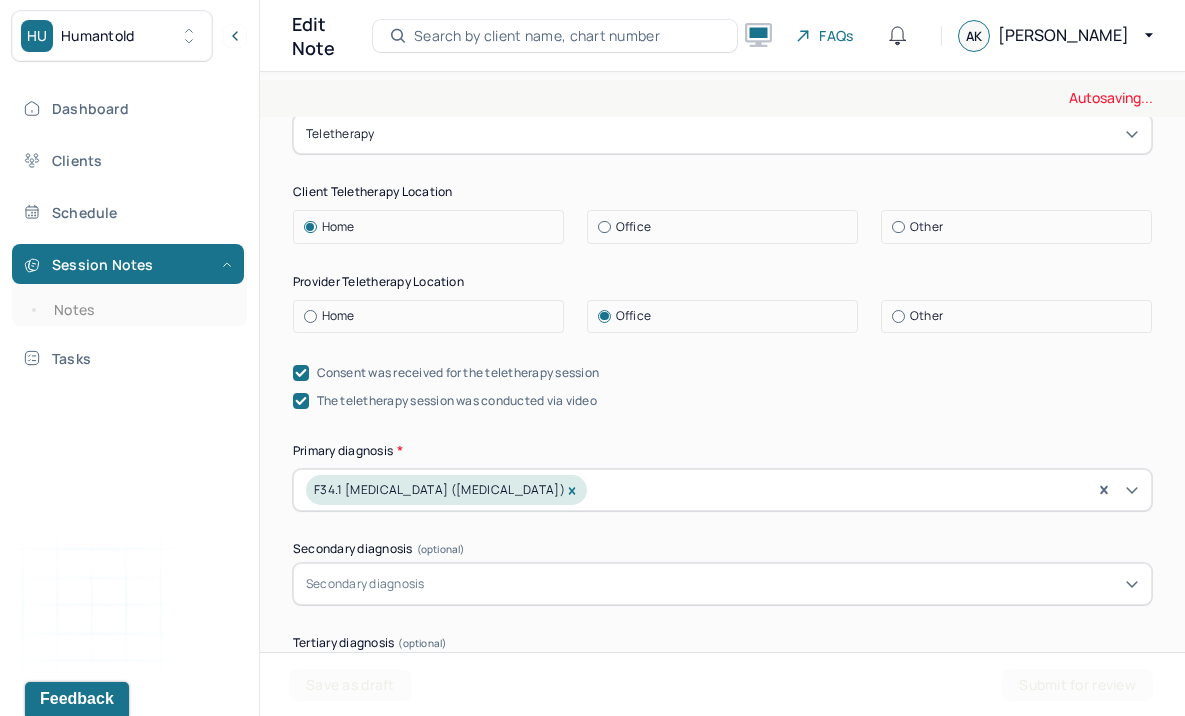 scroll, scrollTop: 0, scrollLeft: 0, axis: both 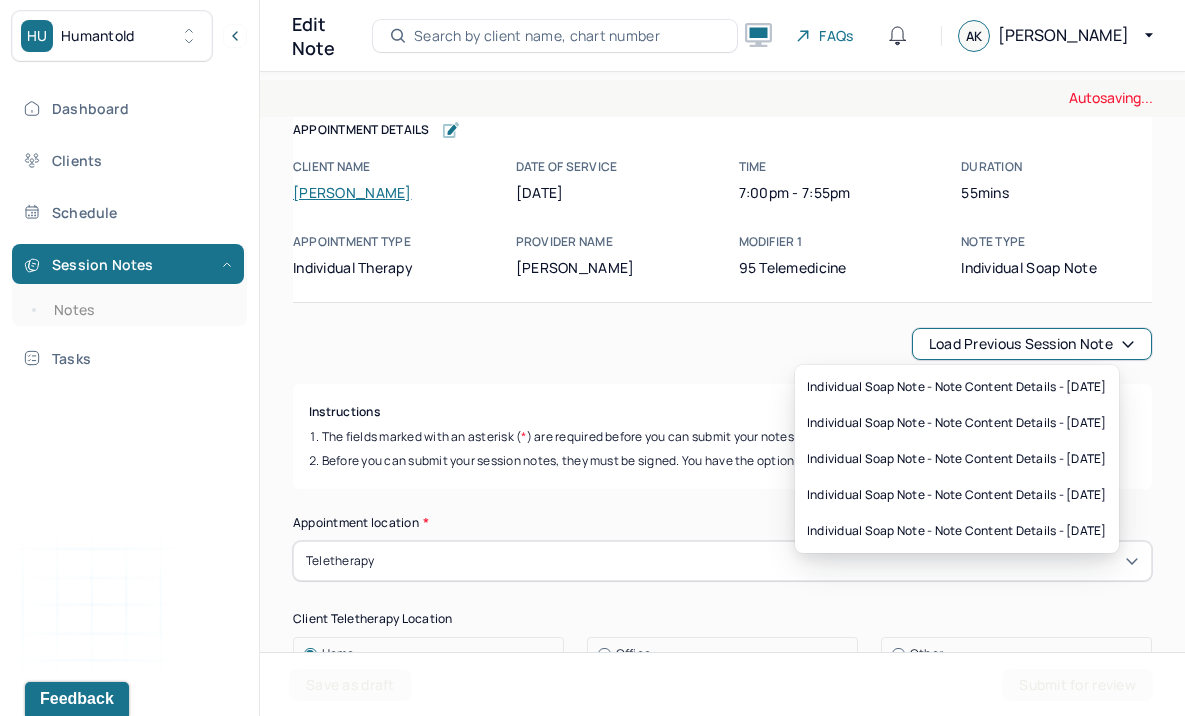 click on "Load previous session note" at bounding box center [1032, 344] 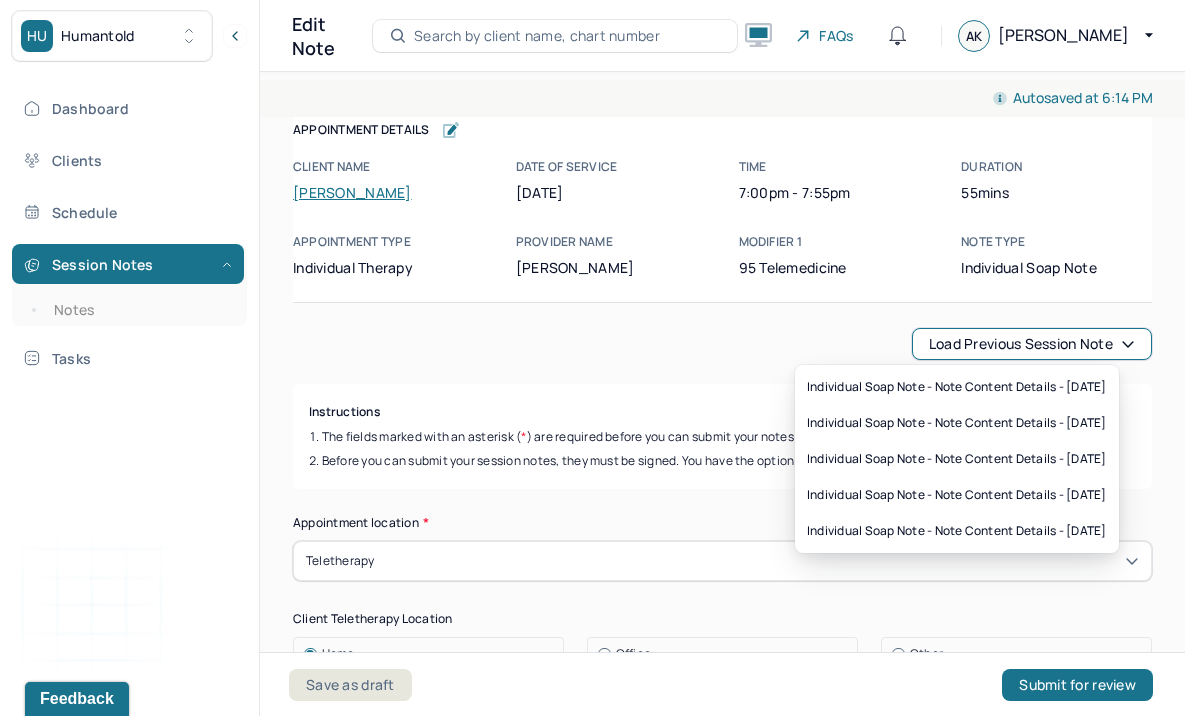 click on "The fields marked with an asterisk ( * ) are required before you can submit your notes." at bounding box center [722, 437] 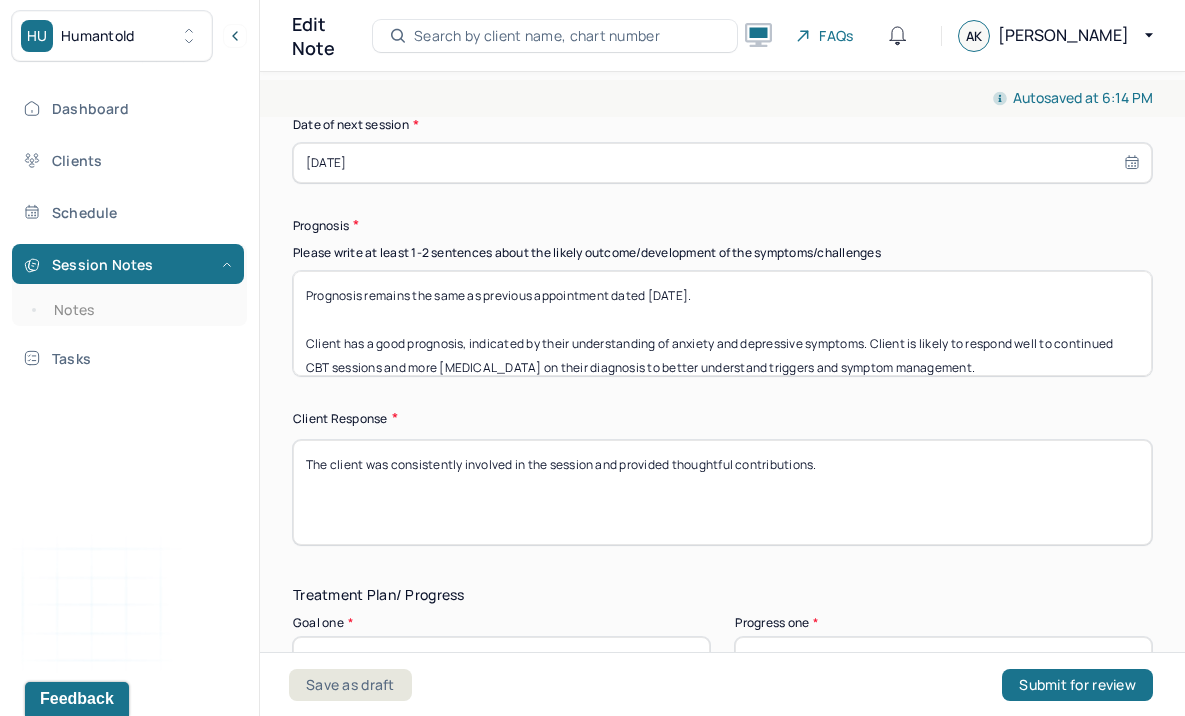 scroll, scrollTop: 3067, scrollLeft: 0, axis: vertical 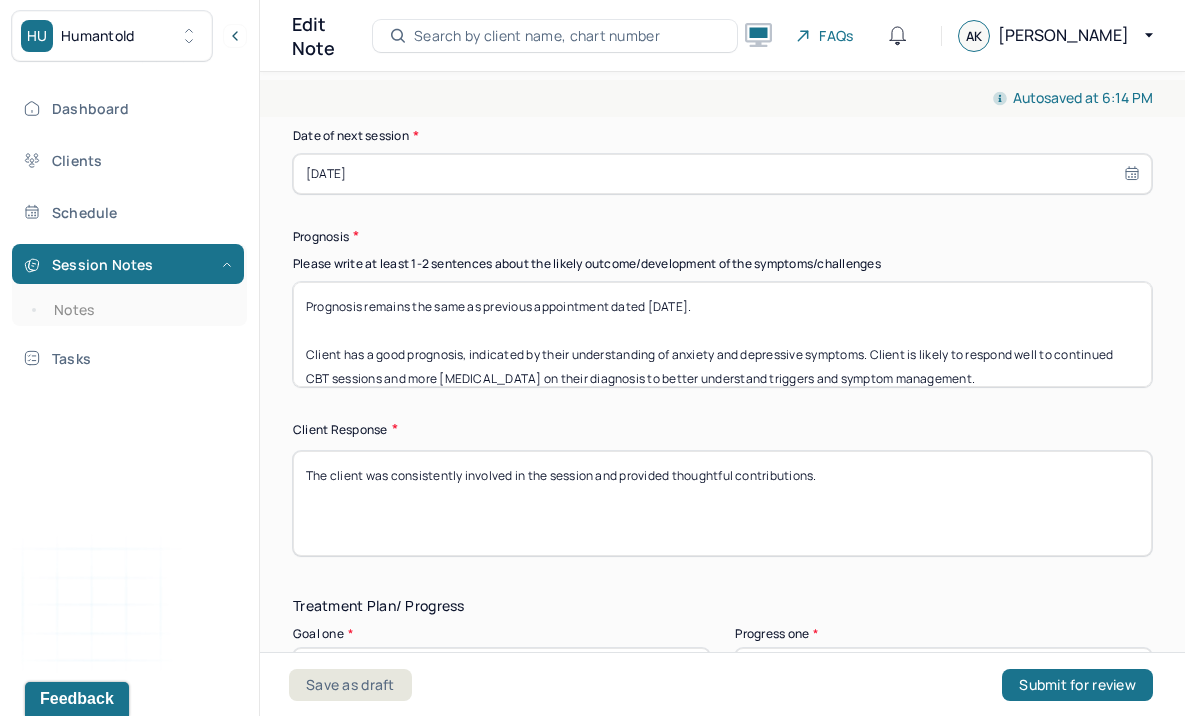 click on "Prognosis remains the same as previous appointment dated [DATE].
Client has a good prognosis, indicated by their understanding of anxiety and depressive symptoms. Client is likely to respond well to continued CBT sessions and more [MEDICAL_DATA] on their diagnosis to better understand triggers and symptom management." at bounding box center [722, 334] 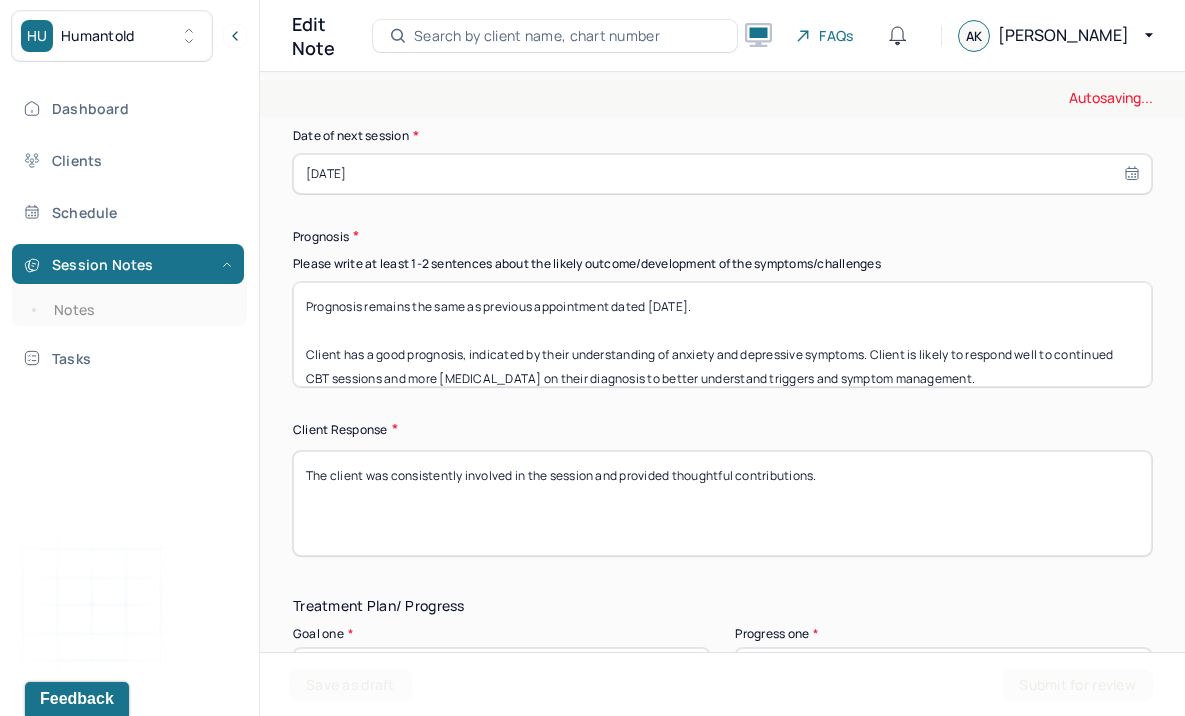 type on "Prognosis remains the same as previous appointment dated [DATE].
Client has a good prognosis, indicated by their understanding of anxiety and depressive symptoms. Client is likely to respond well to continued CBT sessions and more [MEDICAL_DATA] on their diagnosis to better understand triggers and symptom management." 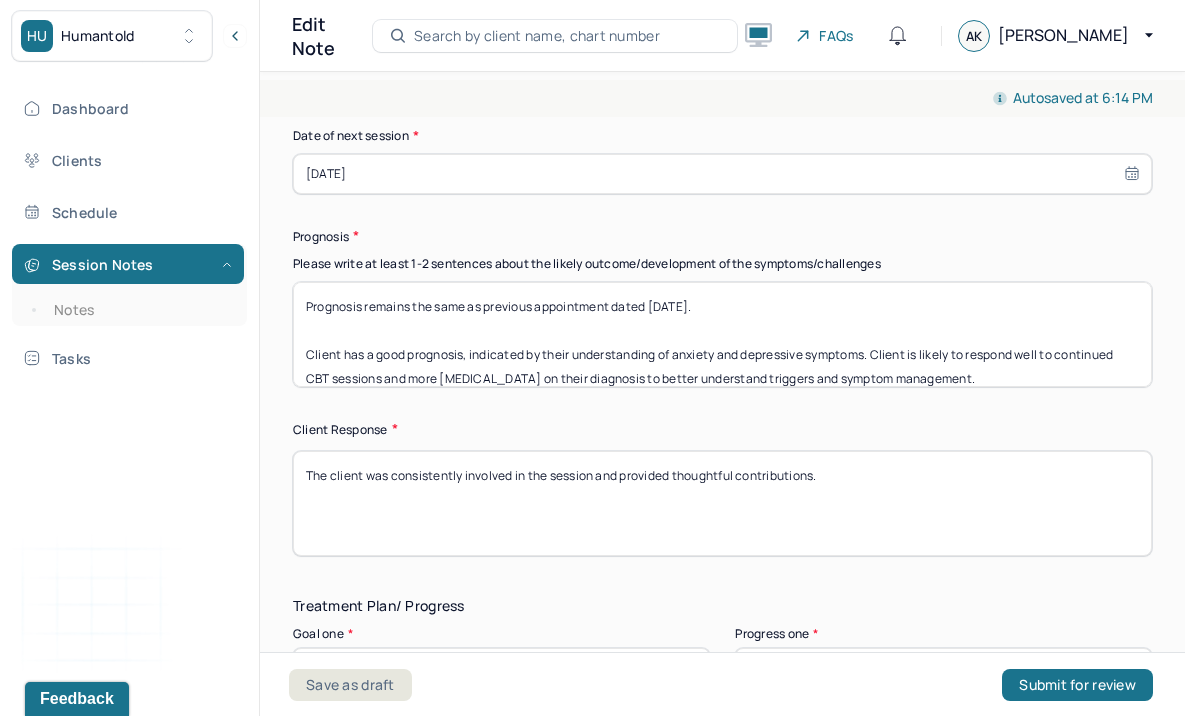 drag, startPoint x: 859, startPoint y: 469, endPoint x: 195, endPoint y: 491, distance: 664.3644 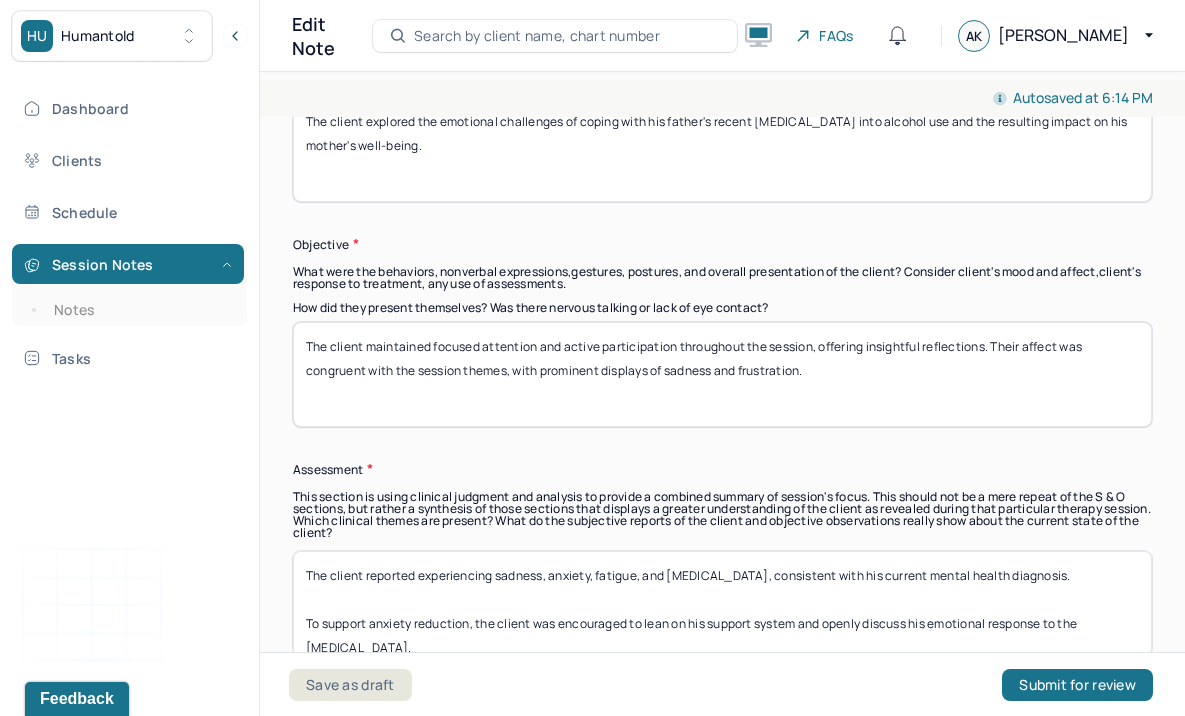 scroll, scrollTop: 1529, scrollLeft: 0, axis: vertical 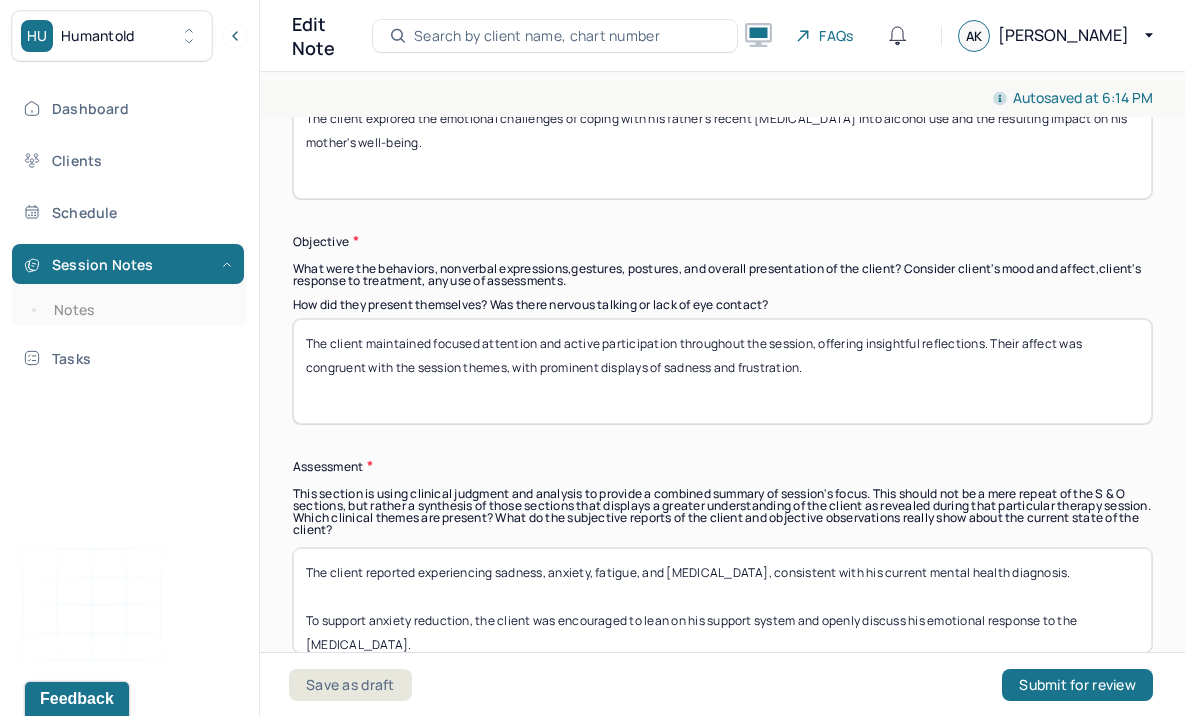 click on "The client maintained focused attention and active participation throughout the session, offering insightful reflections. Their affect was congruent with the session themes, with prominent displays of sadness and frustration." at bounding box center [722, 371] 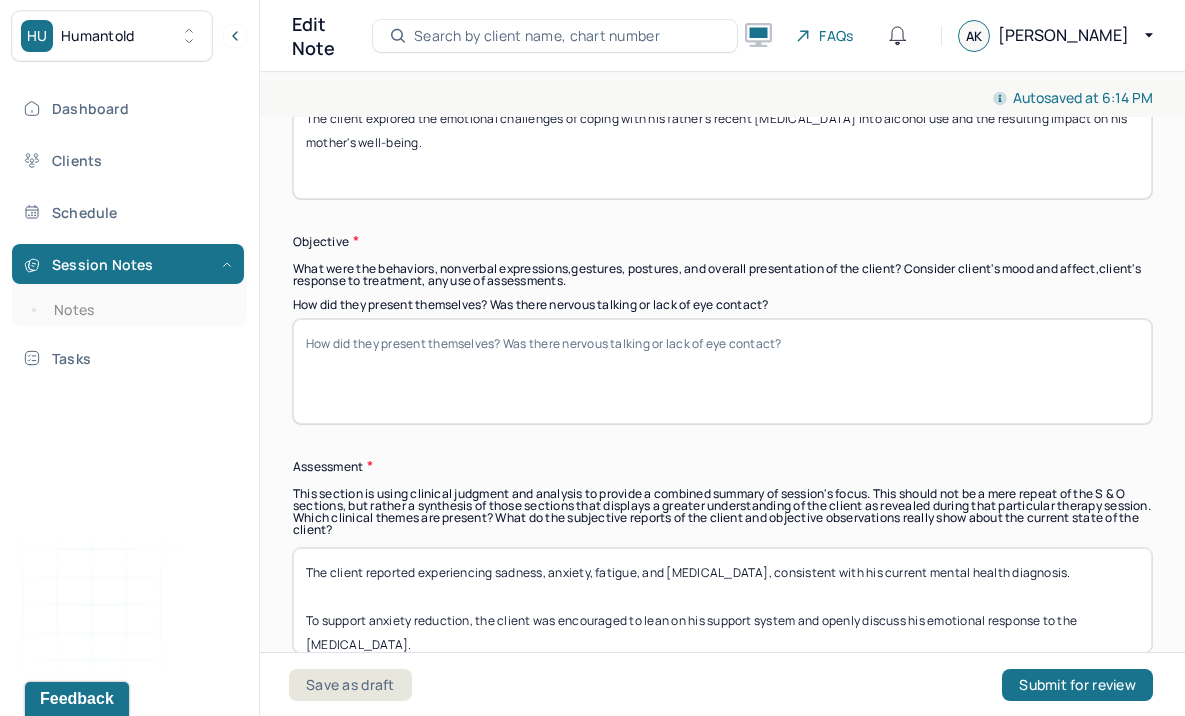 paste on "The client remained engaged and attentive for the duration of the session, contributing thoughtful observations. Their emotional expression aligned with the discussion content, with noticeable expressions of distress and discouragement." 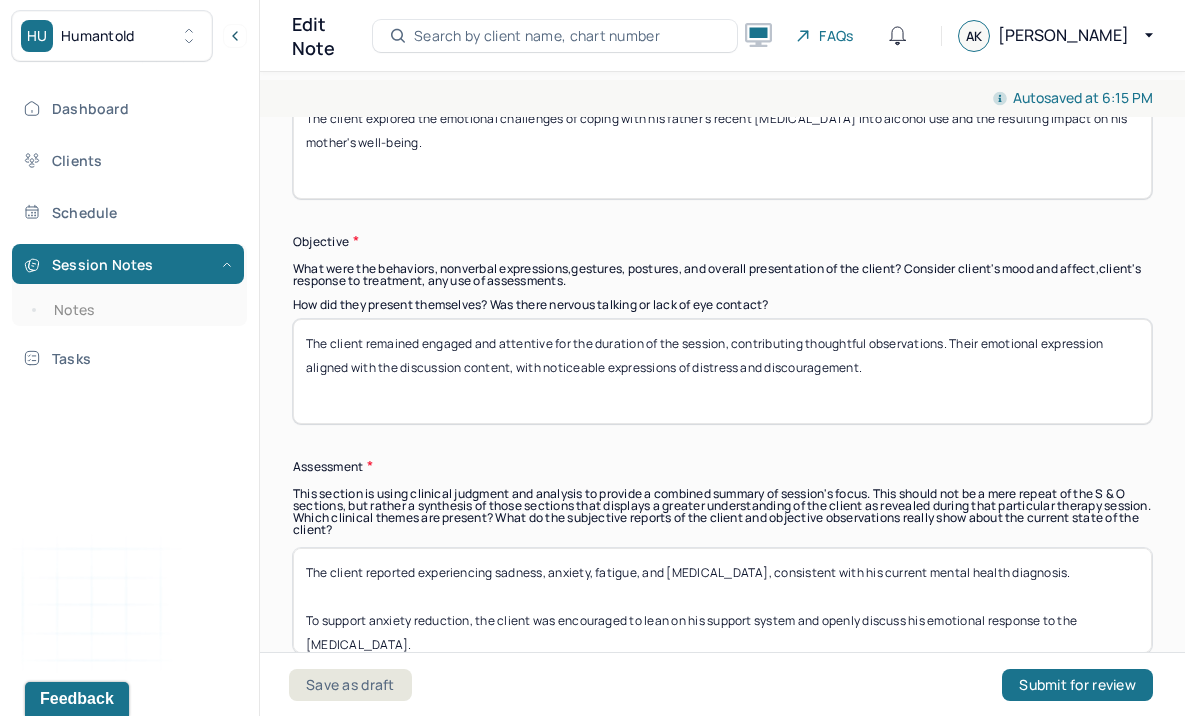 click on "The client remained engaged and attentive for the duration of the session, contributing thoughtful observations. Their emotional expression aligned with the discussion content, with noticeable expressions of distress and discouragement." at bounding box center [722, 371] 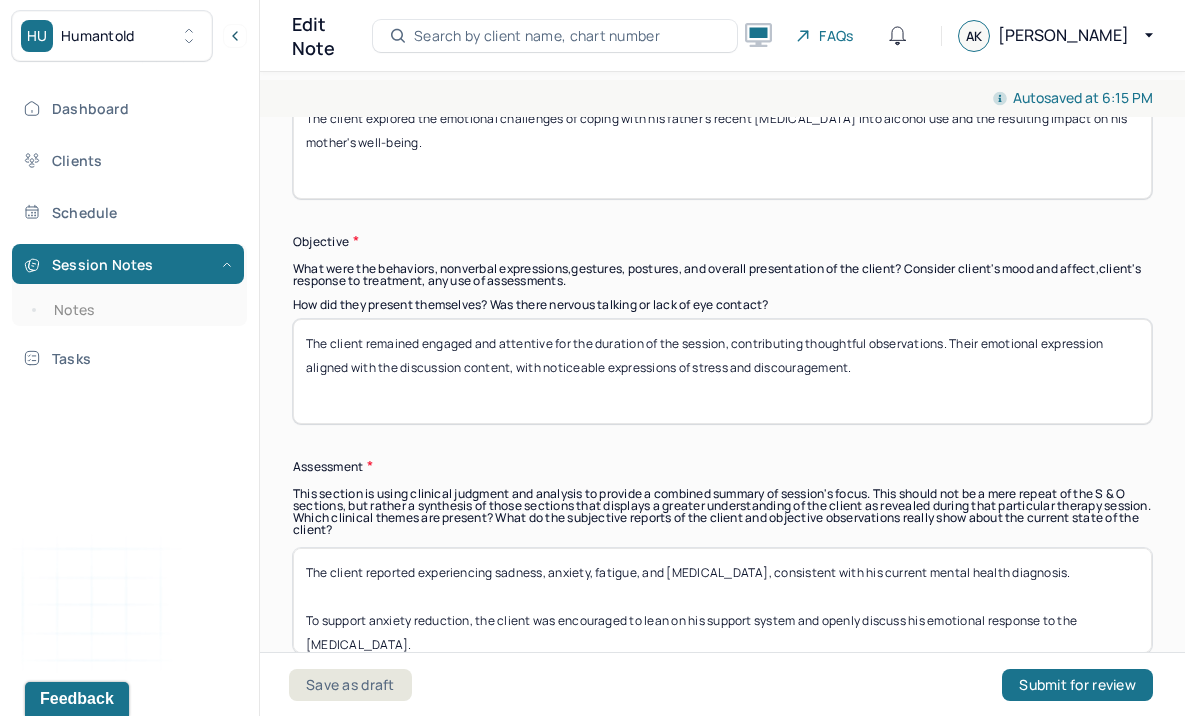 drag, startPoint x: 850, startPoint y: 365, endPoint x: 763, endPoint y: 363, distance: 87.02299 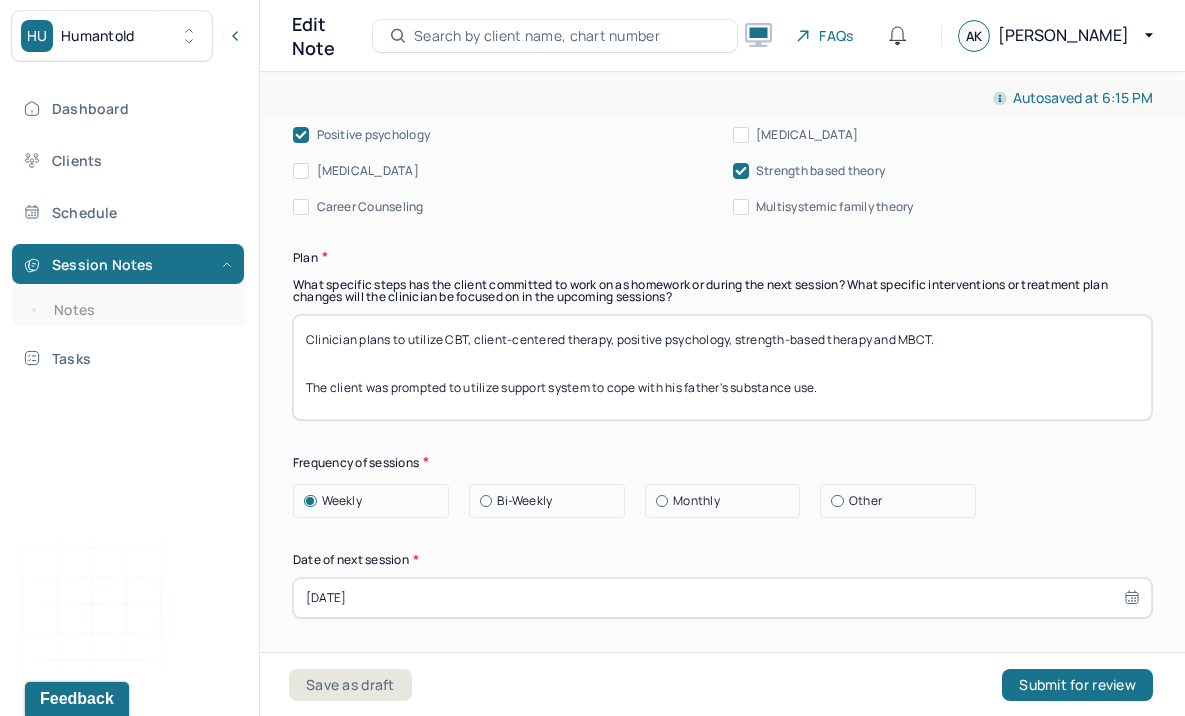 scroll, scrollTop: 2645, scrollLeft: 0, axis: vertical 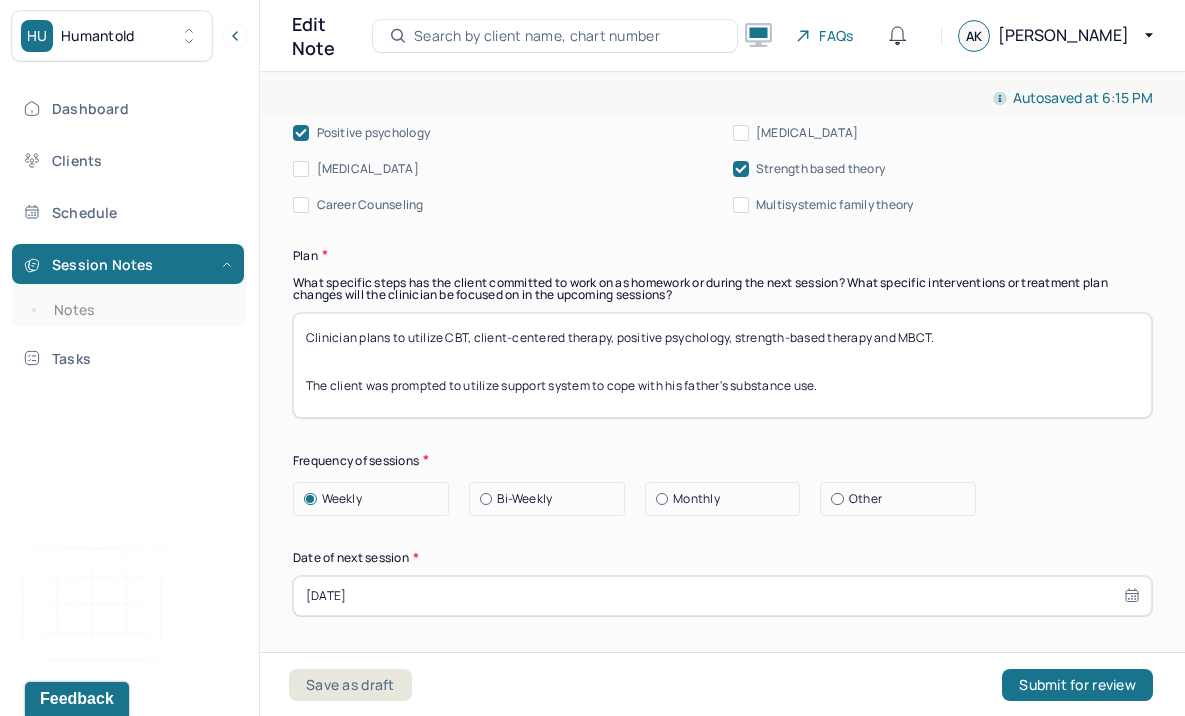 type on "The client remained engaged and attentive for the duration of the session, contributing thoughtful observations. Their emotional expression aligned with the discussion content, with noticeable expressions of stress and sadness." 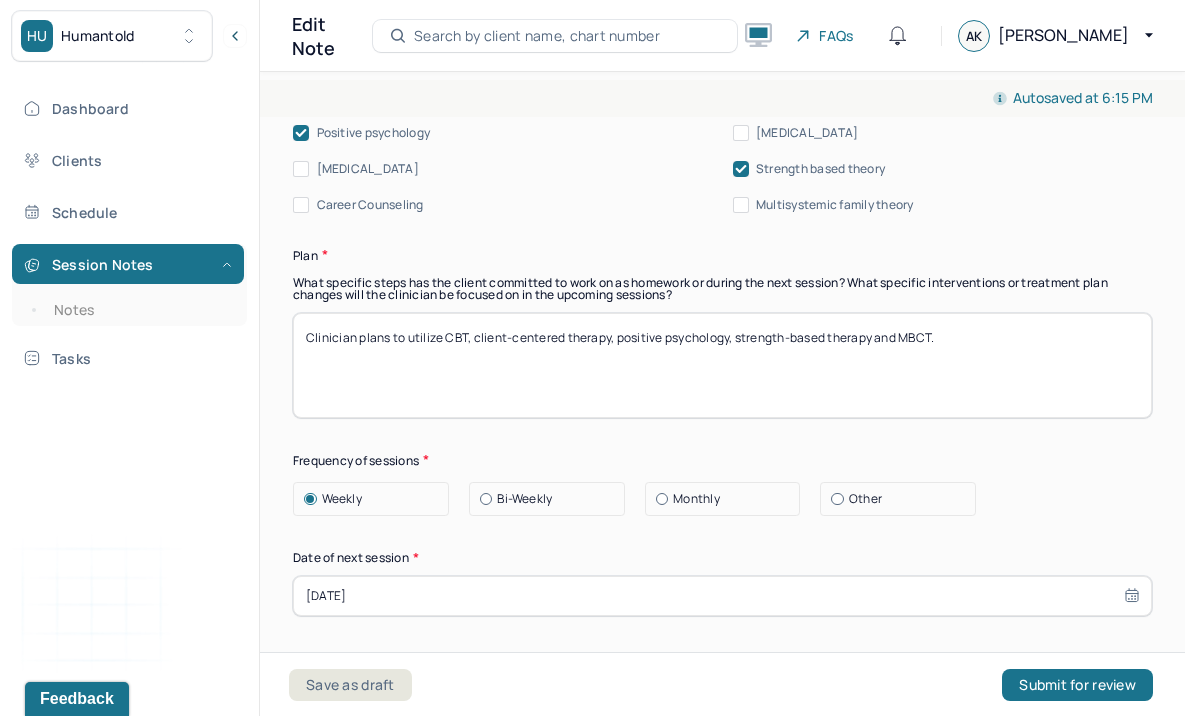 paste on "The client was encouraged to lean on his support network to help manage the emotional impact of his father’s substance use and to reduce feelings of isolation during this time." 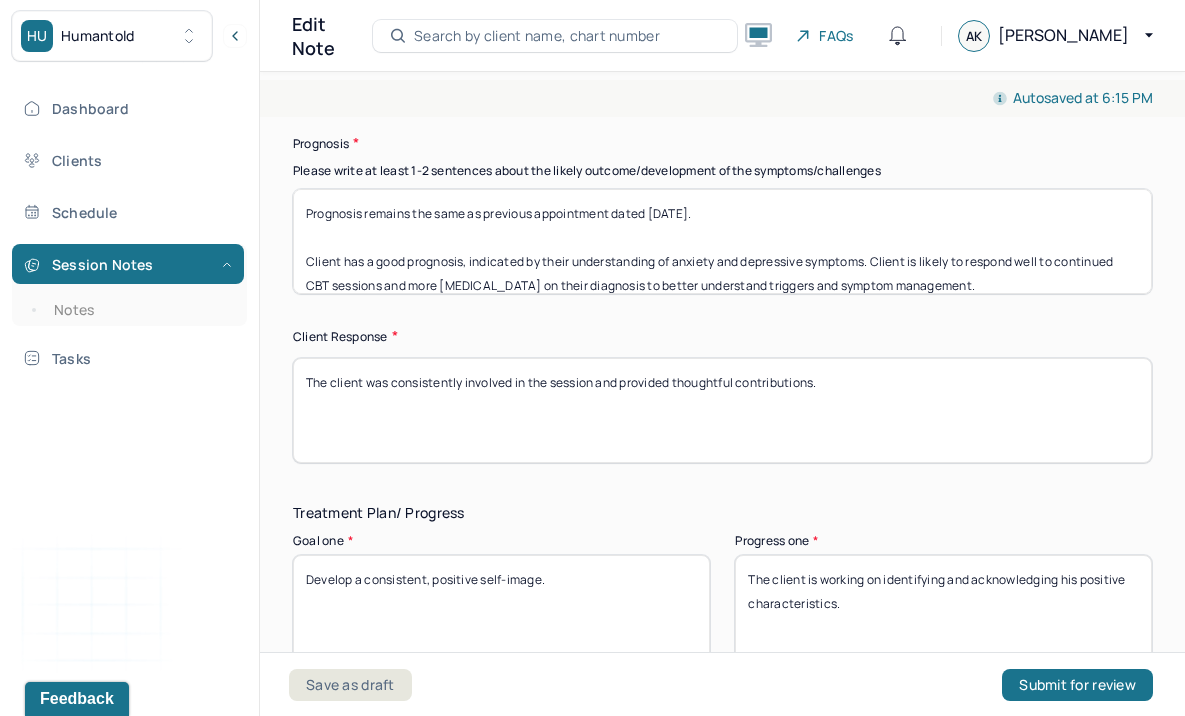 scroll, scrollTop: 3174, scrollLeft: 0, axis: vertical 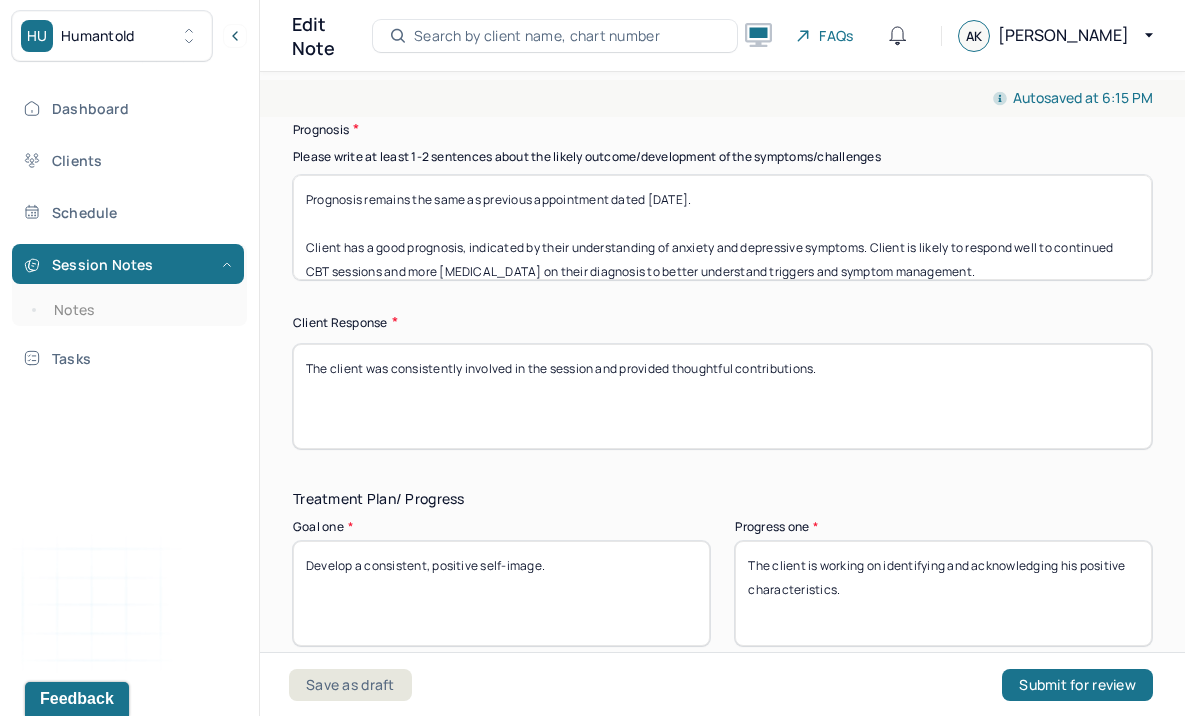 type on "Clinician plans to utilize CBT, client-centered therapy, positive psychology, strength-based therapy and MBCT.
The client was encouraged to lean on his support network to help manage the emotional impact of his father’s substance use and to reduce feelings of isolation during this time." 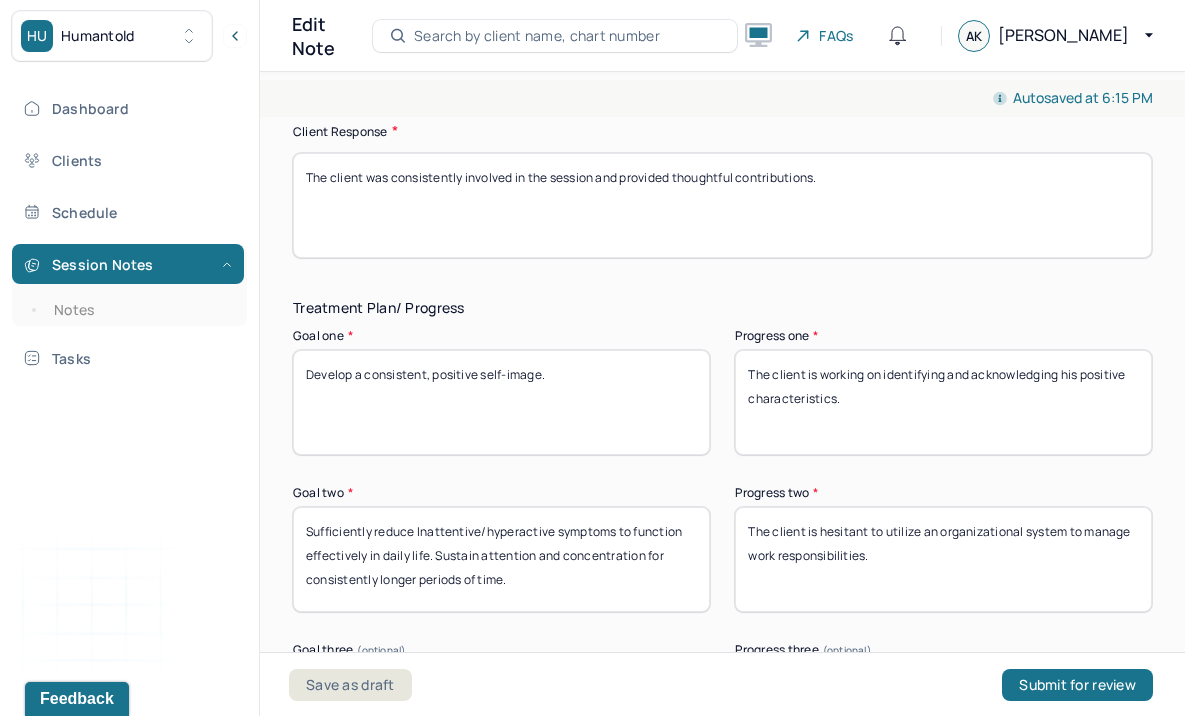 scroll, scrollTop: 3400, scrollLeft: 0, axis: vertical 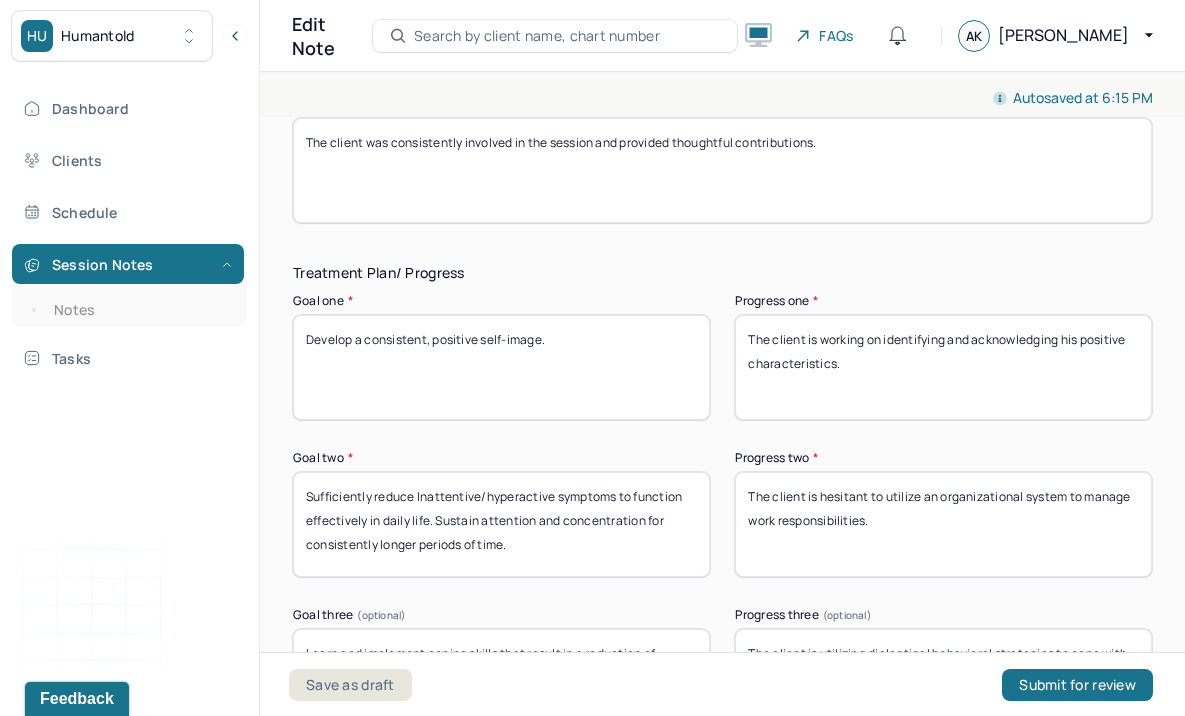 drag, startPoint x: 920, startPoint y: 362, endPoint x: 633, endPoint y: 230, distance: 315.9003 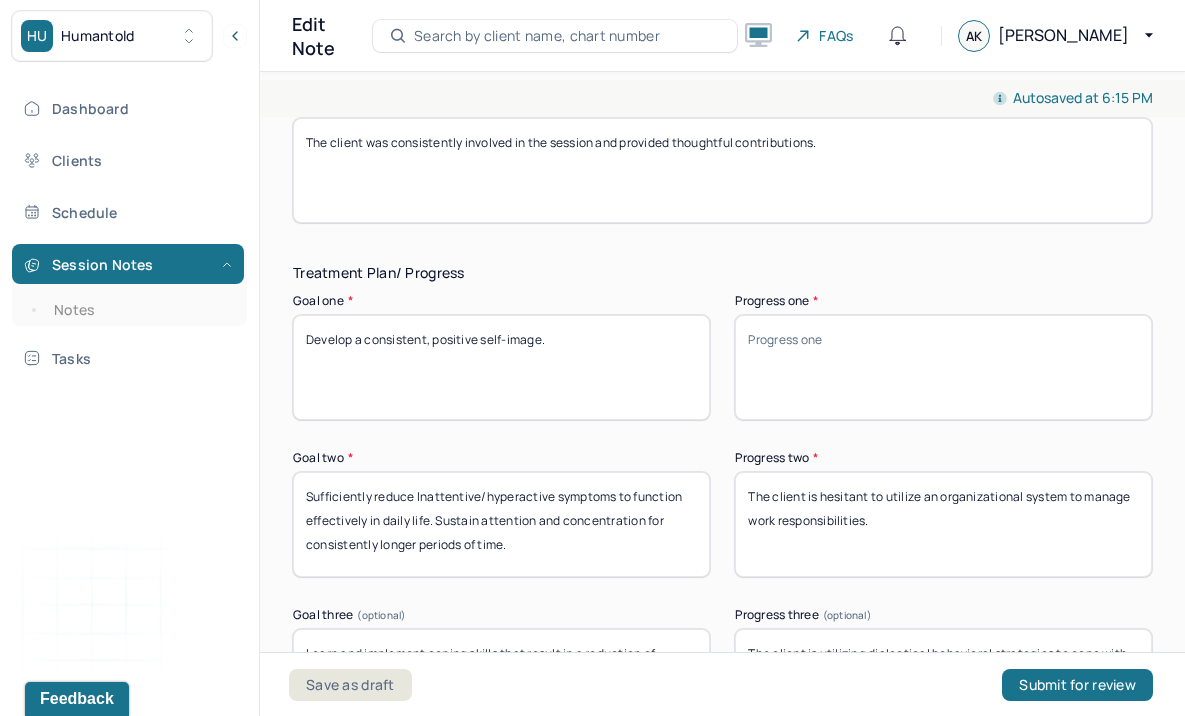 type 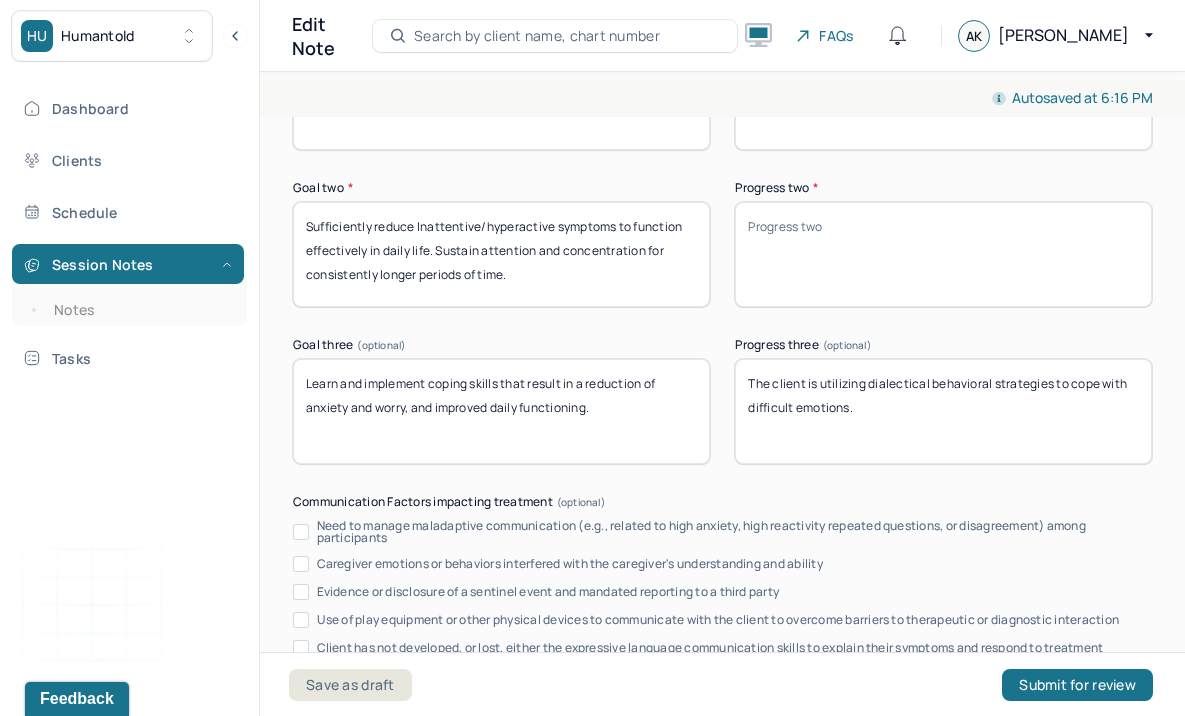 scroll, scrollTop: 3815, scrollLeft: 0, axis: vertical 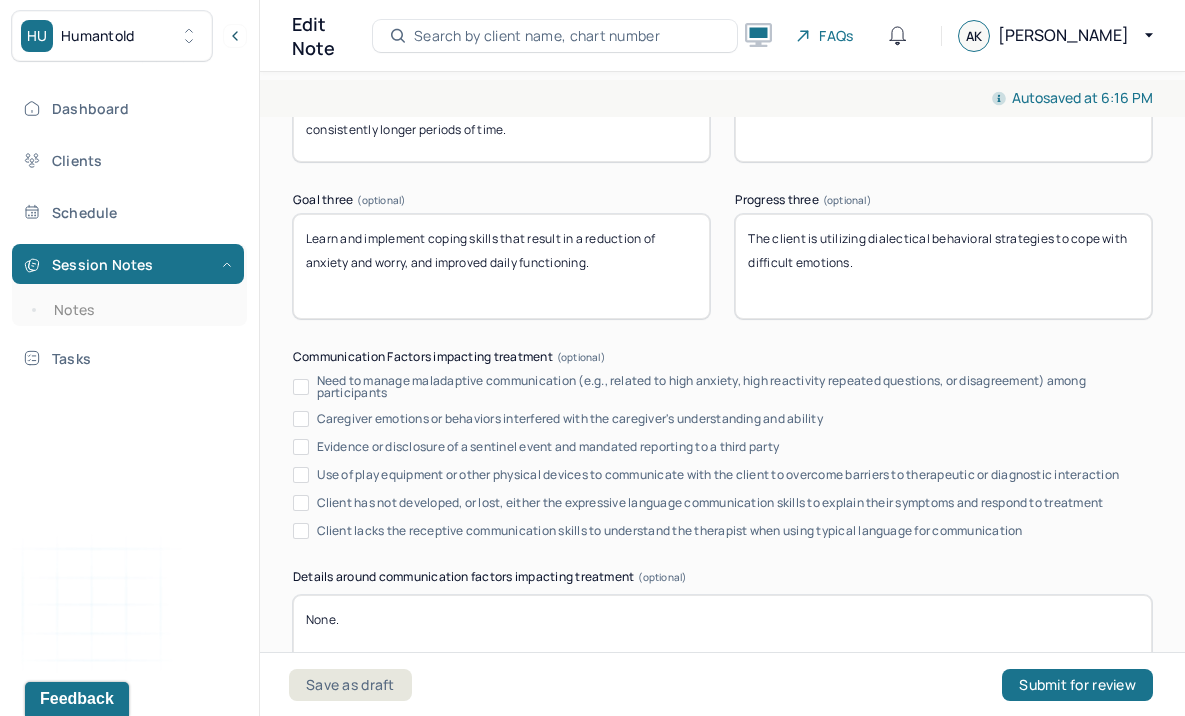 type 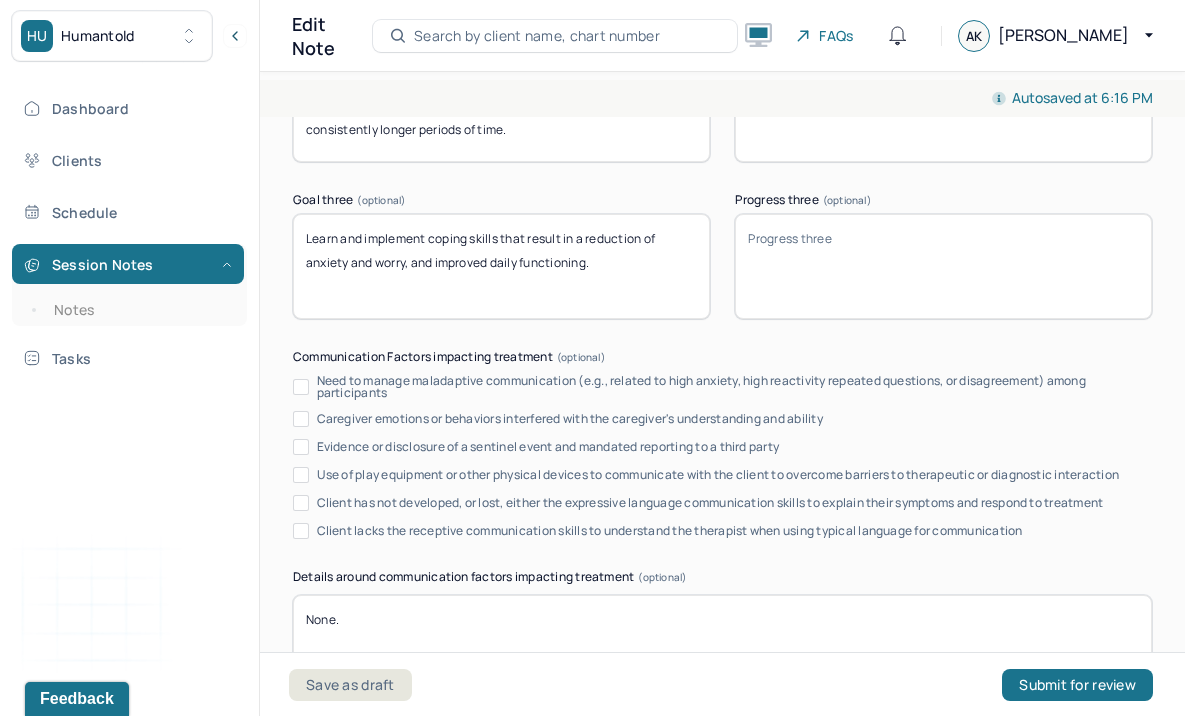 scroll, scrollTop: 4143, scrollLeft: 0, axis: vertical 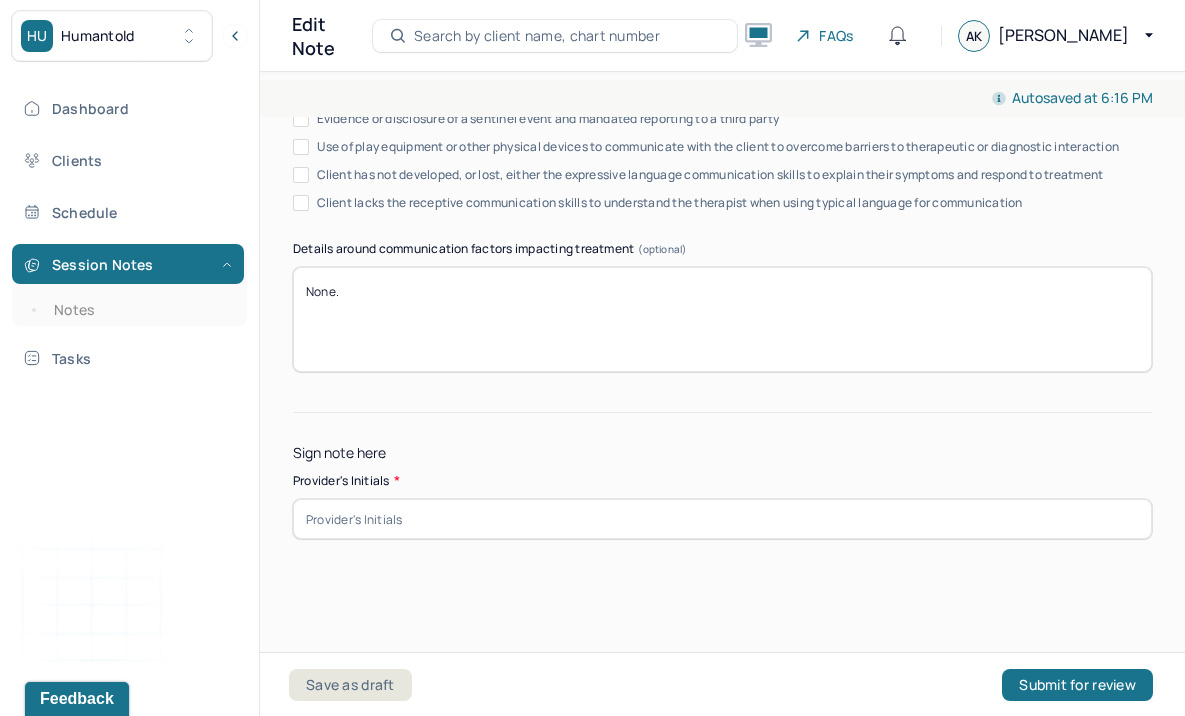 type 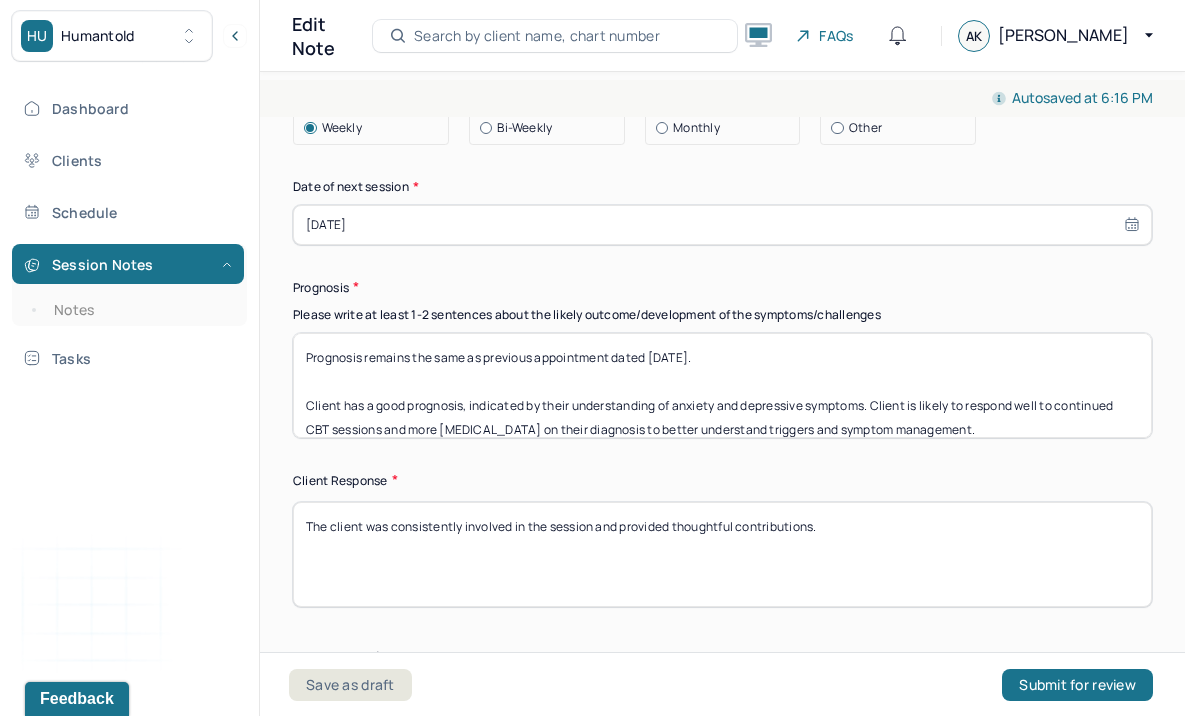 scroll, scrollTop: 3004, scrollLeft: 0, axis: vertical 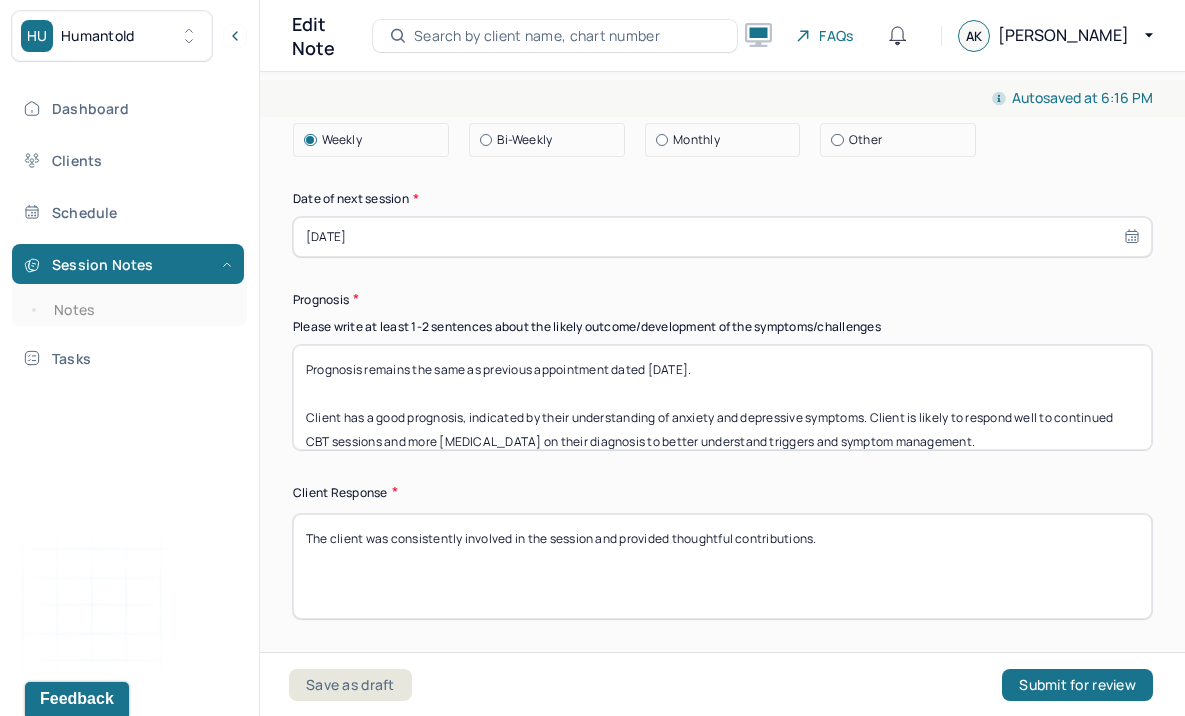 type on "ALK" 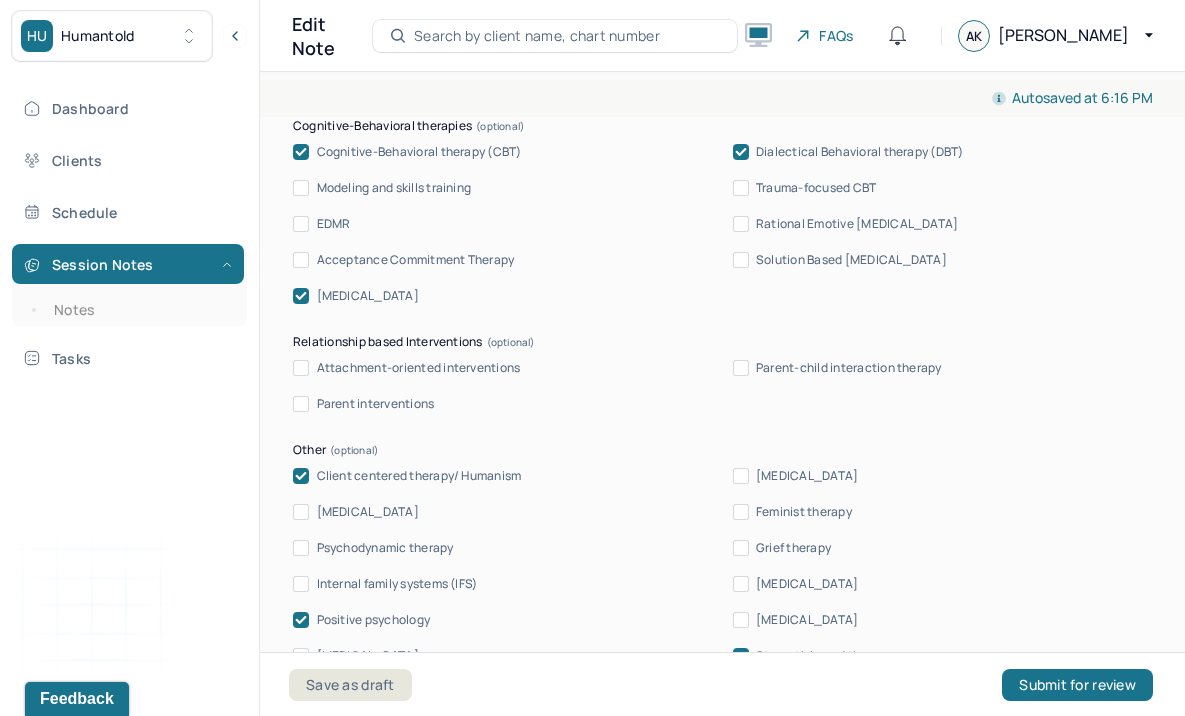 scroll, scrollTop: 2209, scrollLeft: 0, axis: vertical 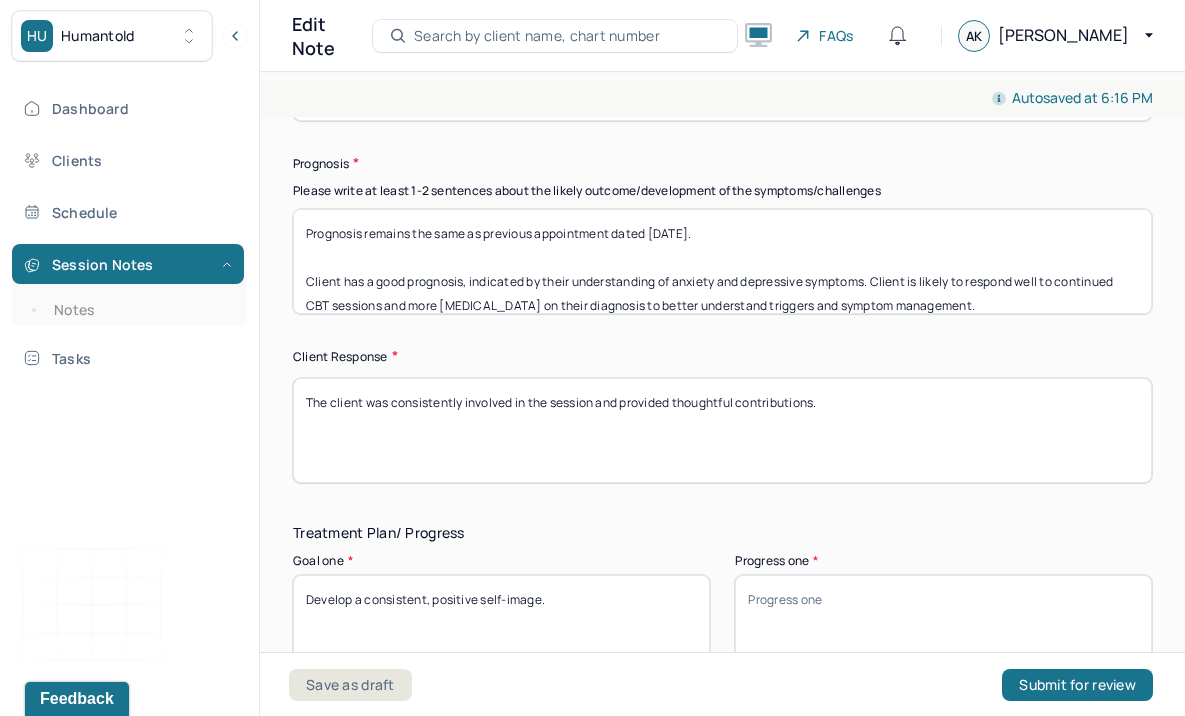 click on "The client was consistently involved in the session and provided thoughtful contributions." at bounding box center [722, 430] 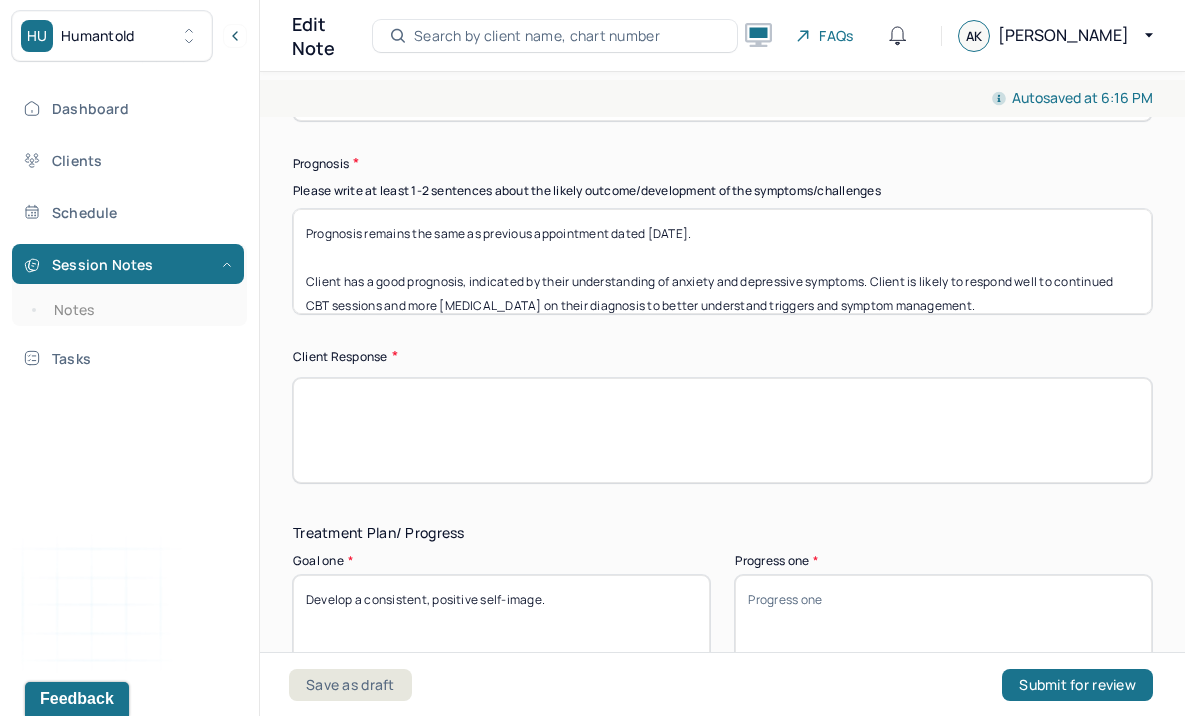 paste on "The client was consistently involved in the session and provided thoughtful contributions, demonstrating emotional insight, reflective thinking, and a willingness to explore difficult topics." 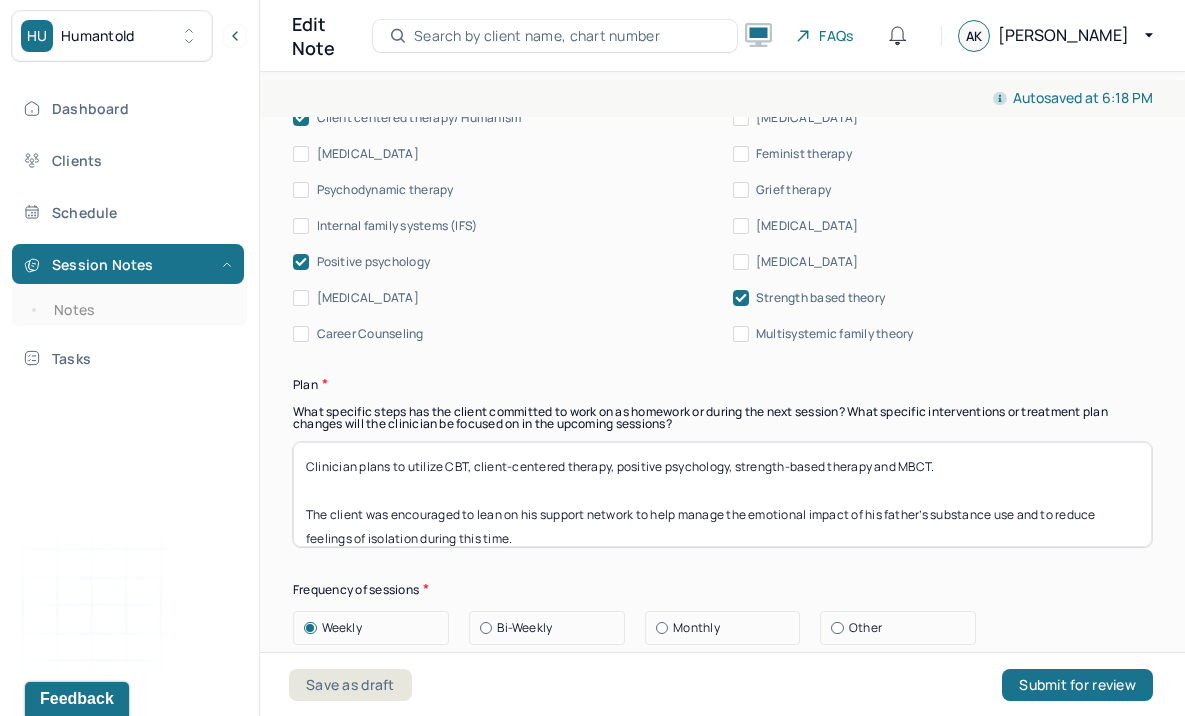 scroll, scrollTop: 2487, scrollLeft: 0, axis: vertical 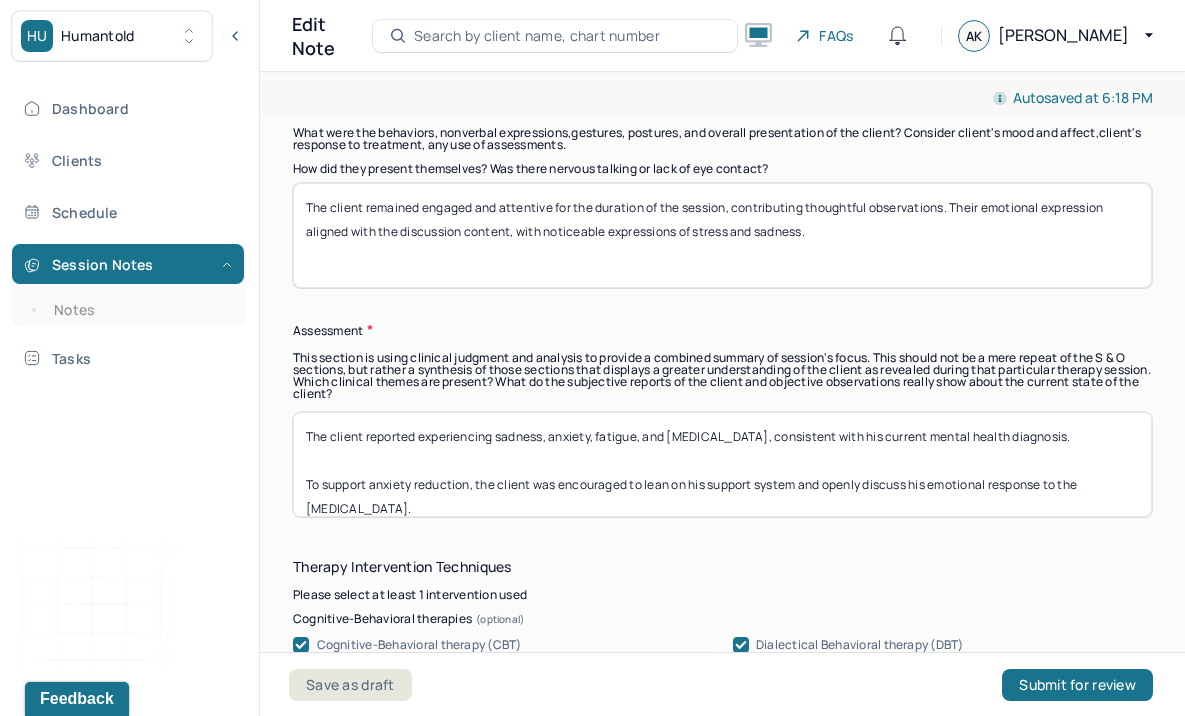 type on "The client was consistently involved in the session and provided thoughtful contributions, demonstrating emotional insight, reflective thinking, and a willingness to explore difficult topics." 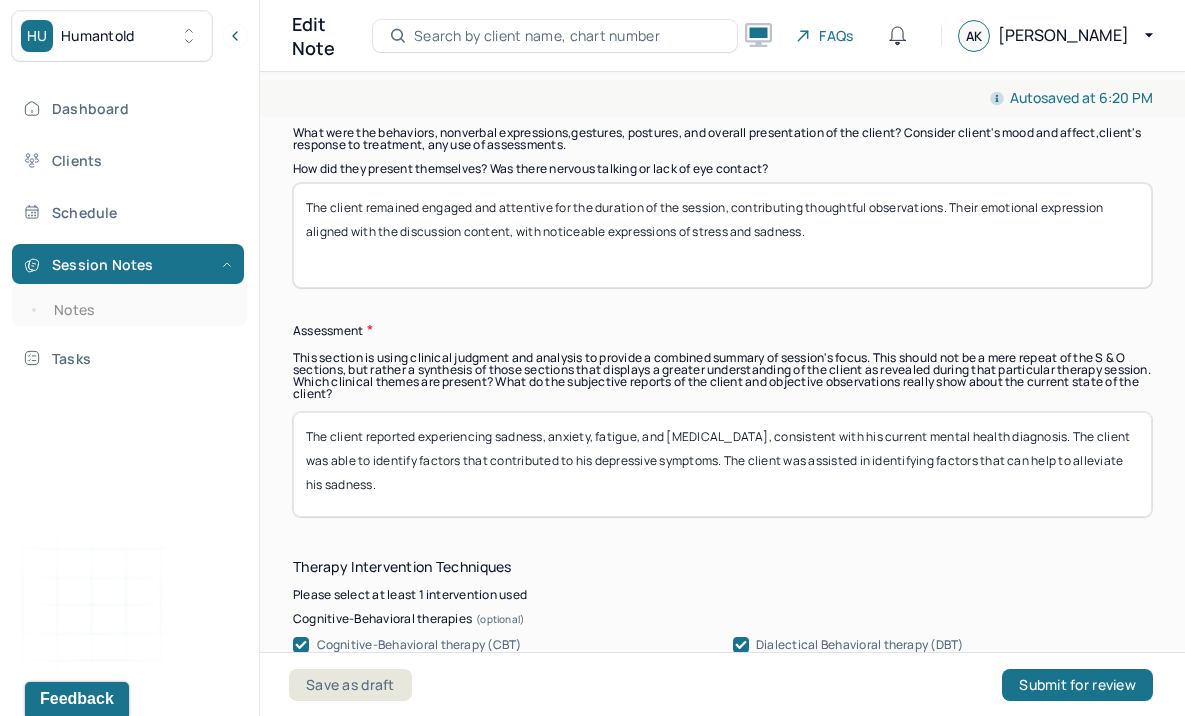 scroll, scrollTop: 40, scrollLeft: 0, axis: vertical 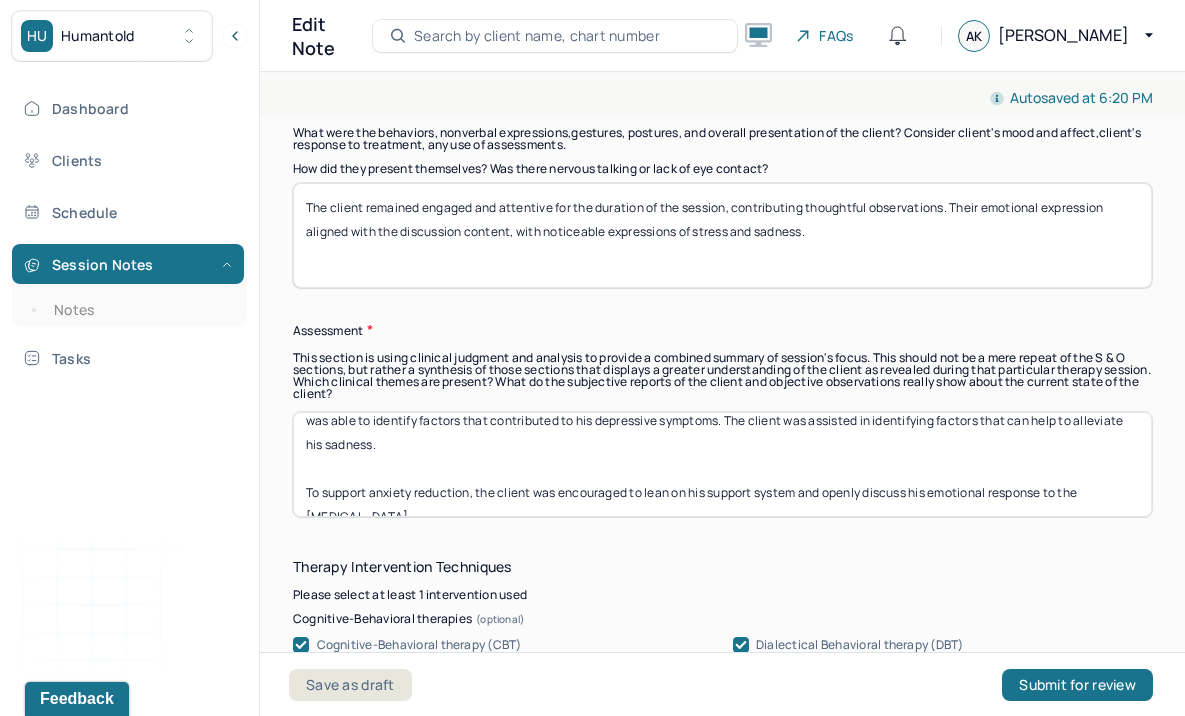 click on "The client reported experiencing sadness, anxiety, fatigue, and [MEDICAL_DATA], consistent with his current mental health diagnosis. The client was able to identify factors that contributed to his depressive symptoms. The client was assisted in identifying factors that can help to alleviate his sadness.
To support anxiety reduction, the client was encouraged to lean on his support system and openly discuss his emotional response to the [MEDICAL_DATA]." at bounding box center (722, 464) 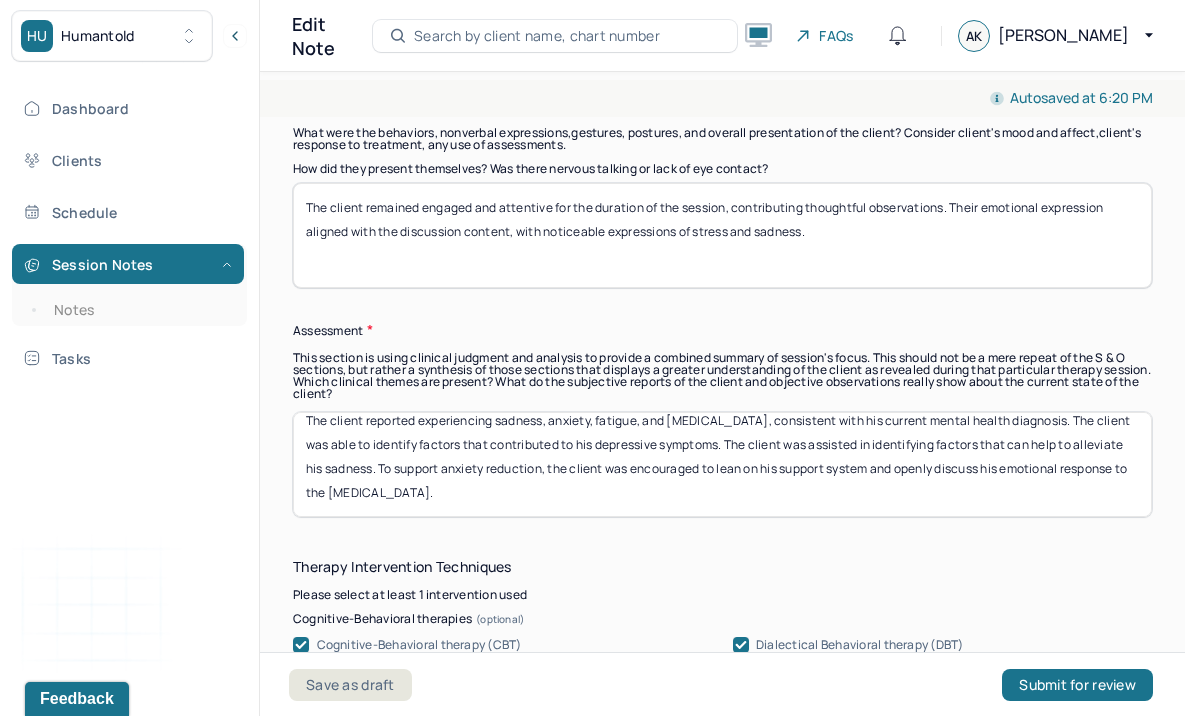 scroll, scrollTop: 0, scrollLeft: 0, axis: both 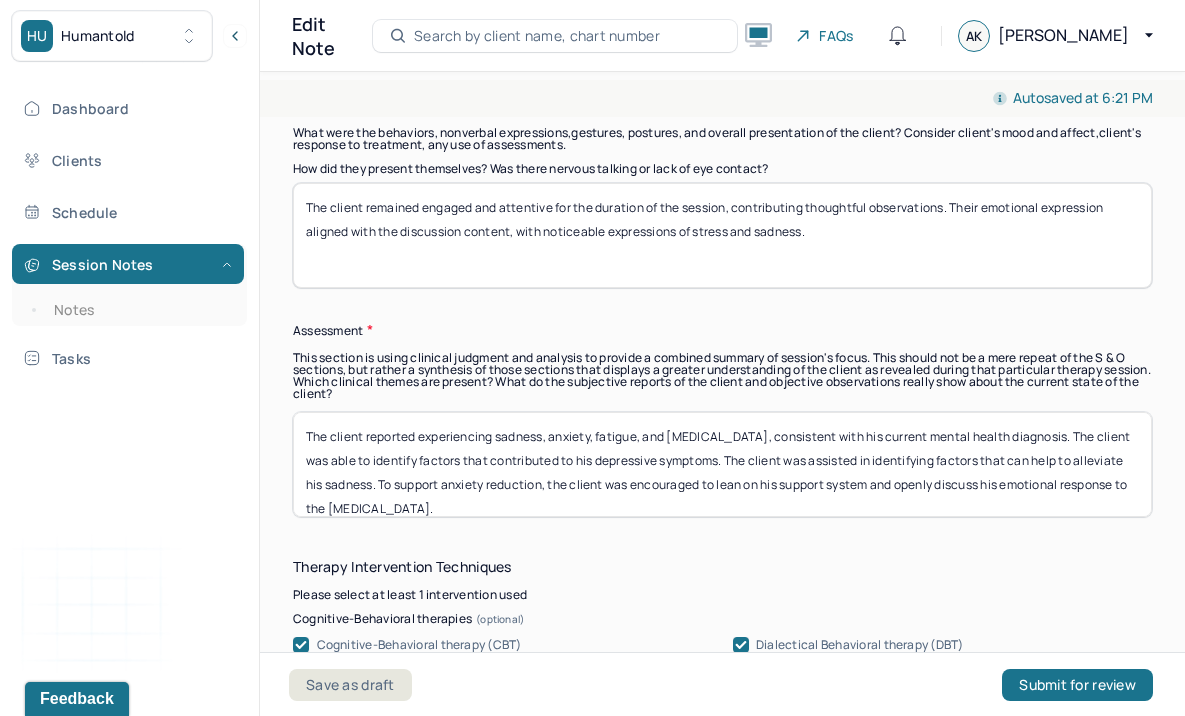 drag, startPoint x: 399, startPoint y: 506, endPoint x: 268, endPoint y: 346, distance: 206.78732 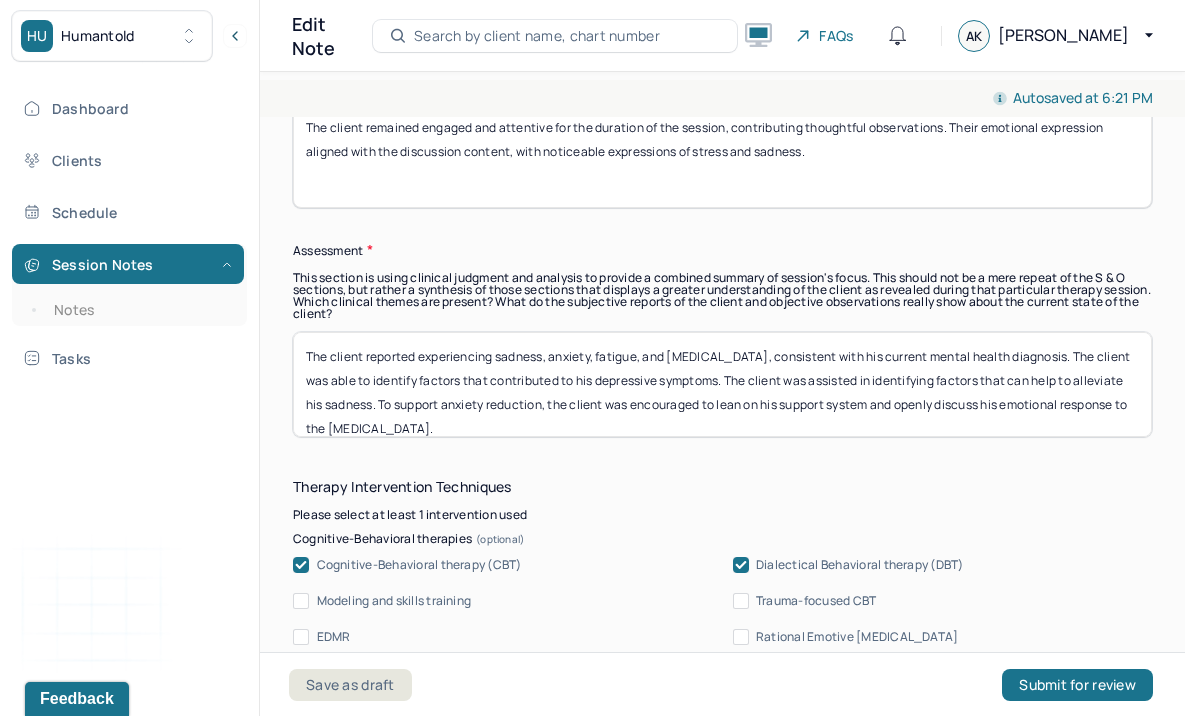scroll, scrollTop: 1742, scrollLeft: 0, axis: vertical 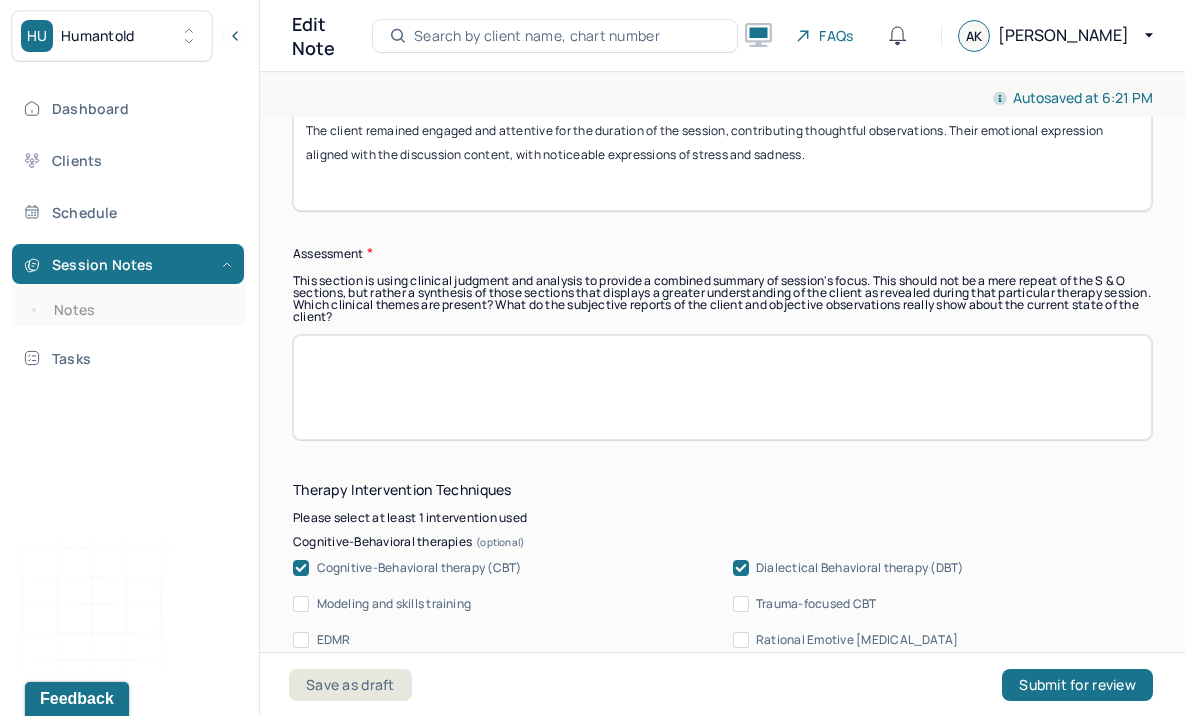 paste on "The client reported experiencing sadness, anxiety, fatigue, and [MEDICAL_DATA], consistent with his current mental health diagnosis. He explored the emotional impact of his father’s [MEDICAL_DATA], expressing feelings of disappointment, helplessness, and concern for his mother. The client was able to identify factors that contributed to his depressive symptoms and was assisted in identifying strategies that may help alleviate his sadness. To support anxiety reduction, the client was encouraged to lean on his support system and openly discuss his emotional response to the [MEDICAL_DATA]." 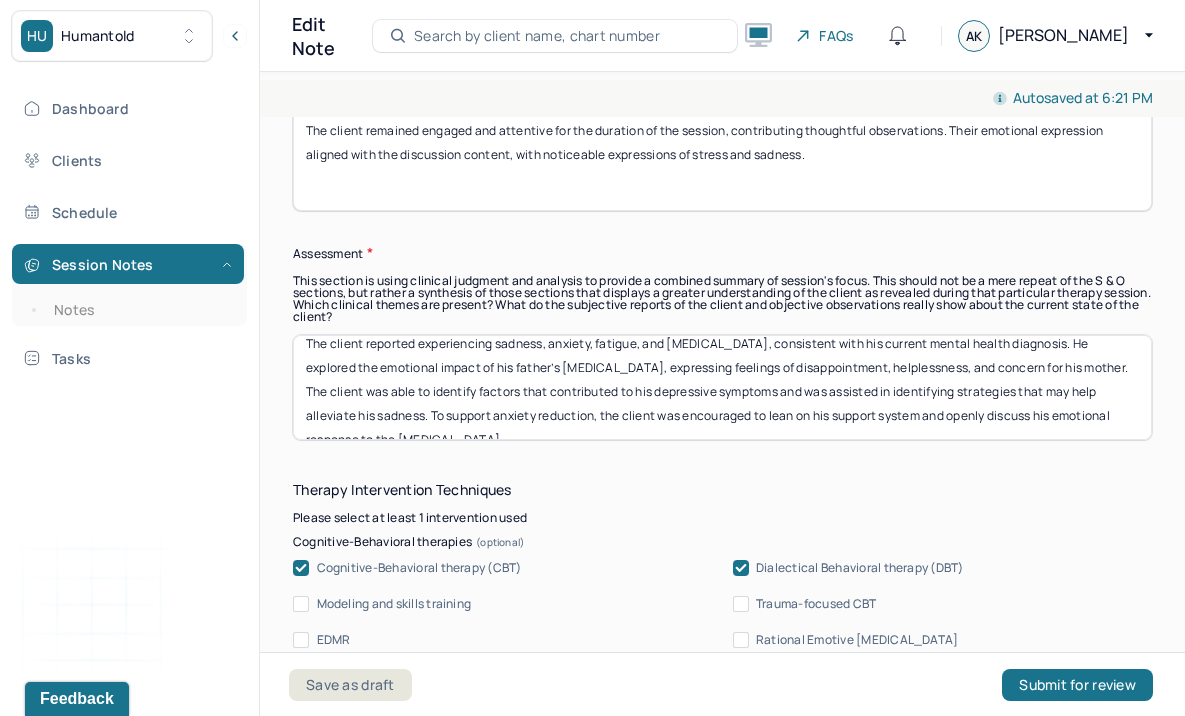 scroll, scrollTop: 0, scrollLeft: 0, axis: both 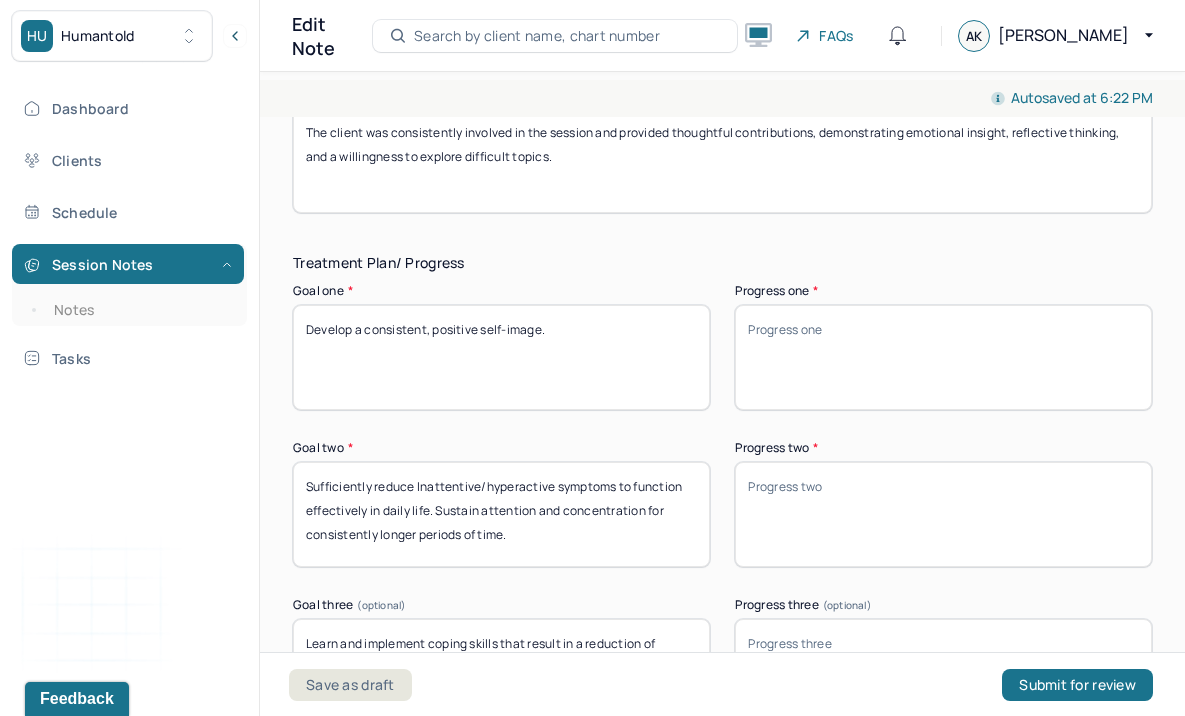 type on "The client reported experiencing sadness, anxiety, fatigue, and [MEDICAL_DATA], consistent with his current mental health diagnosis. He explored the emotional impact of his father’s [MEDICAL_DATA], expressing feelings of disappointment, helplessness, and concern for his mother. The client was able to identify factors that contributed to his depressive symptoms and was assisted in identifying strategies that may help alleviate his sadness. To support anxiety reduction, the client was encouraged to lean on his support system and openly discuss his emotional response to the [MEDICAL_DATA]." 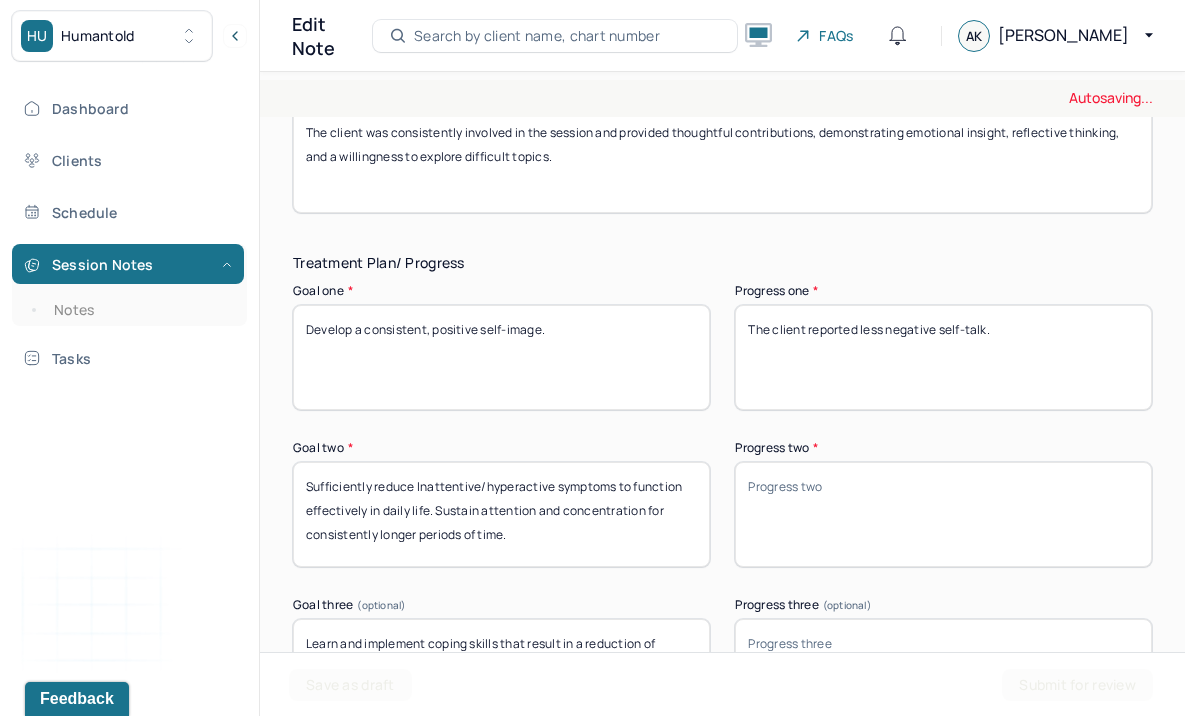 drag, startPoint x: 1036, startPoint y: 333, endPoint x: 700, endPoint y: 274, distance: 341.14075 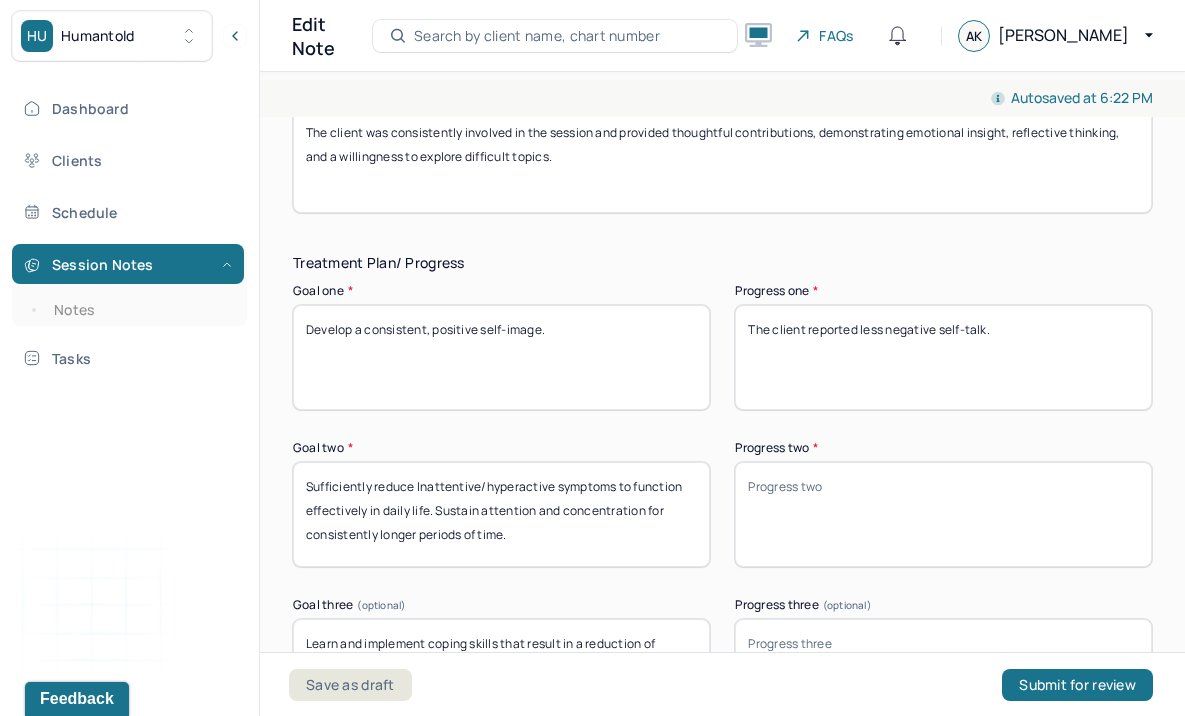 type on "The client reported less negative self-talk." 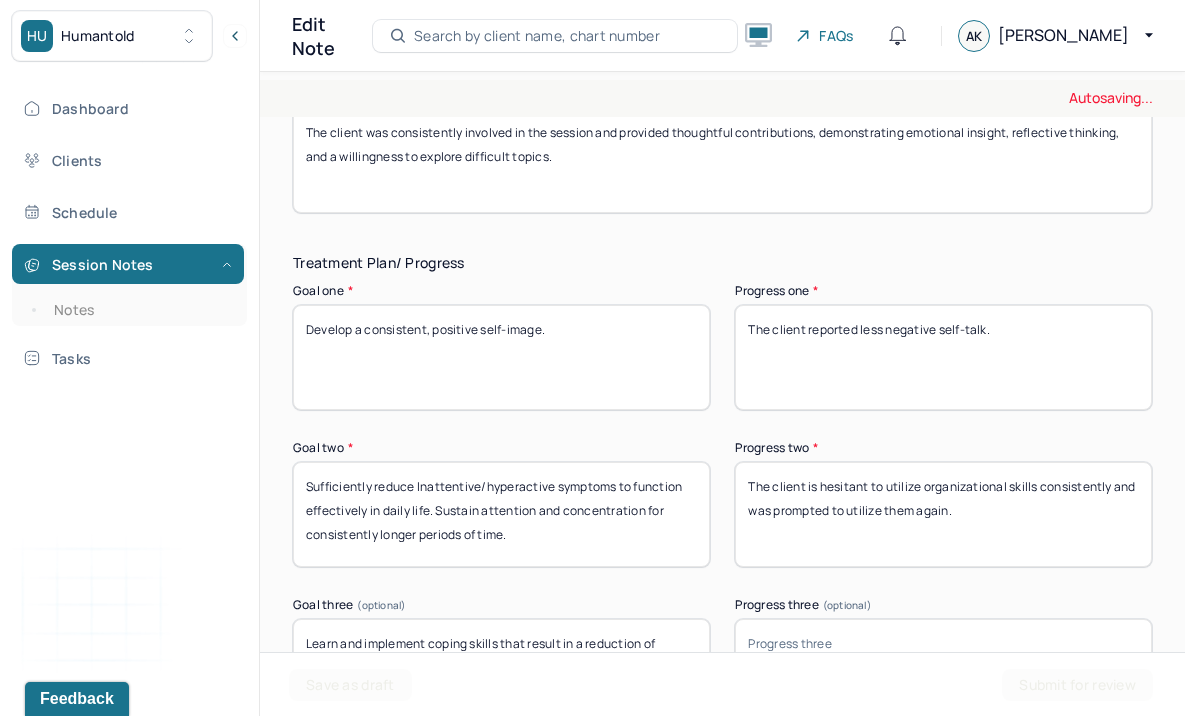 drag, startPoint x: 991, startPoint y: 502, endPoint x: 710, endPoint y: 449, distance: 285.95453 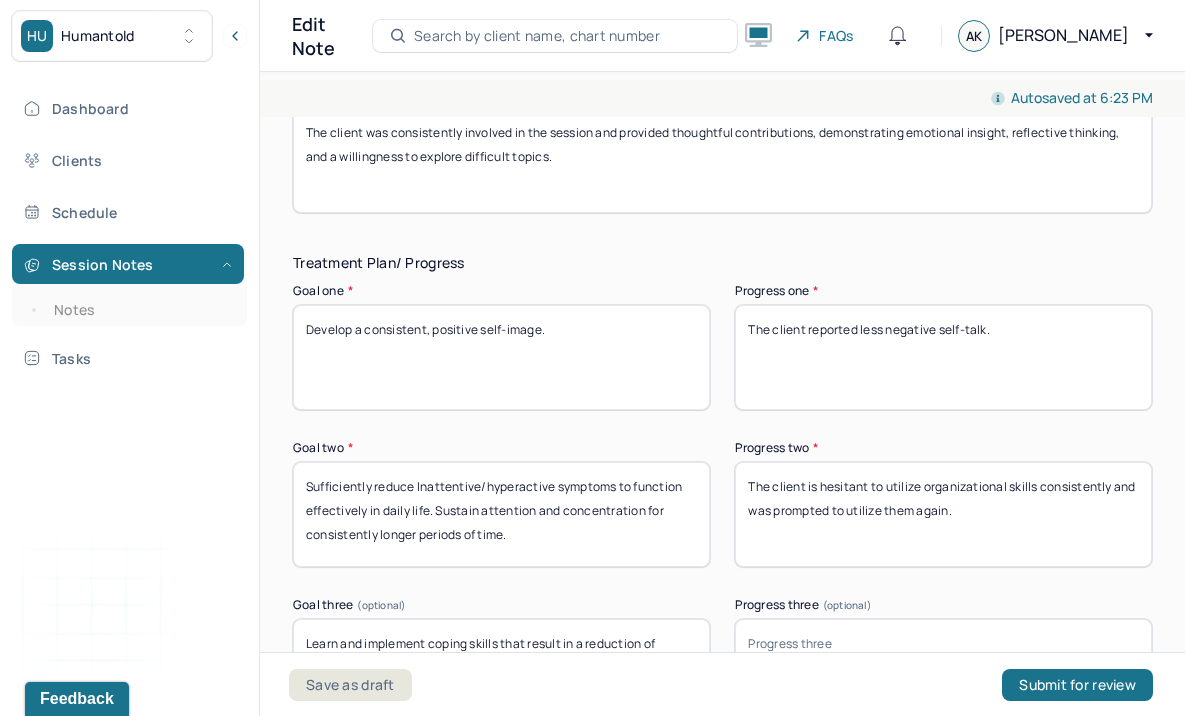 type on "The client is hesitant to utilize organizational skills consistently and was prompted to utilize them again." 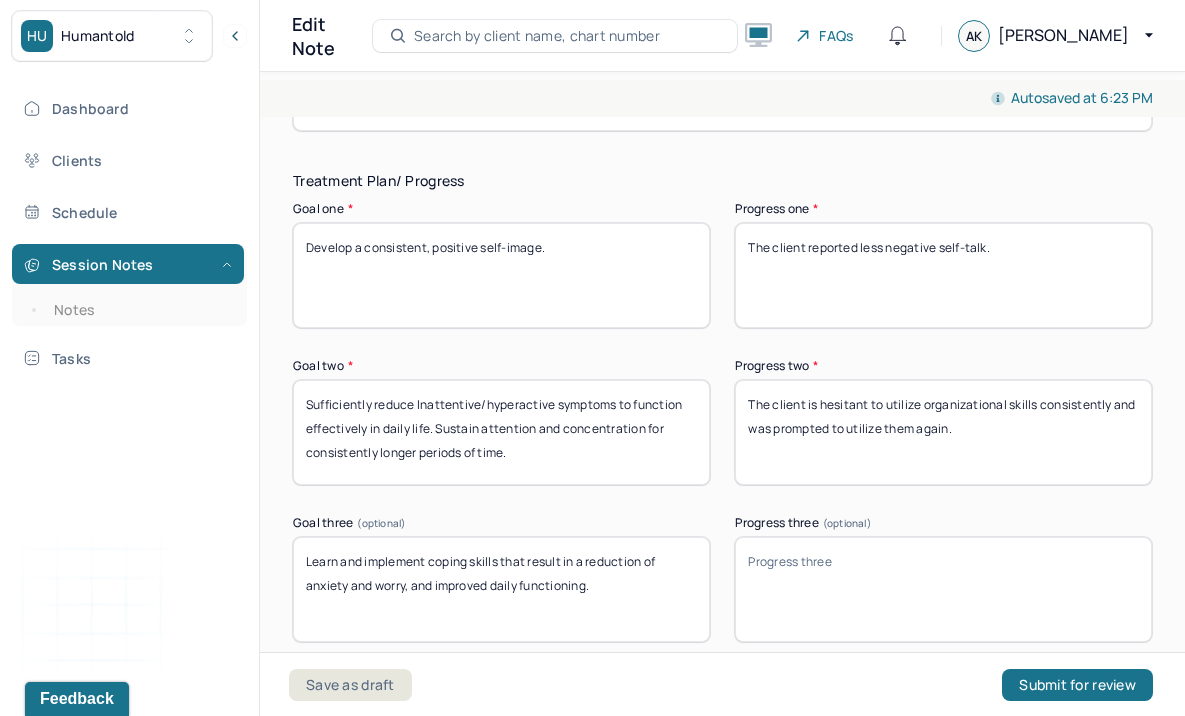 scroll, scrollTop: 3524, scrollLeft: 0, axis: vertical 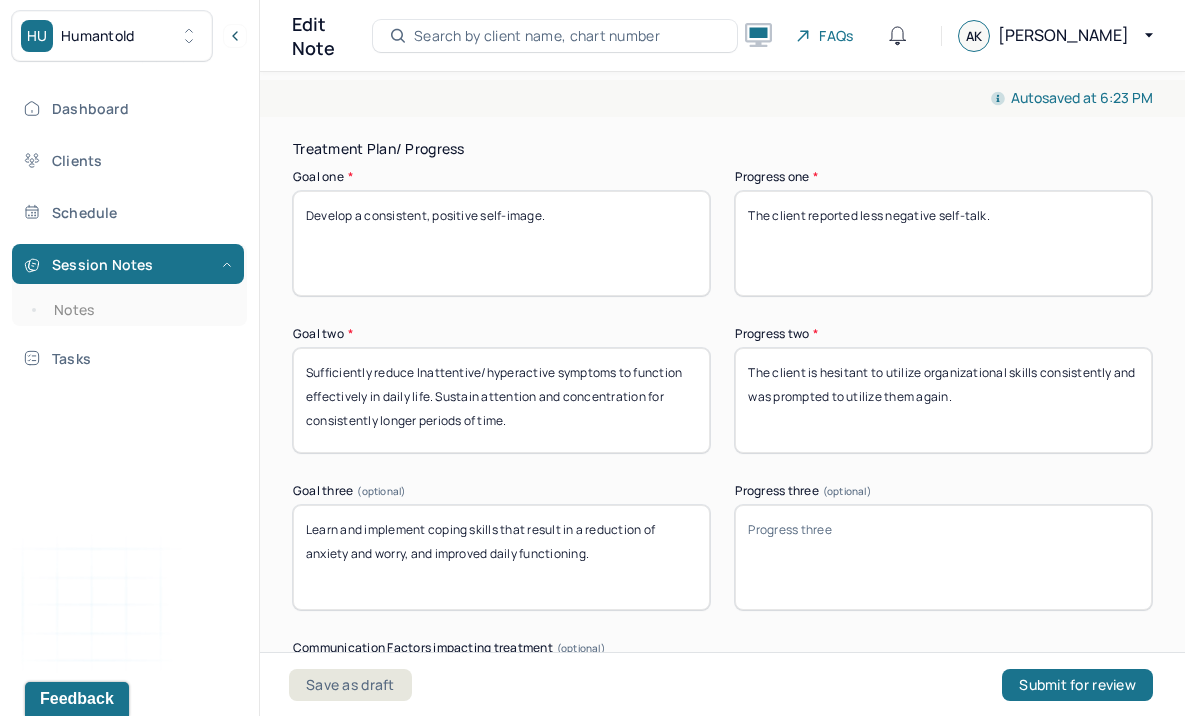 click on "Progress three (optional)" at bounding box center [943, 557] 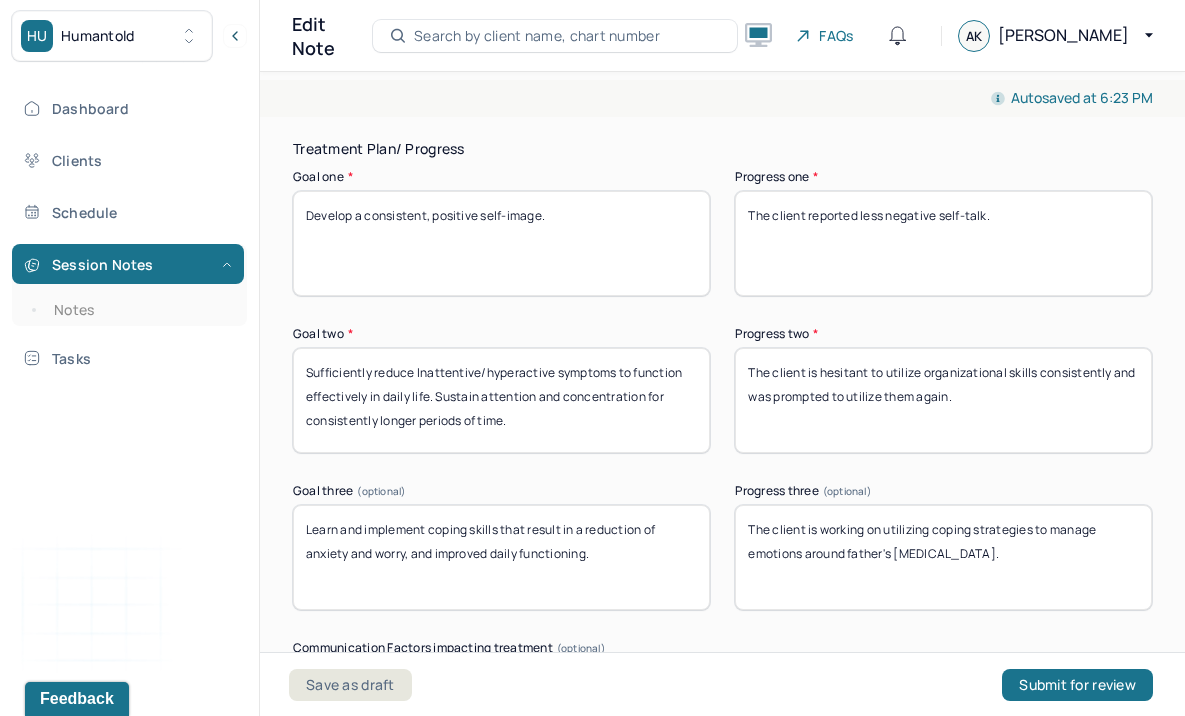 drag, startPoint x: 965, startPoint y: 564, endPoint x: 701, endPoint y: 447, distance: 288.76462 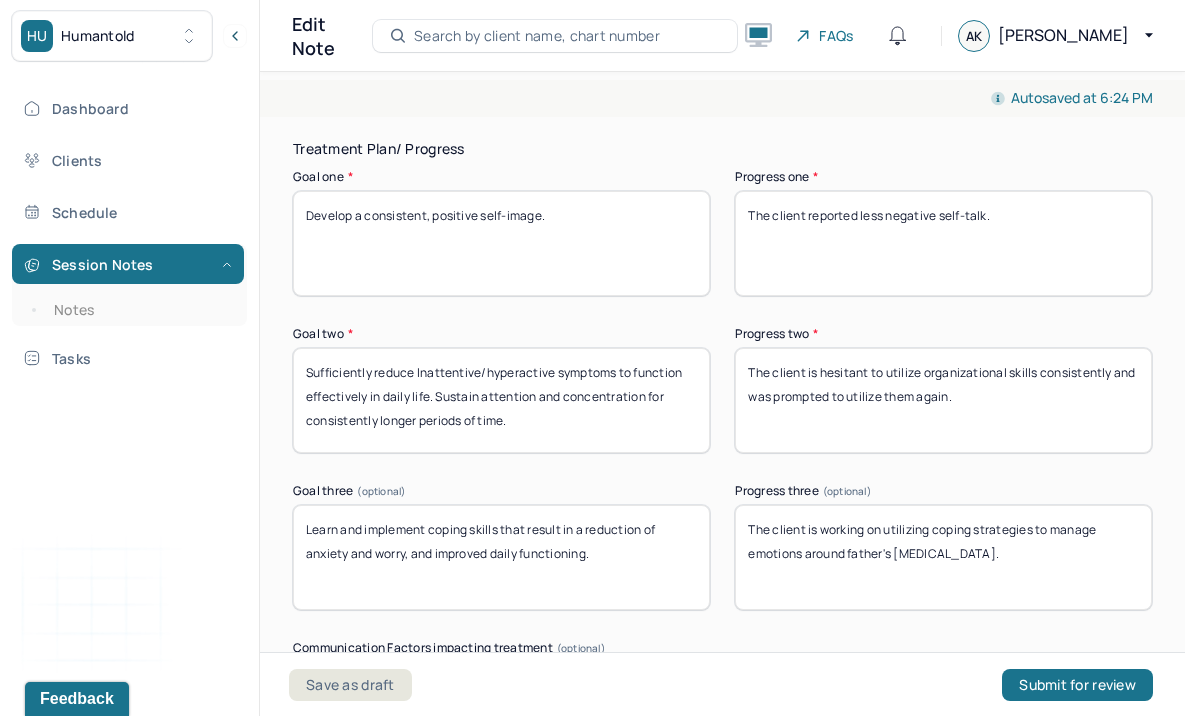 type on "The client is working on utilizing coping strategies to manage emotions around father's [MEDICAL_DATA]." 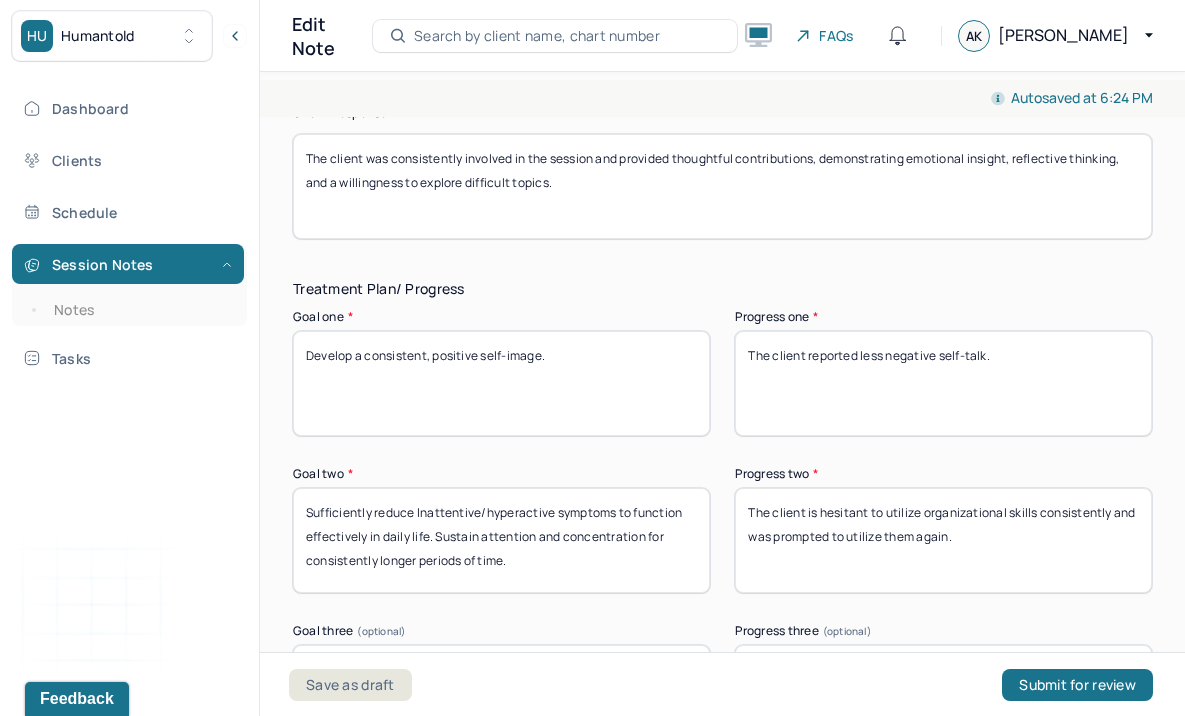 scroll, scrollTop: 3388, scrollLeft: 0, axis: vertical 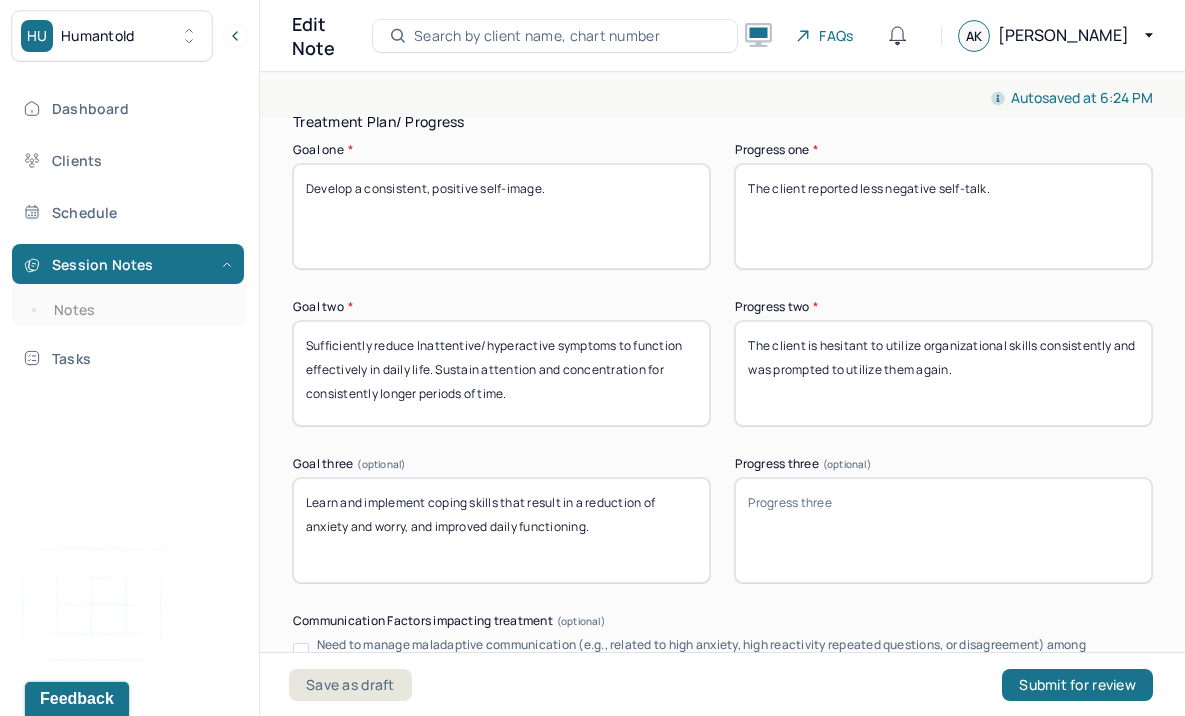 paste on "The client is actively practicing coping strategies to regulate emotions related to his father’s [MEDICAL_DATA]." 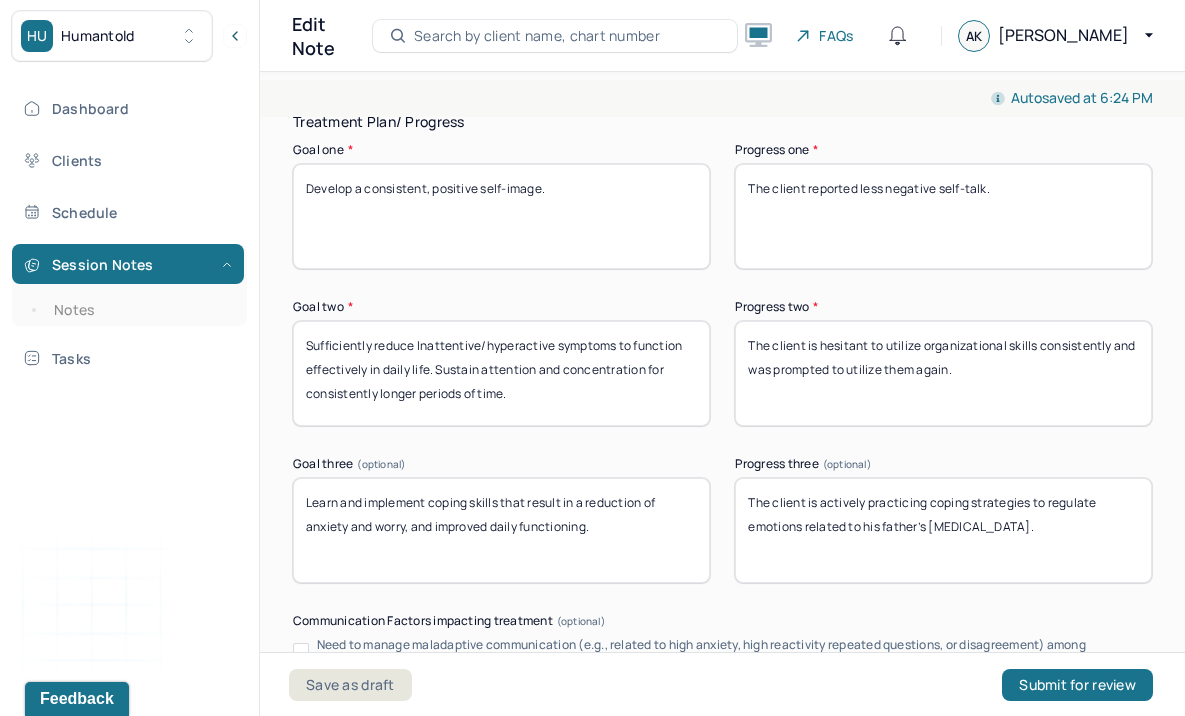 type on "The client is actively practicing coping strategies to regulate emotions related to his father’s [MEDICAL_DATA]." 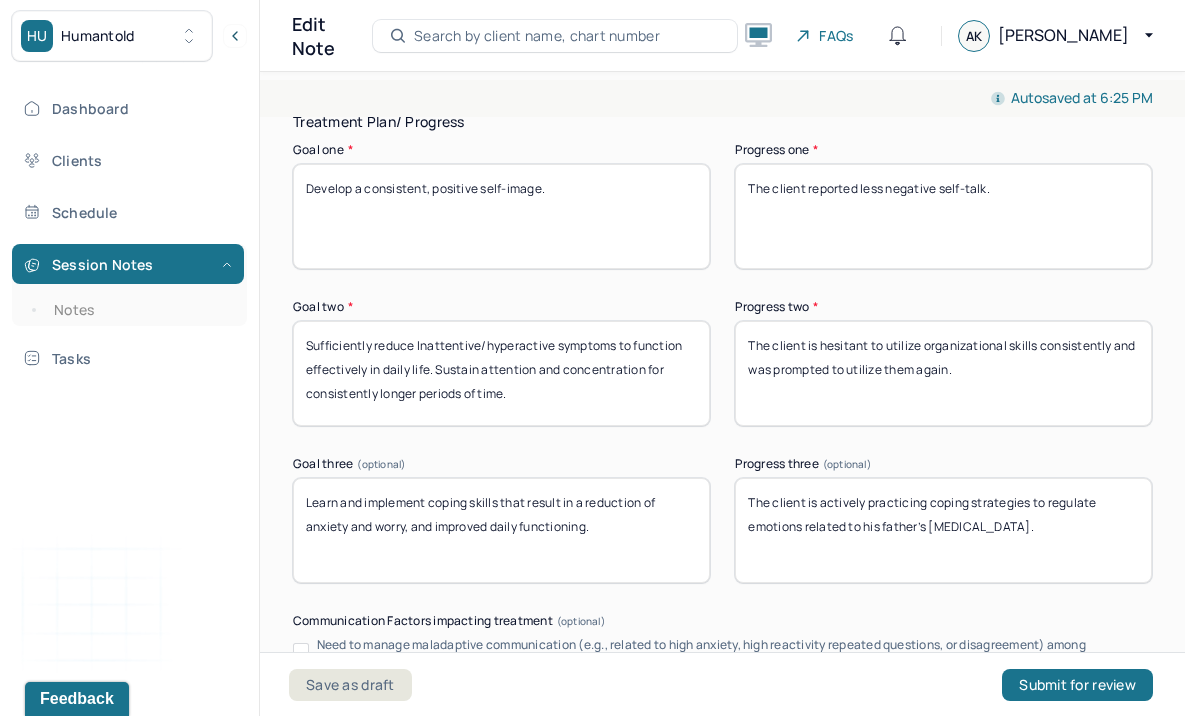 click on "The client is hesitant to utilize organizational skills consistently and was prompted to utilize them again." at bounding box center (943, 373) 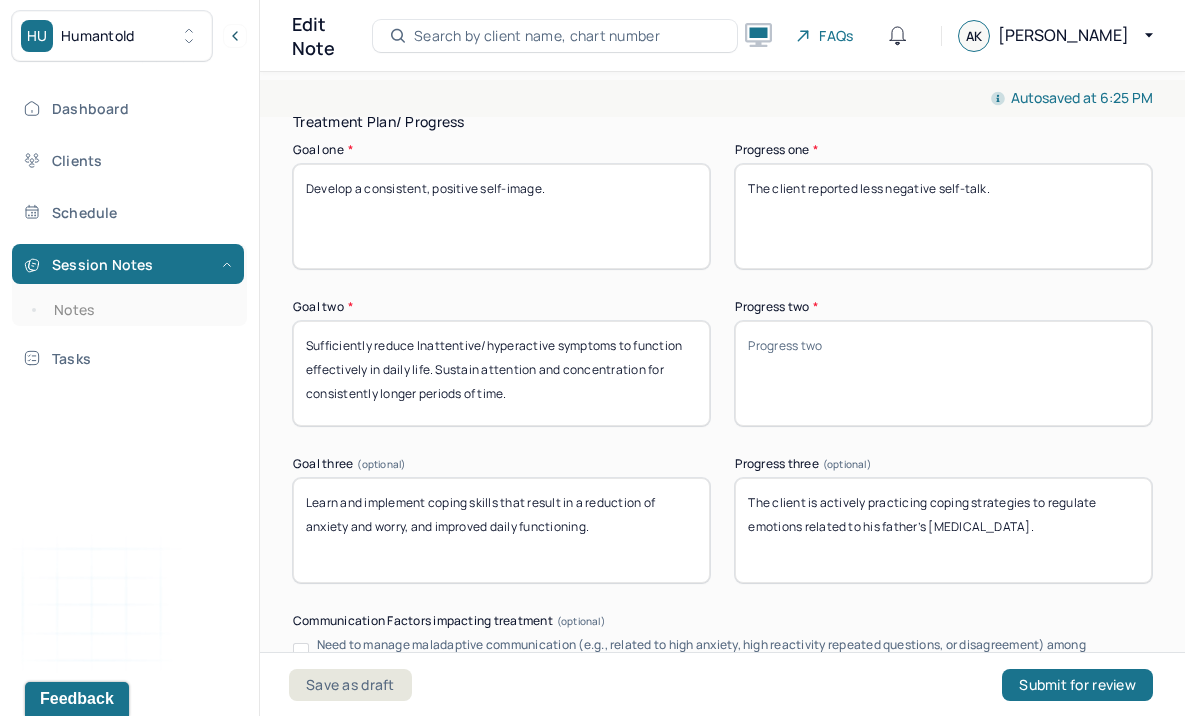 paste on "The client expressed reluctance to consistently use organizational skills and was encouraged to re-engage with these strategies.
Ask ChatGPT" 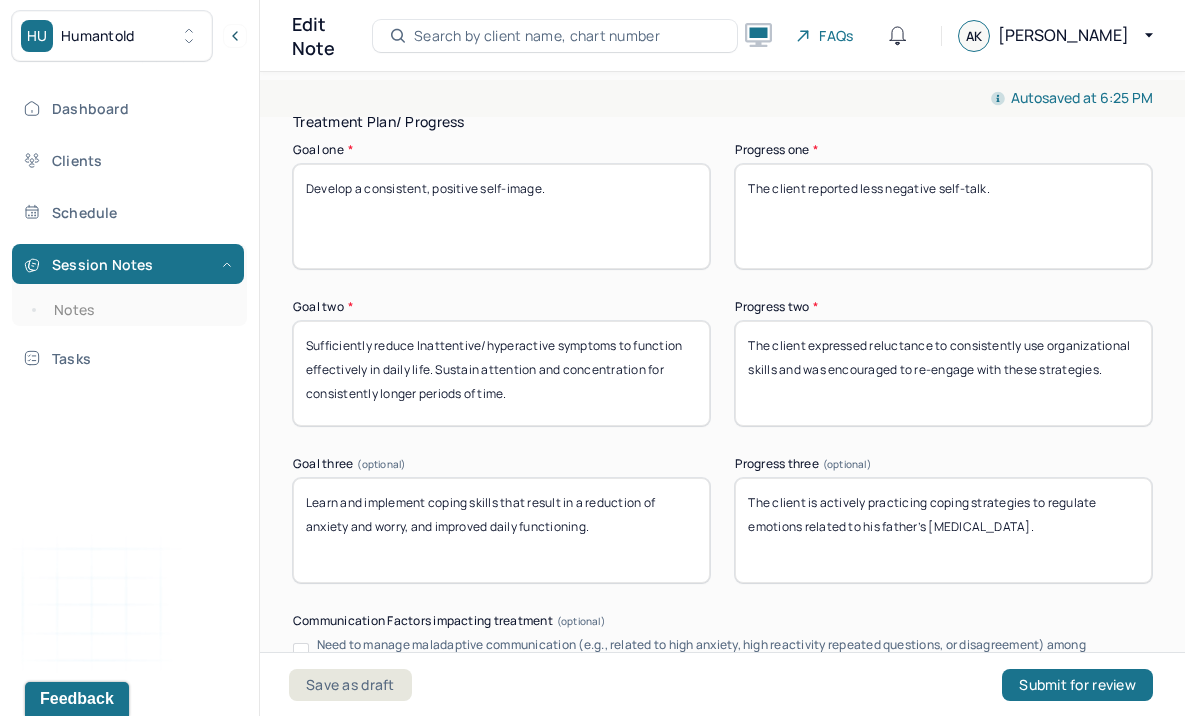 scroll, scrollTop: 0, scrollLeft: 0, axis: both 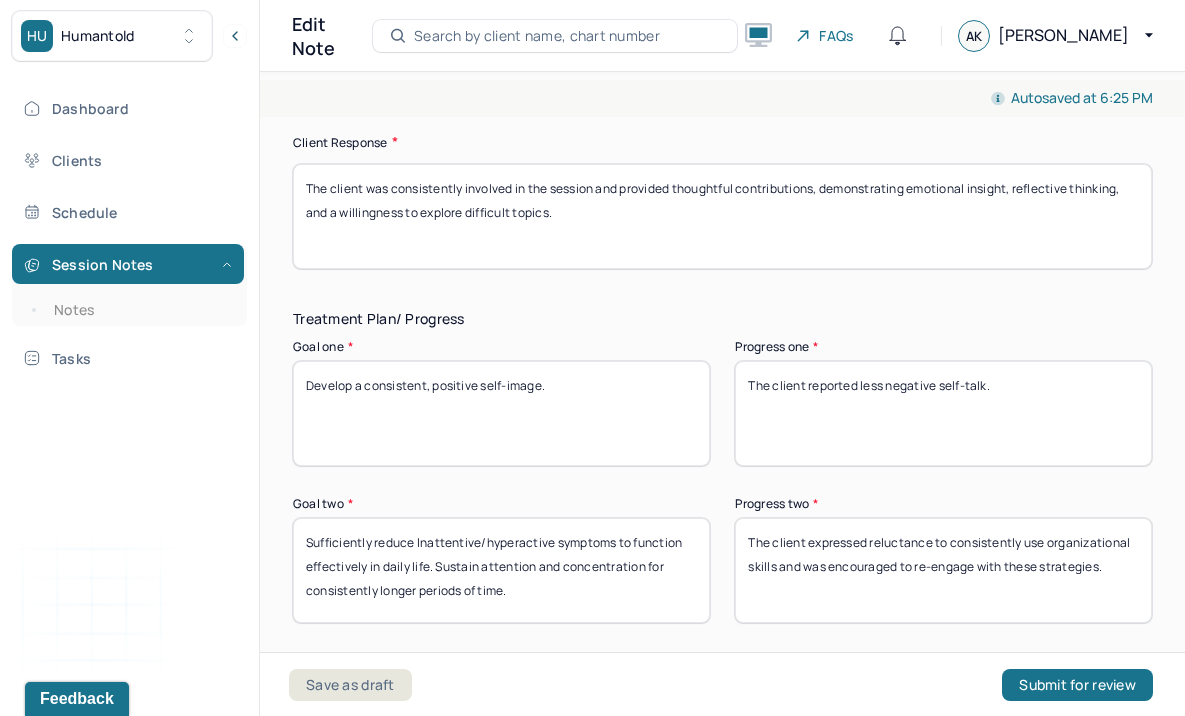 type on "The client expressed reluctance to consistently use organizational skills and was encouraged to re-engage with these strategies." 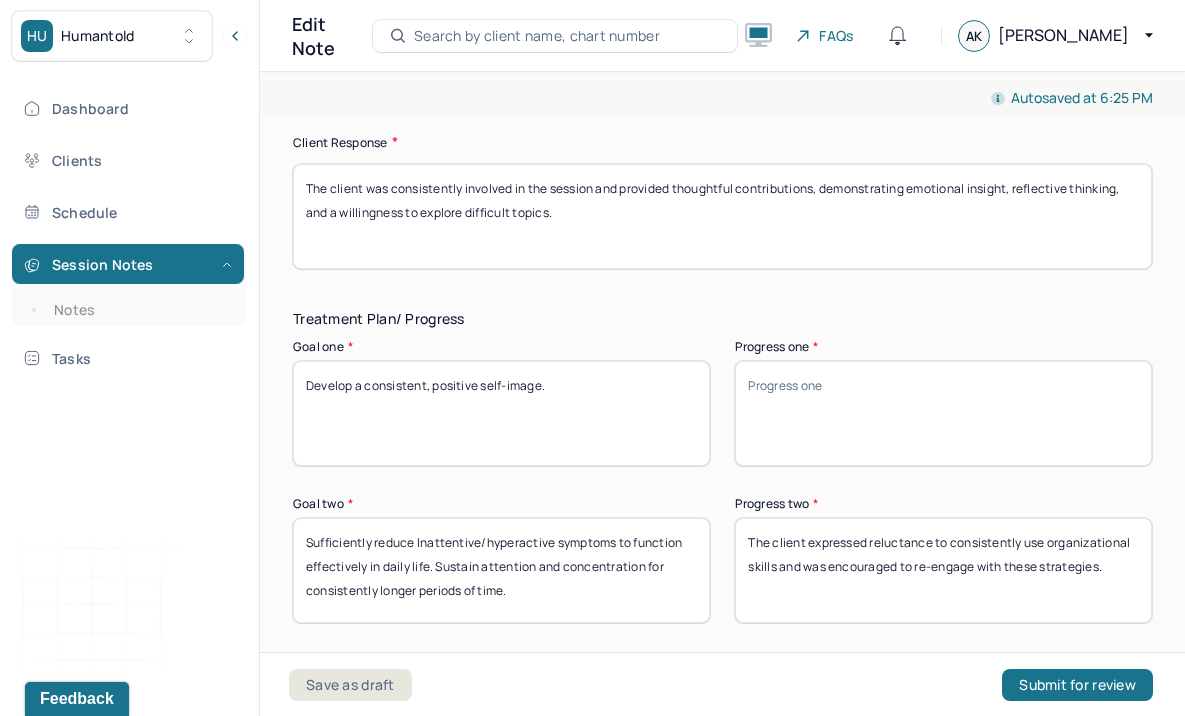 paste on "ChatGPT said:
The client reported a decrease in negative self-talk." 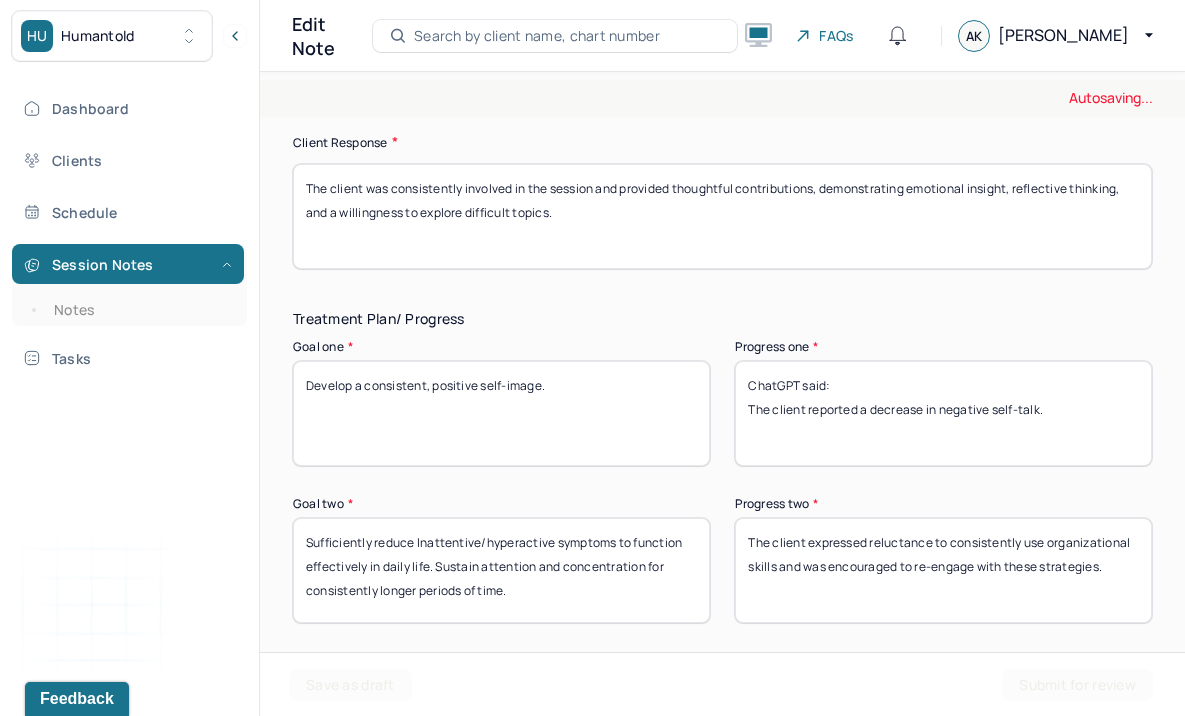 drag, startPoint x: 865, startPoint y: 381, endPoint x: 627, endPoint y: 363, distance: 238.6797 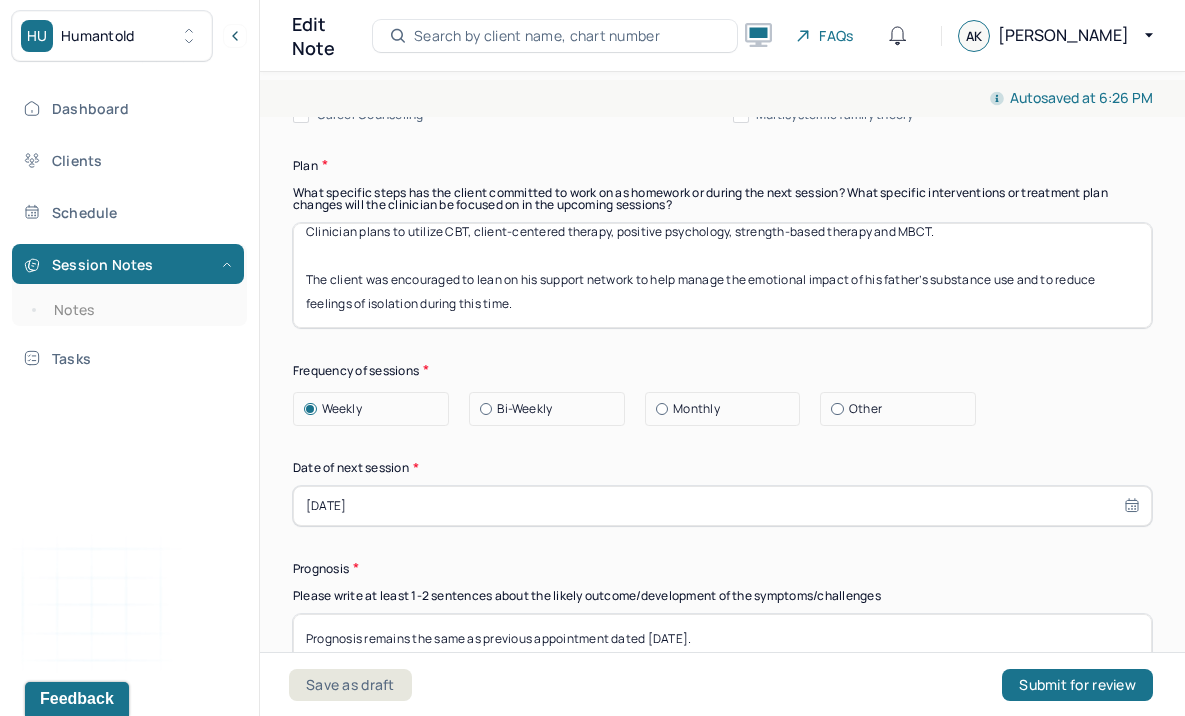 scroll, scrollTop: 2732, scrollLeft: 0, axis: vertical 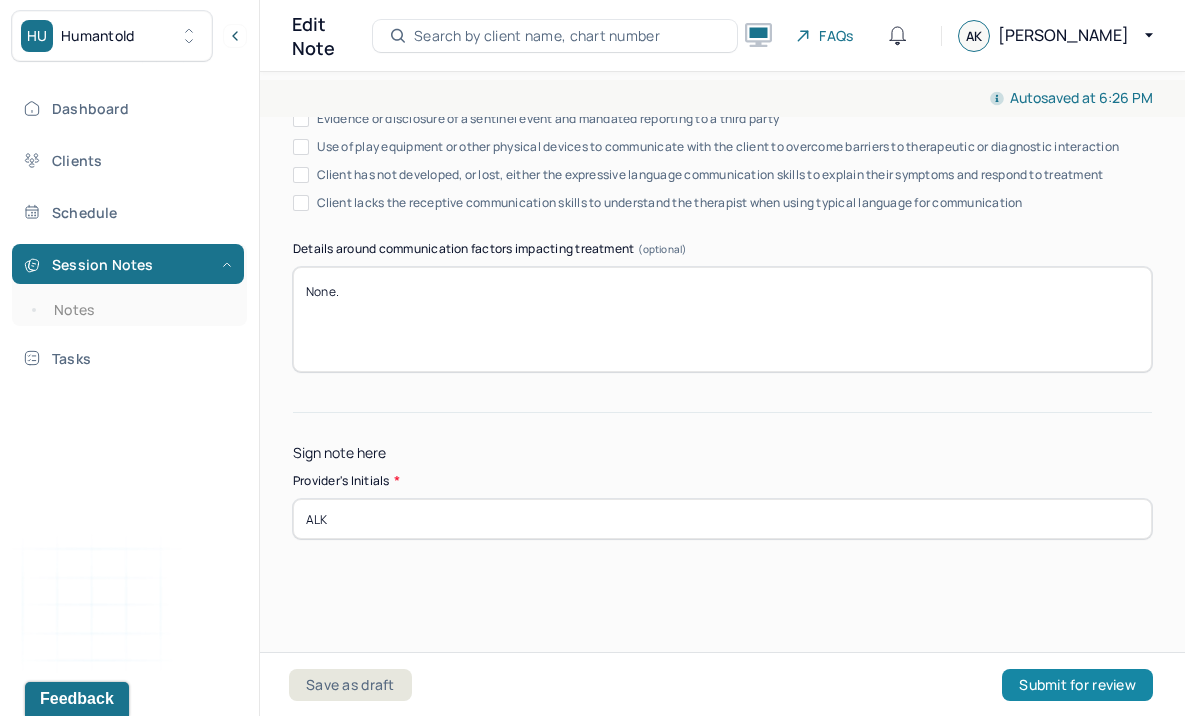 type on "The client reported a decrease in negative self-talk." 